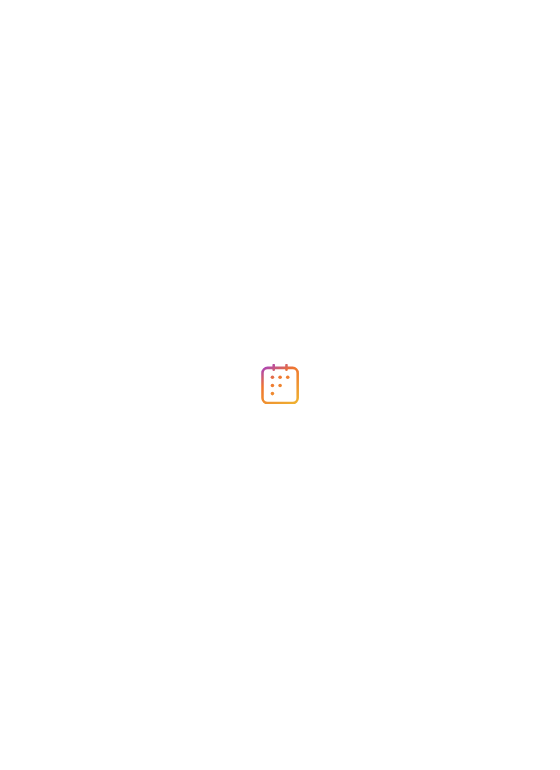 scroll, scrollTop: 0, scrollLeft: 0, axis: both 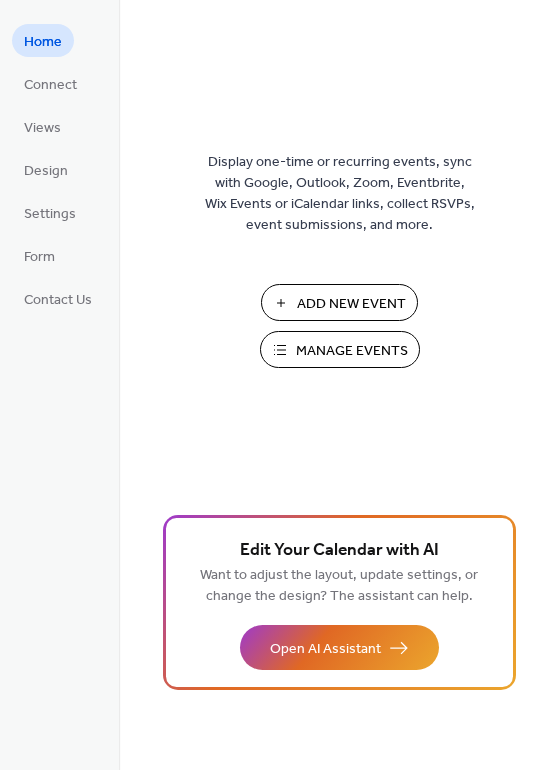 click on "Add New Event" at bounding box center [351, 304] 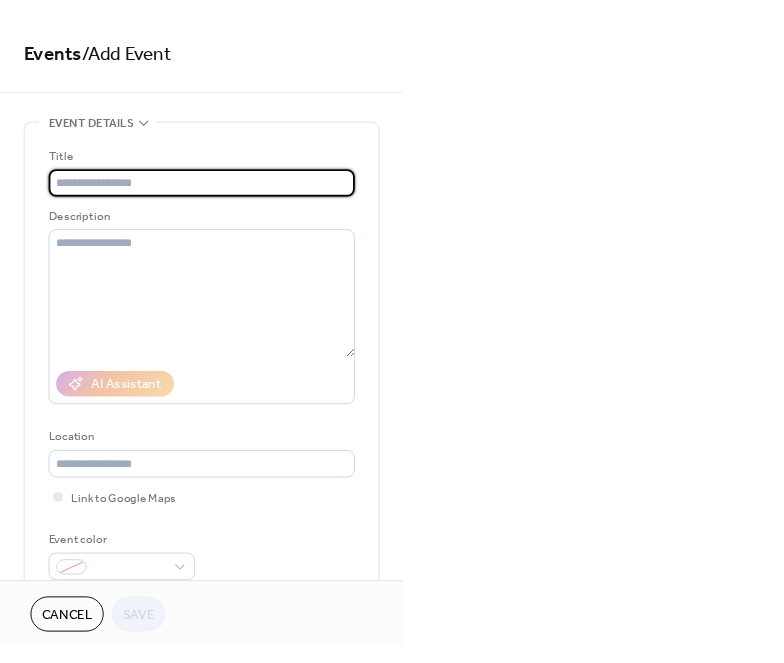 scroll, scrollTop: 0, scrollLeft: 0, axis: both 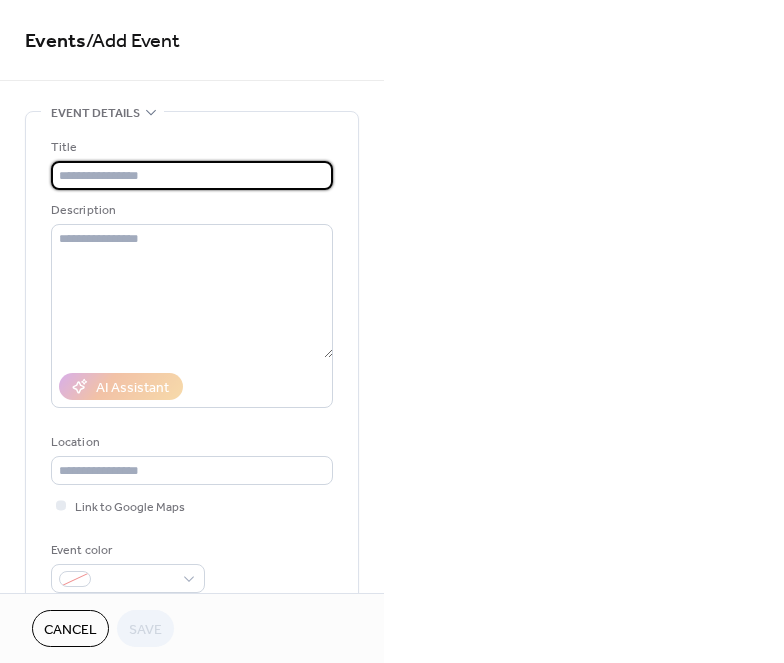 paste on "**********" 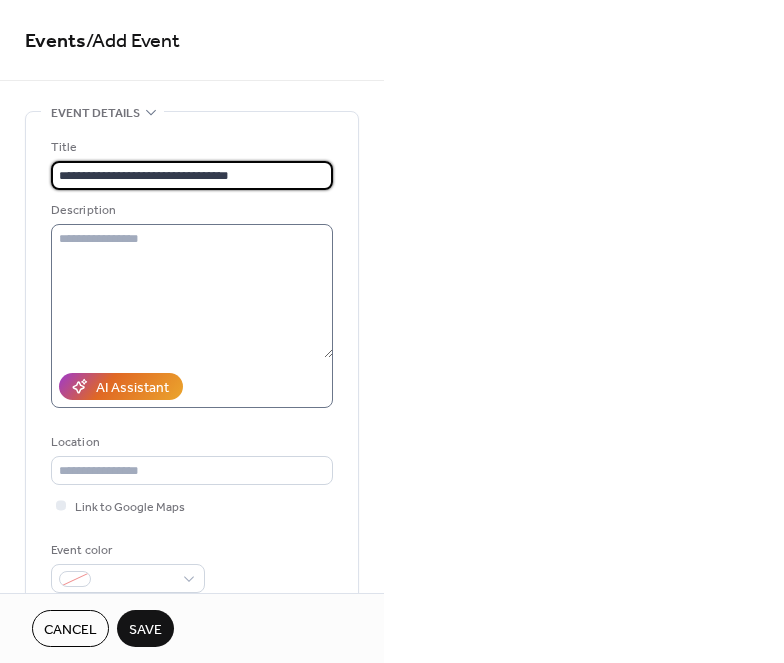 type on "**********" 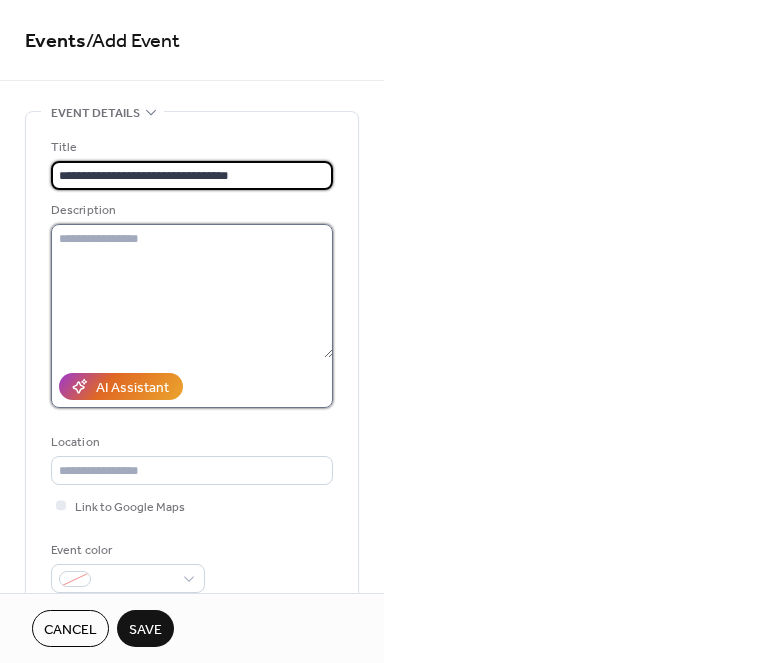 click at bounding box center [192, 291] 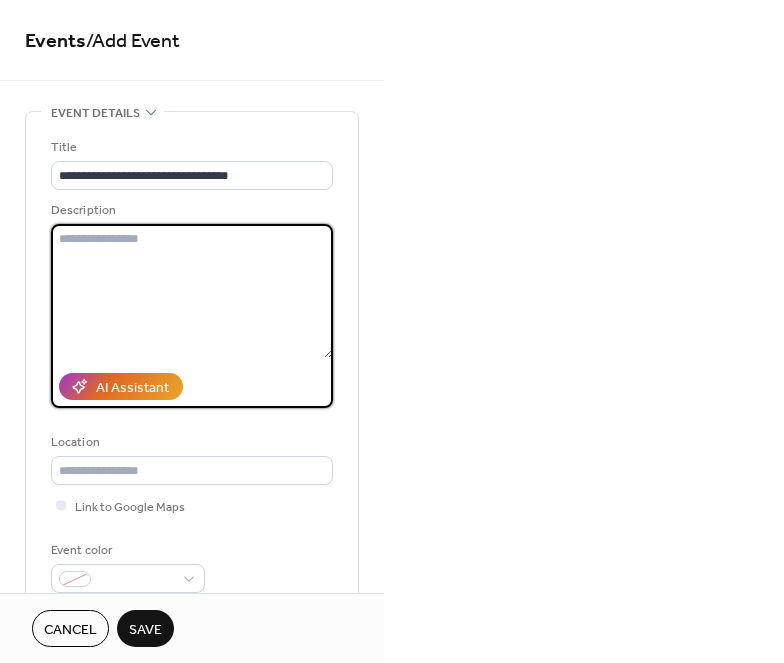 paste on "**********" 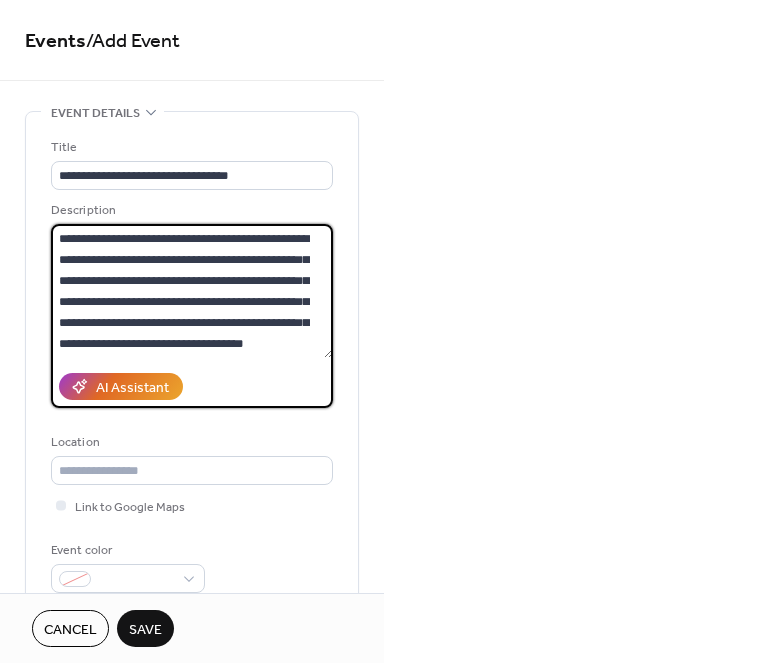 scroll, scrollTop: 333, scrollLeft: 0, axis: vertical 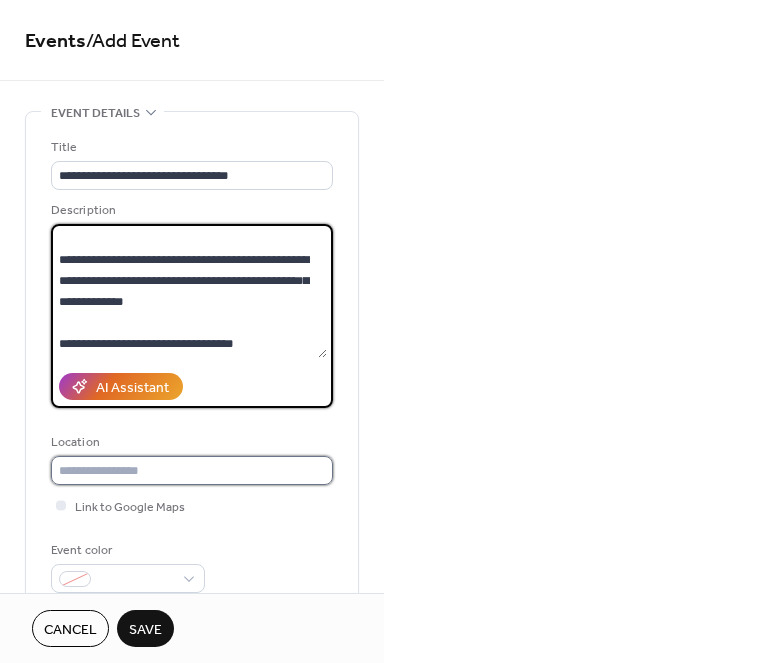 click at bounding box center (192, 470) 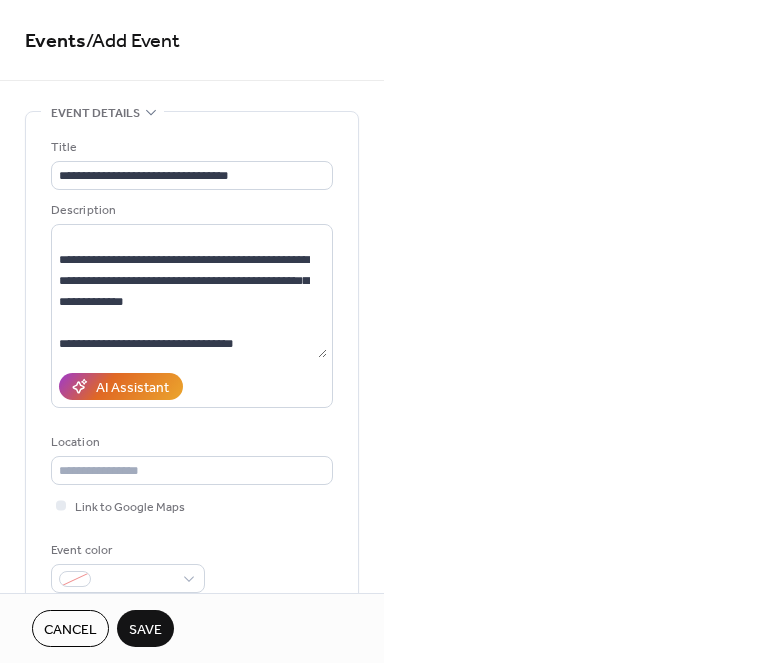 click on "**********" at bounding box center (392, 331) 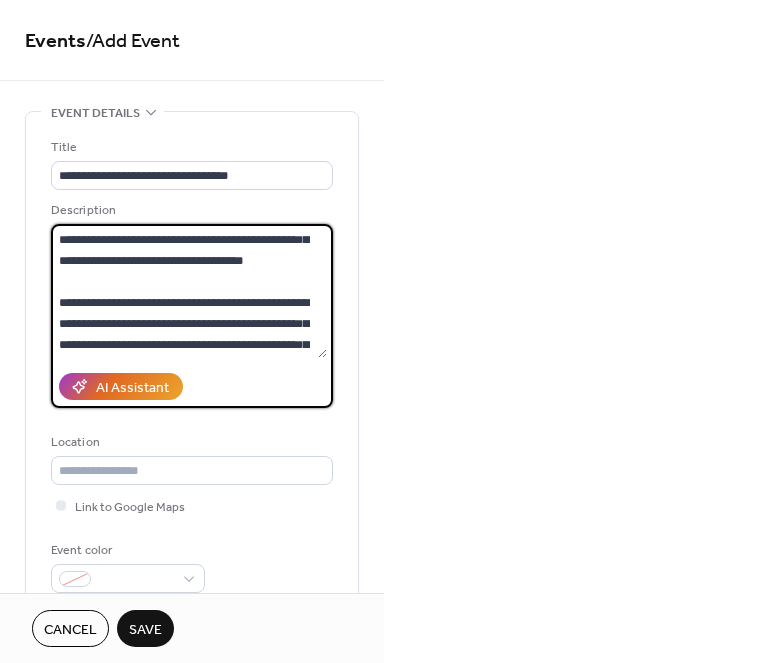 scroll, scrollTop: 0, scrollLeft: 0, axis: both 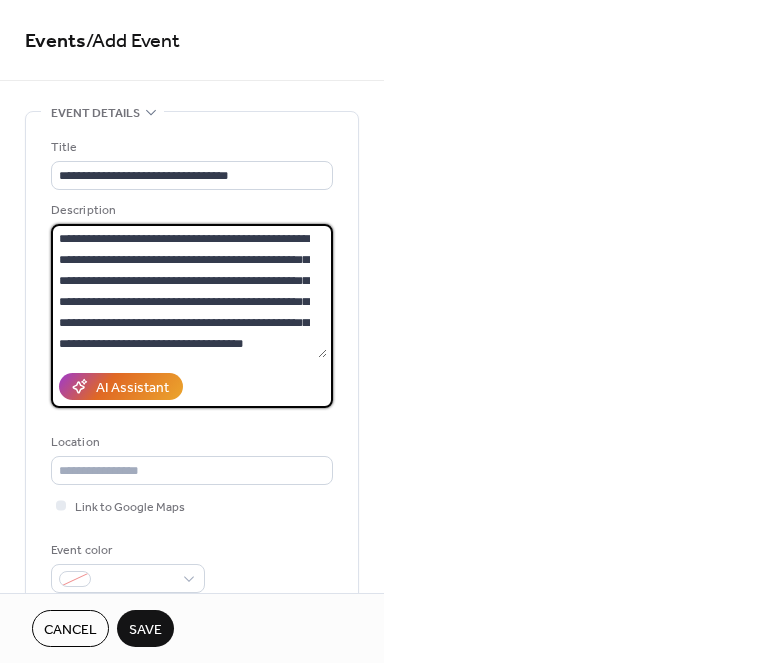 drag, startPoint x: 273, startPoint y: 350, endPoint x: -46, endPoint y: 157, distance: 372.84045 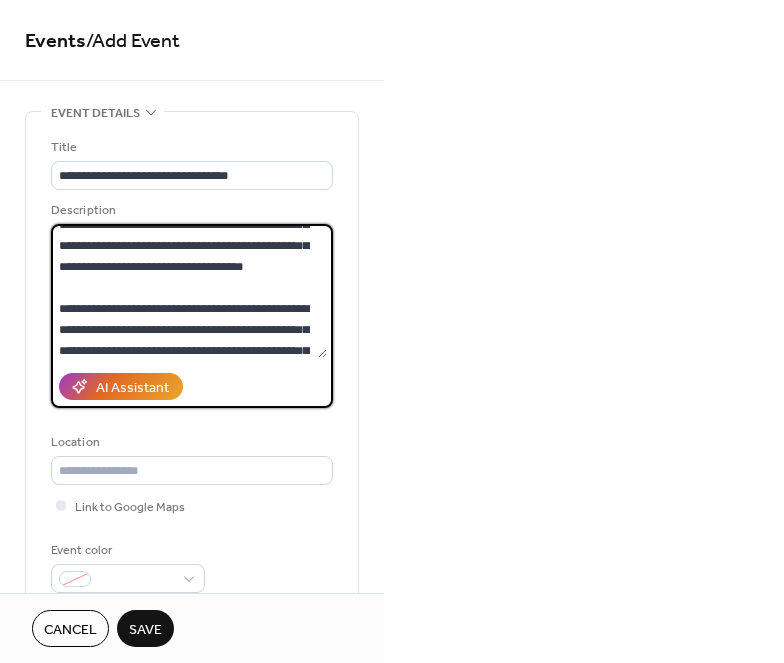 scroll, scrollTop: 151, scrollLeft: 0, axis: vertical 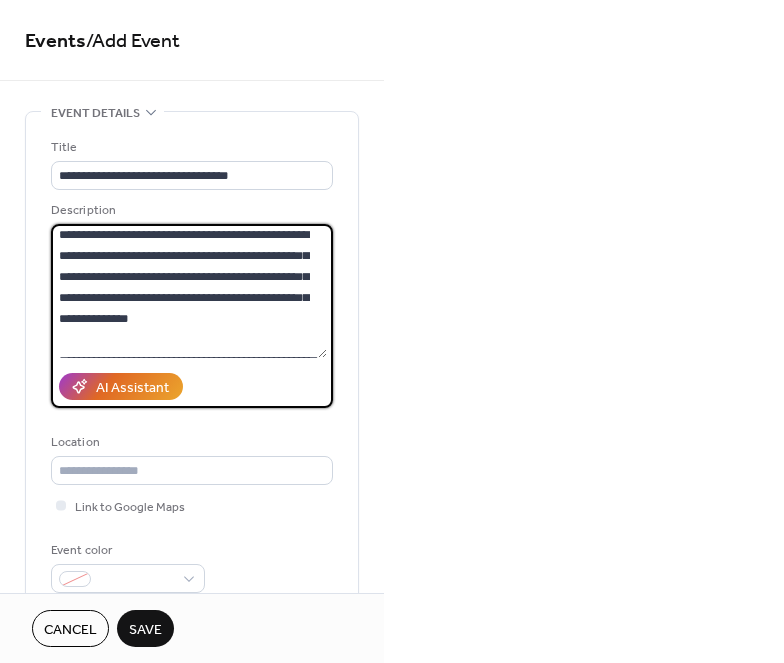 click on "**********" at bounding box center [189, 291] 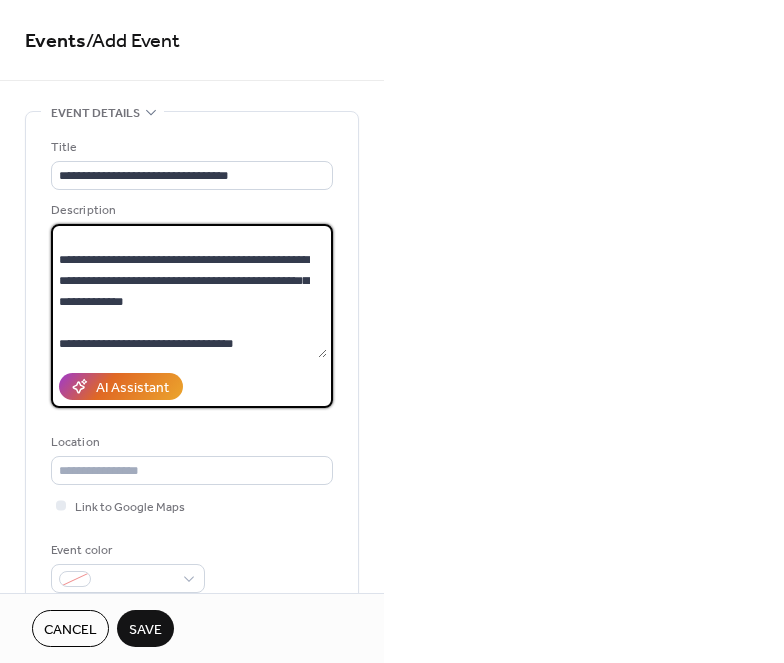 scroll, scrollTop: 335, scrollLeft: 0, axis: vertical 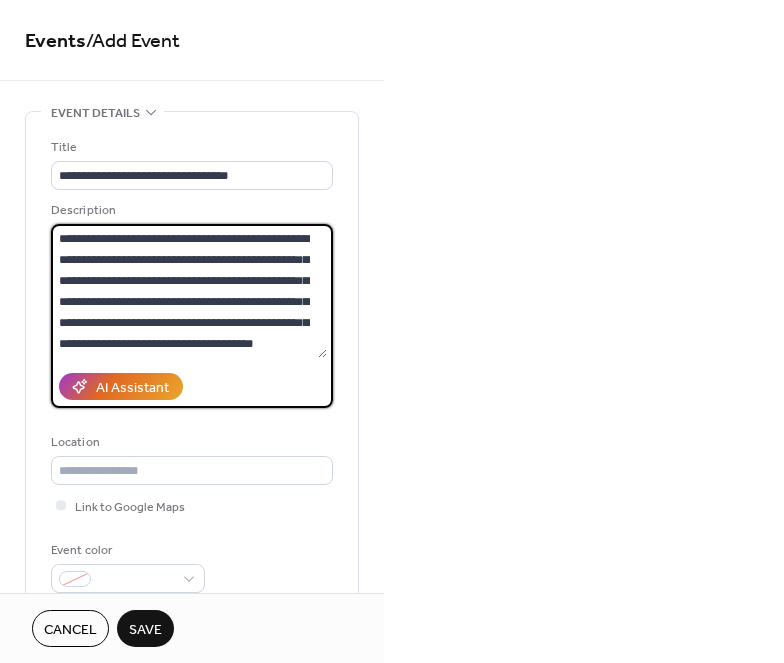 paste on "**********" 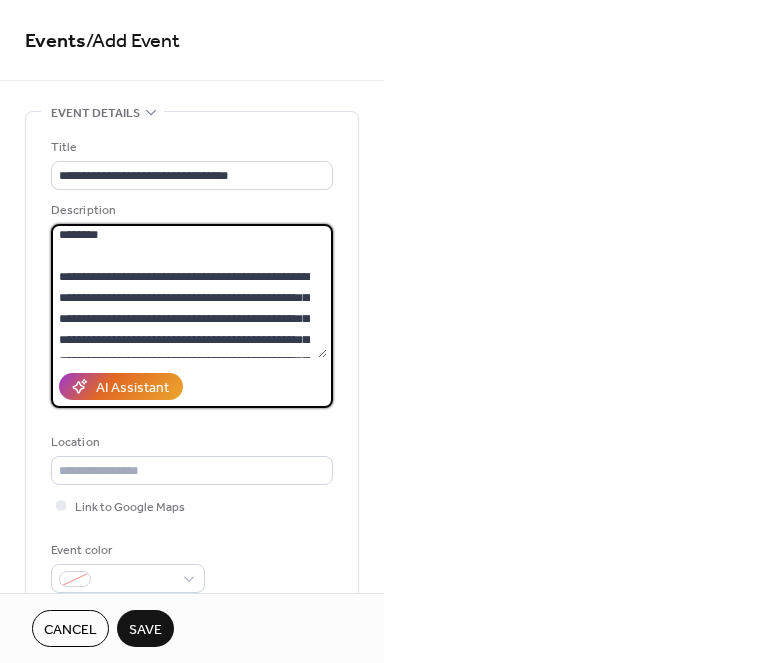 scroll, scrollTop: 198, scrollLeft: 0, axis: vertical 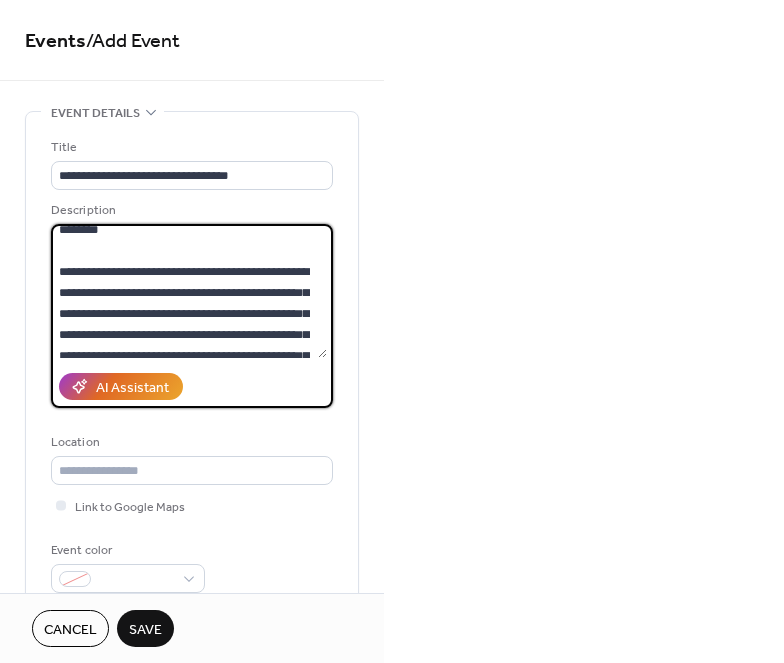 type on "**********" 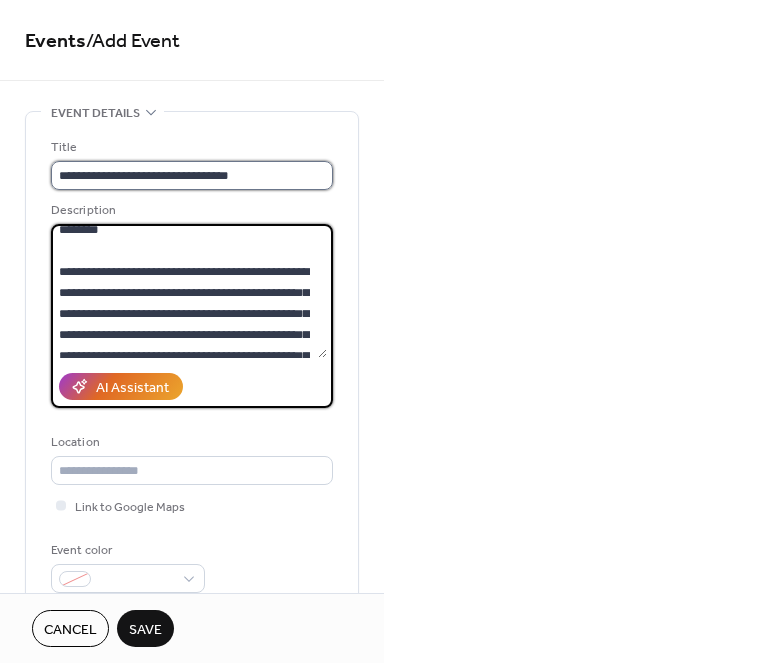 click on "**********" at bounding box center [192, 175] 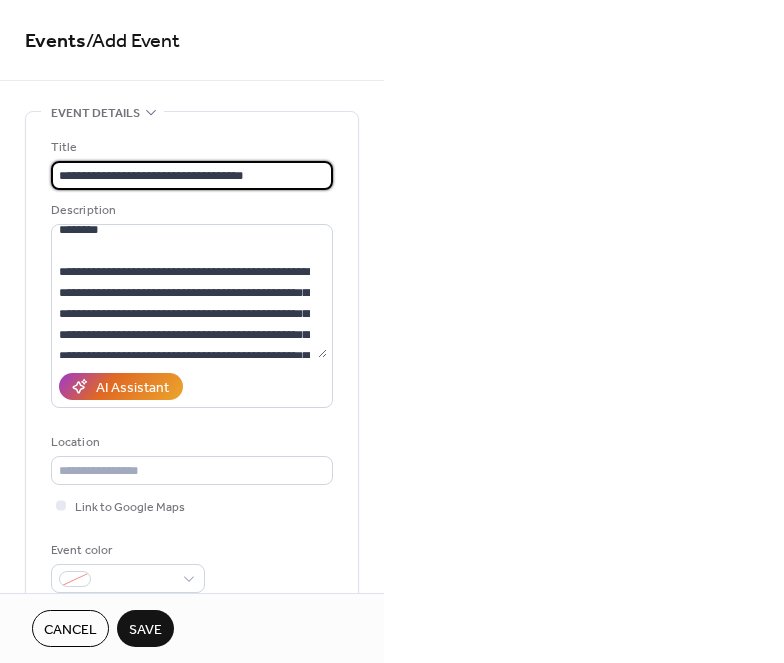 paste on "**********" 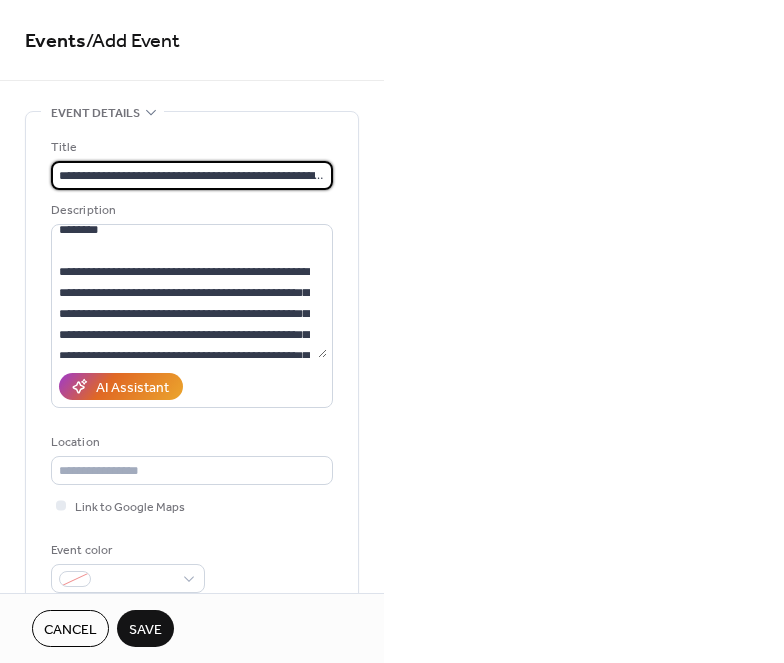 scroll, scrollTop: 0, scrollLeft: 75, axis: horizontal 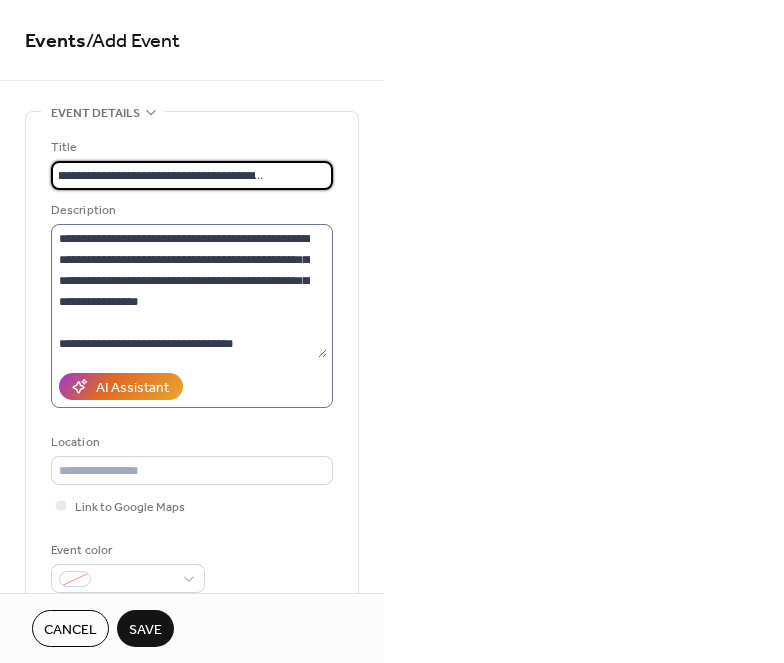 type on "**********" 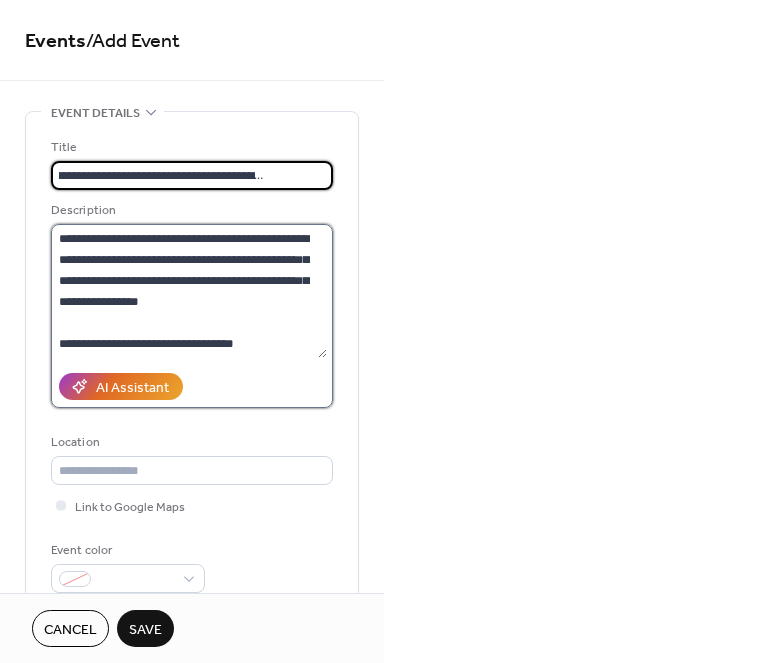 scroll, scrollTop: 0, scrollLeft: 0, axis: both 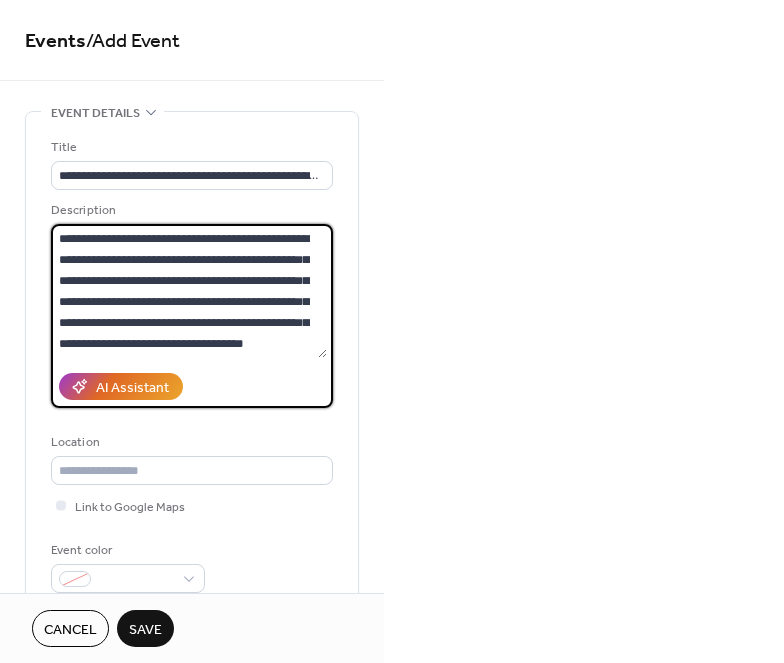 drag, startPoint x: 278, startPoint y: 342, endPoint x: -64, endPoint y: 84, distance: 428.40167 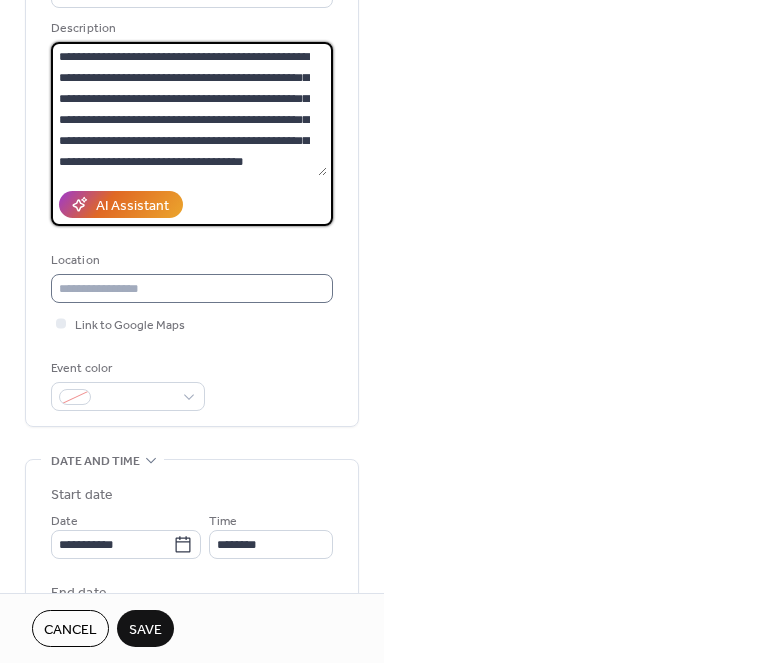 scroll, scrollTop: 183, scrollLeft: 0, axis: vertical 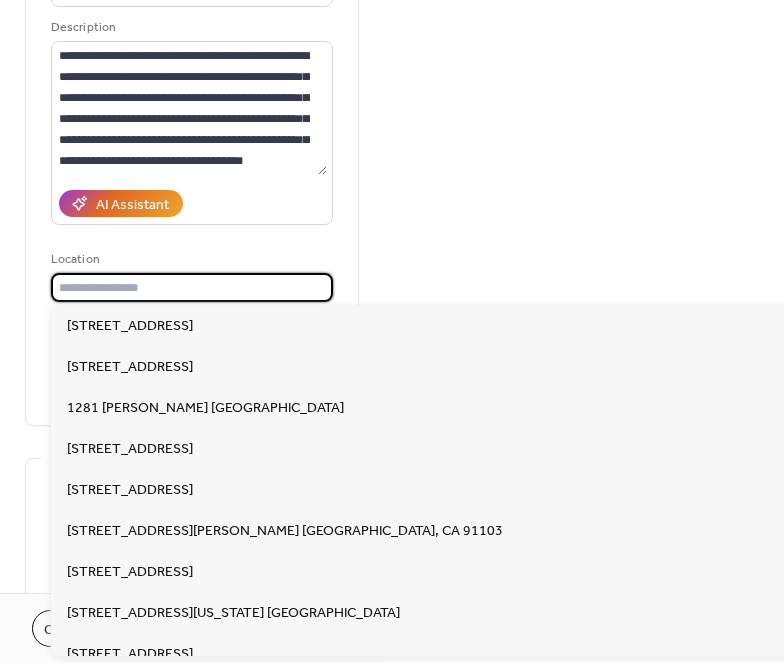 click at bounding box center (192, 287) 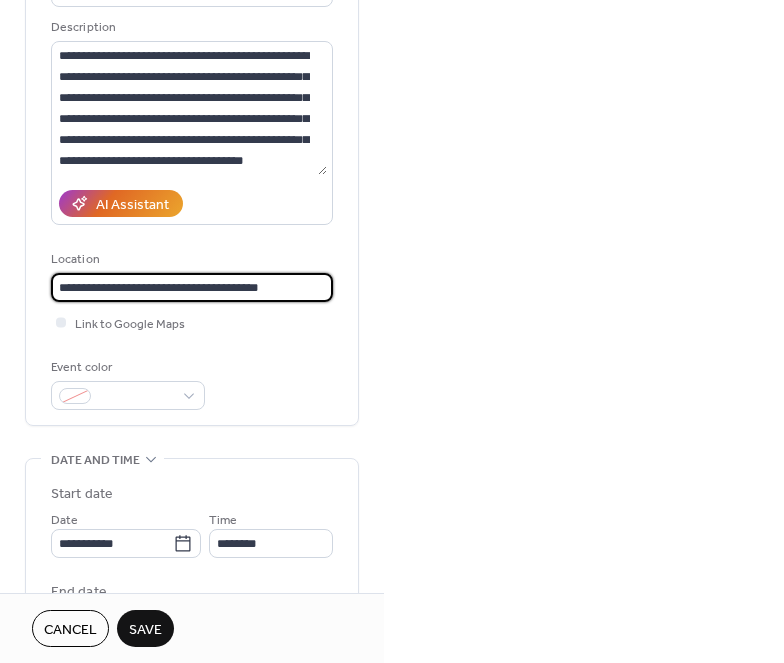 type on "**********" 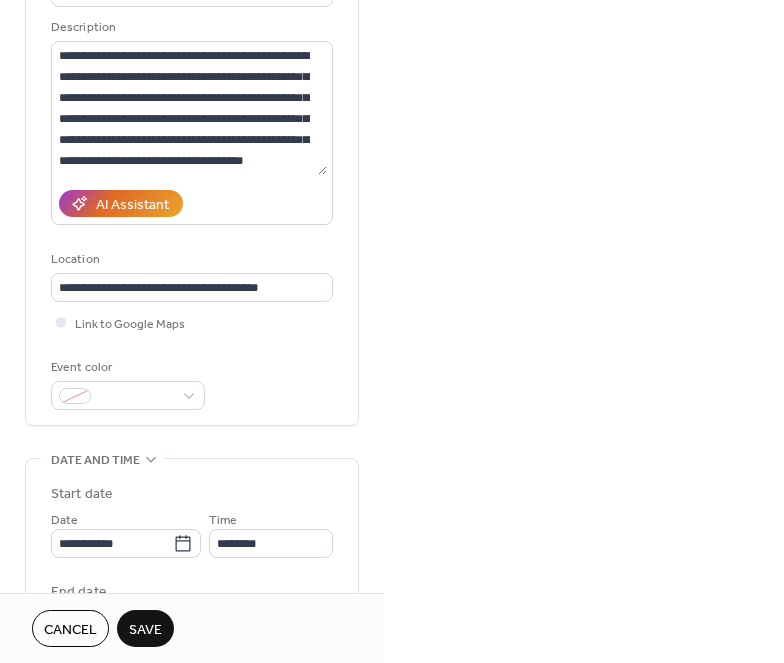click on "**********" at bounding box center [392, 331] 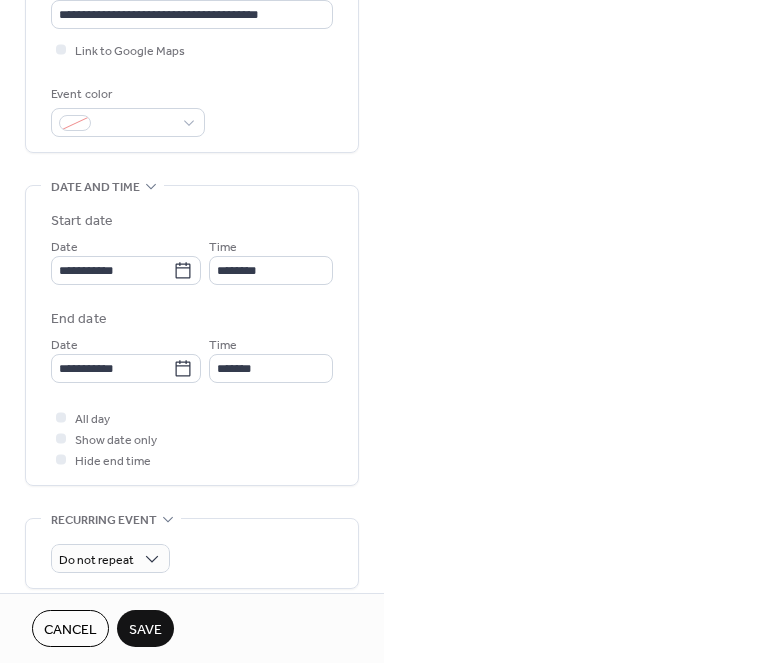scroll, scrollTop: 455, scrollLeft: 0, axis: vertical 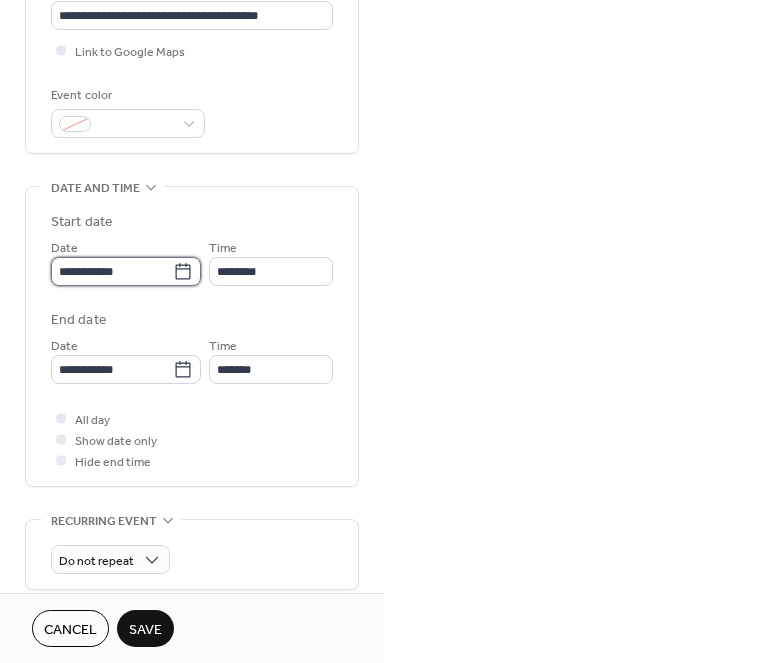 click on "**********" at bounding box center (112, 271) 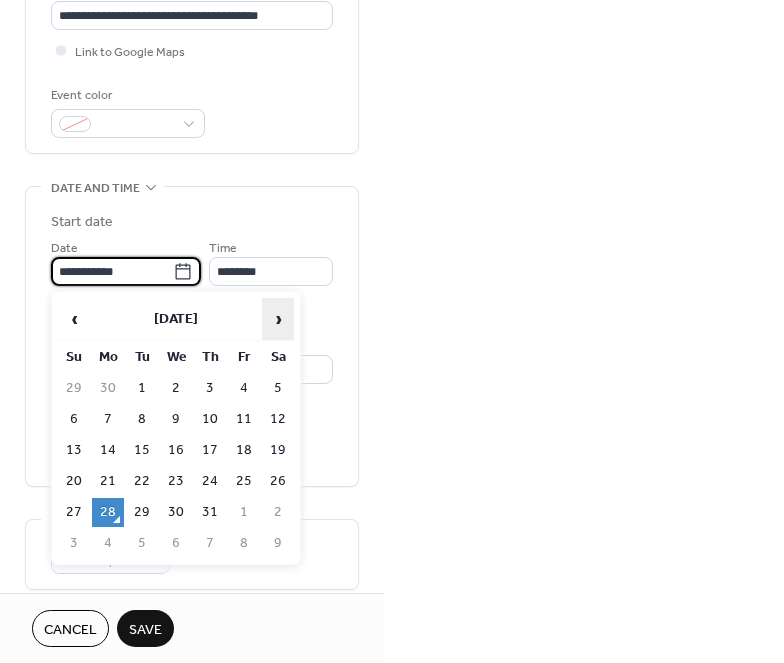 click on "›" at bounding box center (278, 319) 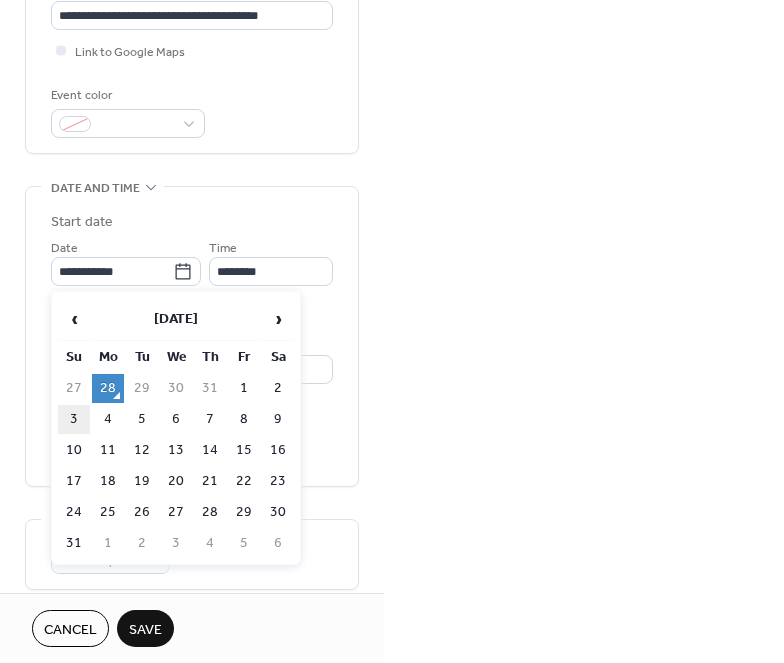 click on "3" at bounding box center [74, 419] 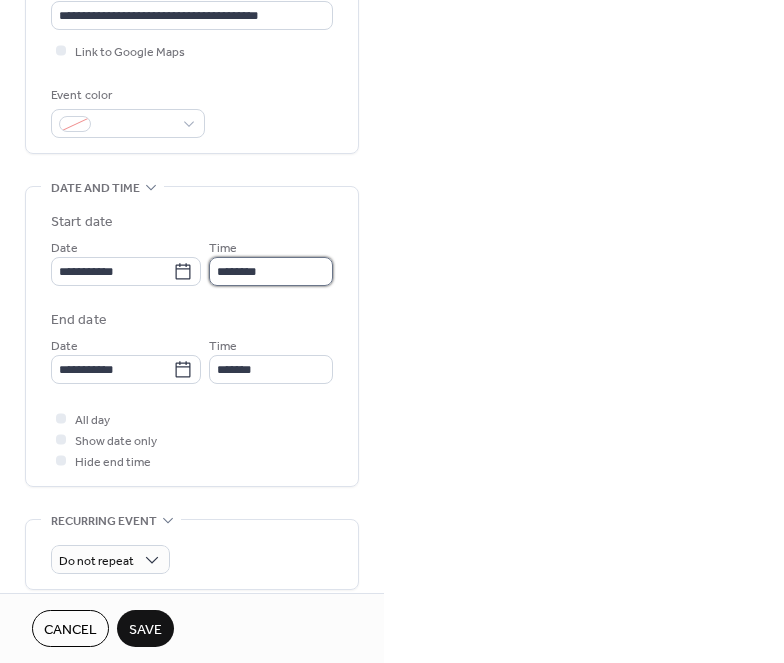 click on "********" at bounding box center (271, 271) 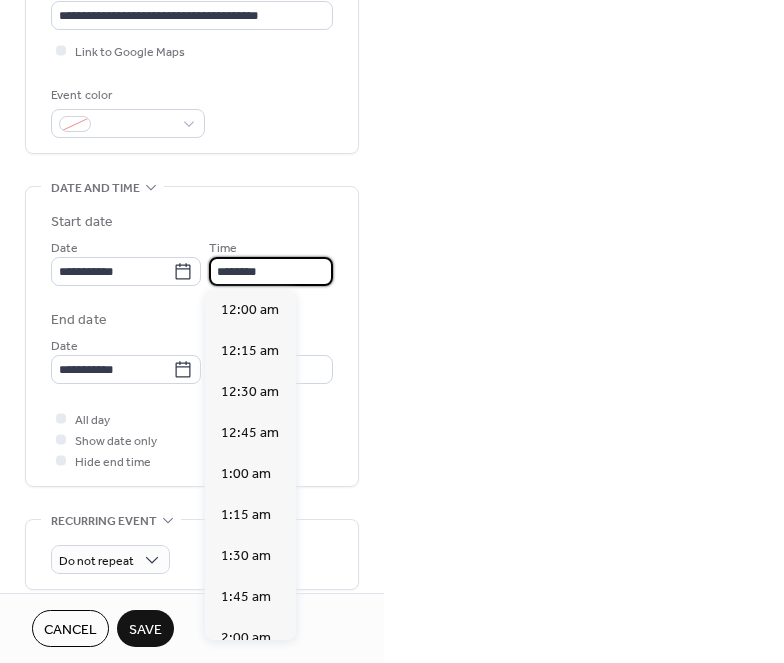 scroll, scrollTop: 1944, scrollLeft: 0, axis: vertical 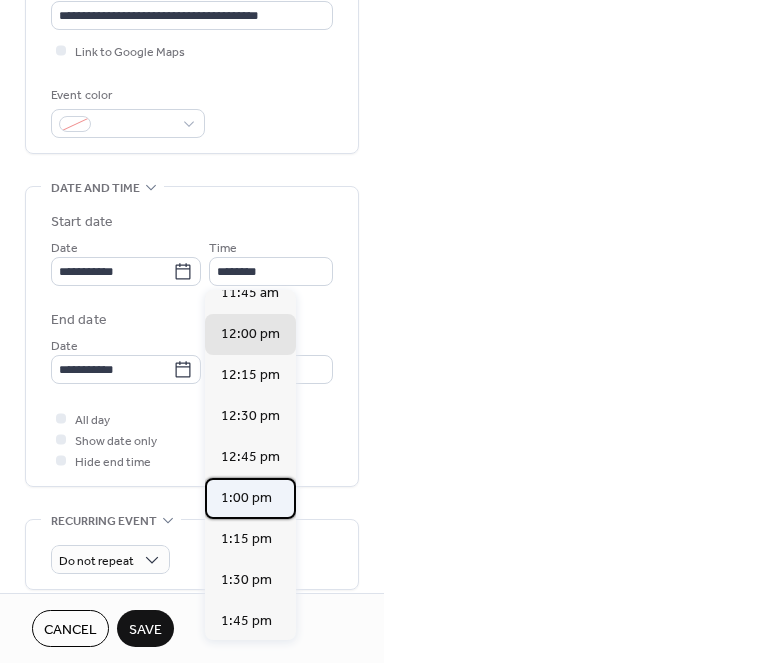 click on "1:00 pm" at bounding box center (246, 498) 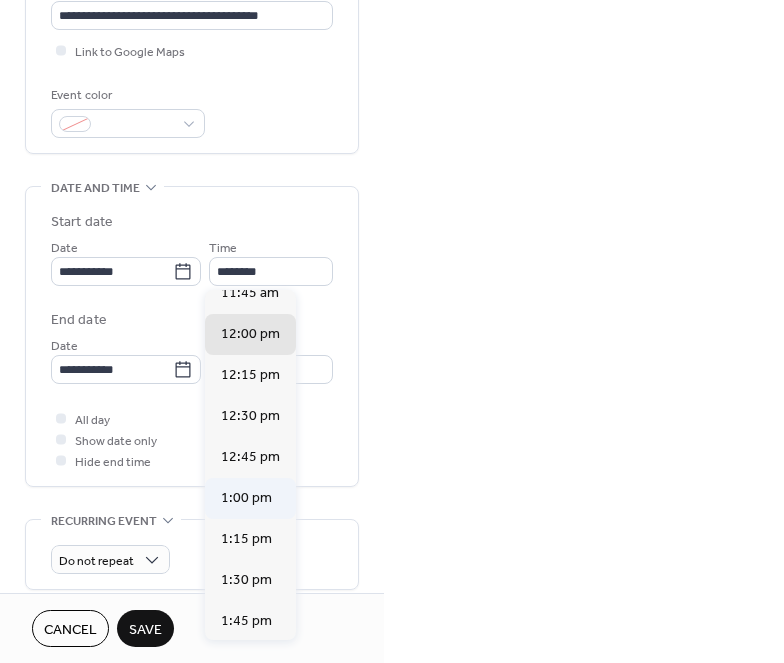 type on "*******" 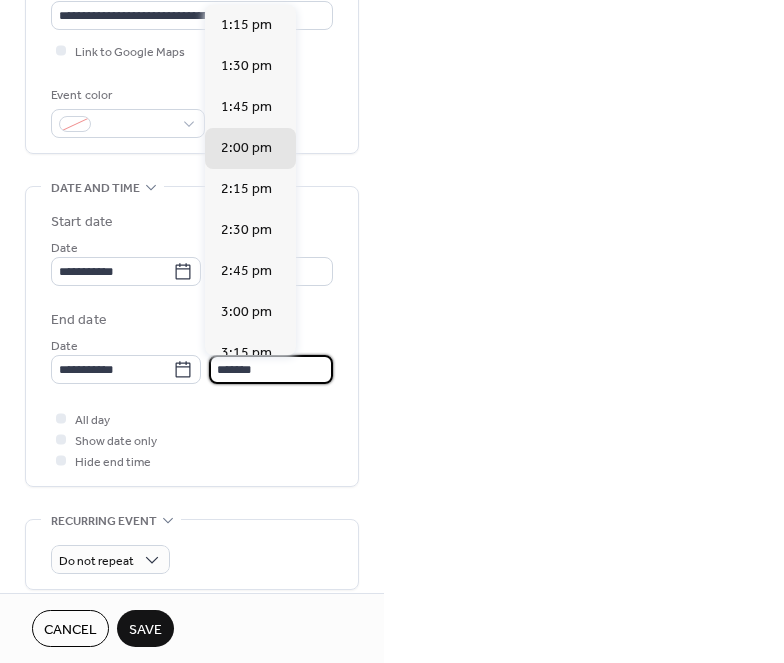 click on "*******" at bounding box center (271, 369) 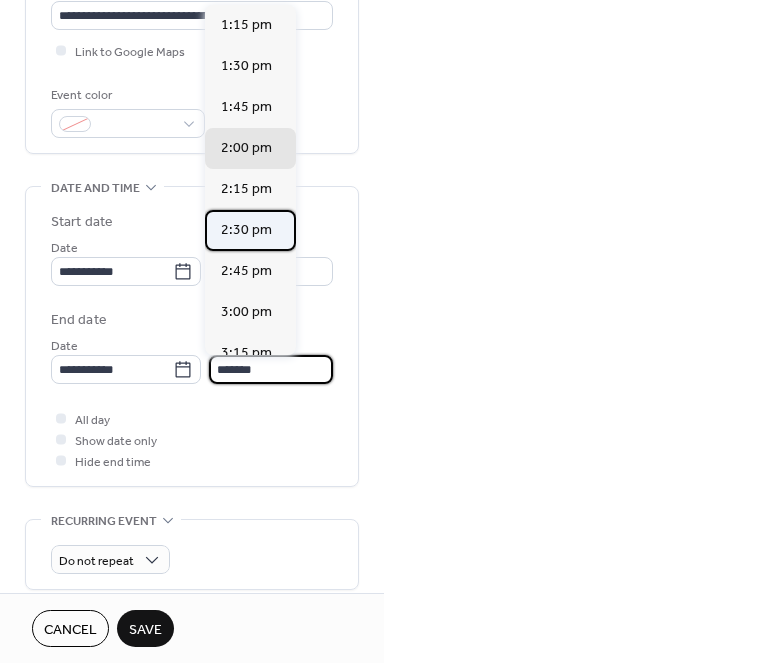 click on "2:30 pm" at bounding box center (250, 230) 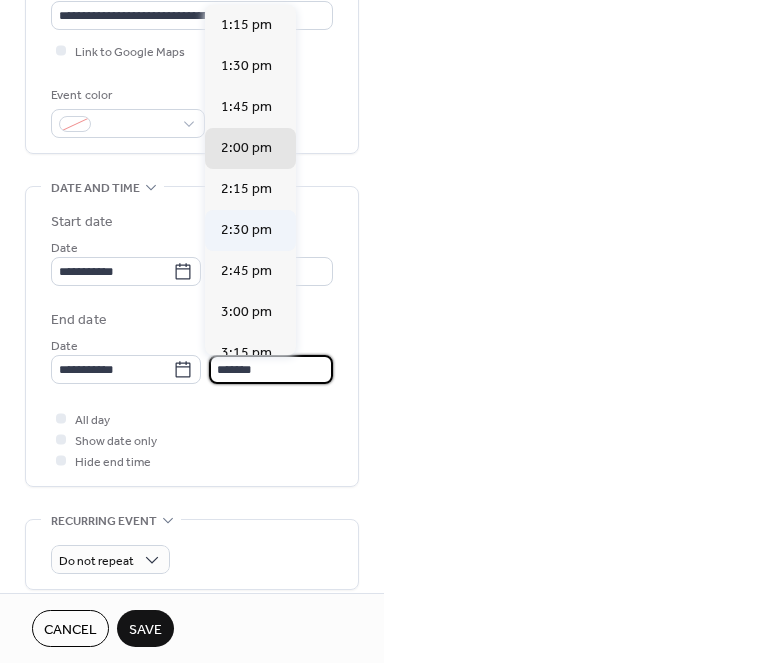 type on "*******" 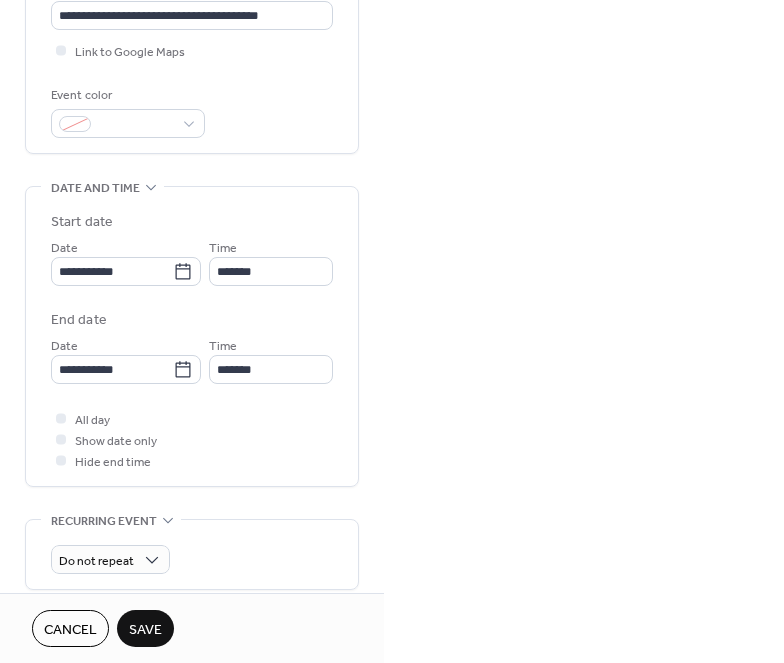 click on "**********" at bounding box center [392, 331] 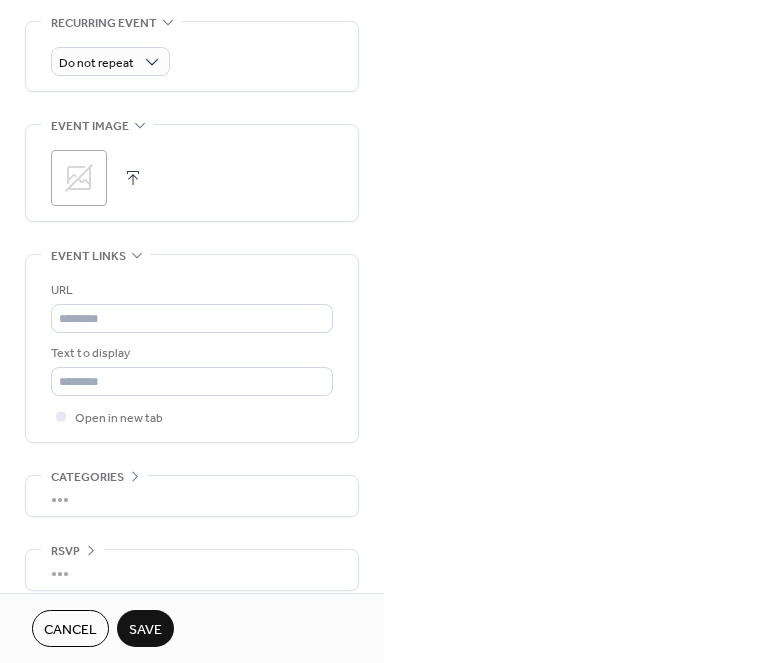 scroll, scrollTop: 956, scrollLeft: 0, axis: vertical 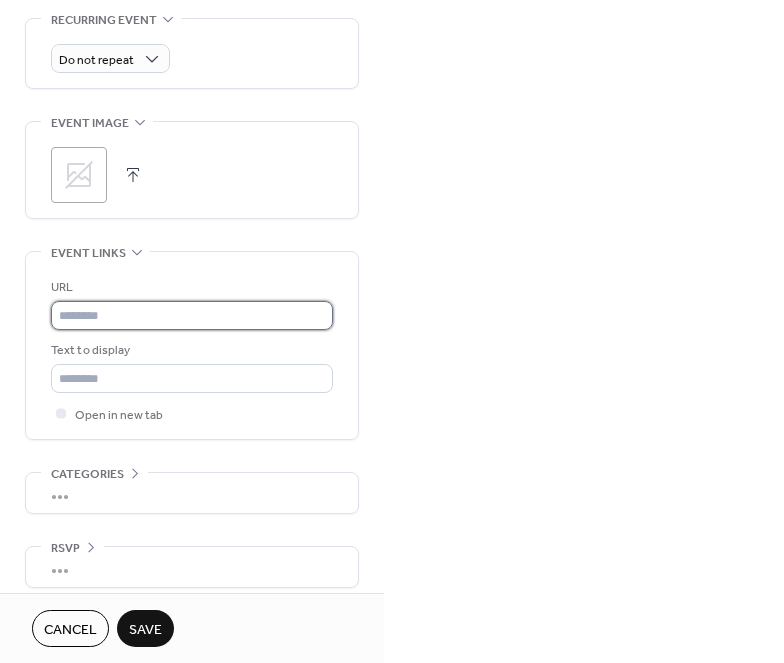 click at bounding box center (192, 315) 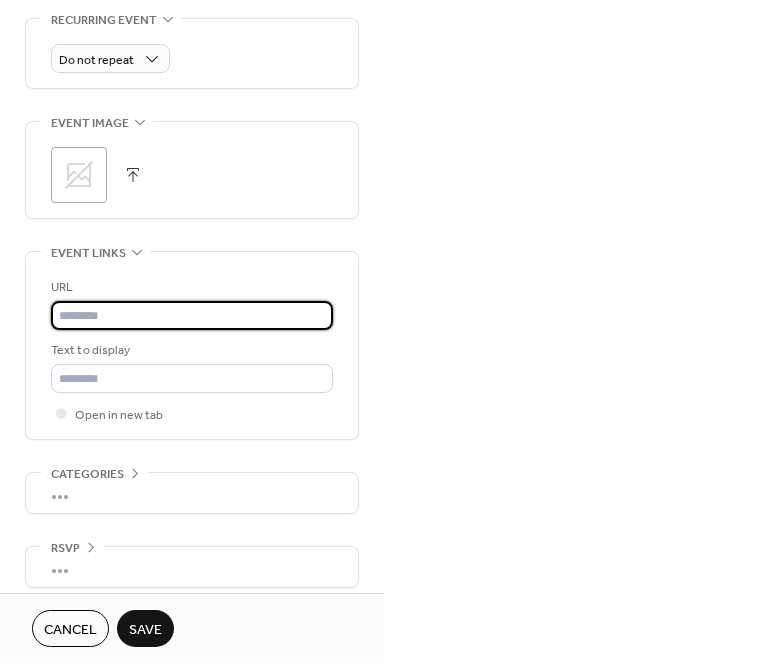 paste on "**********" 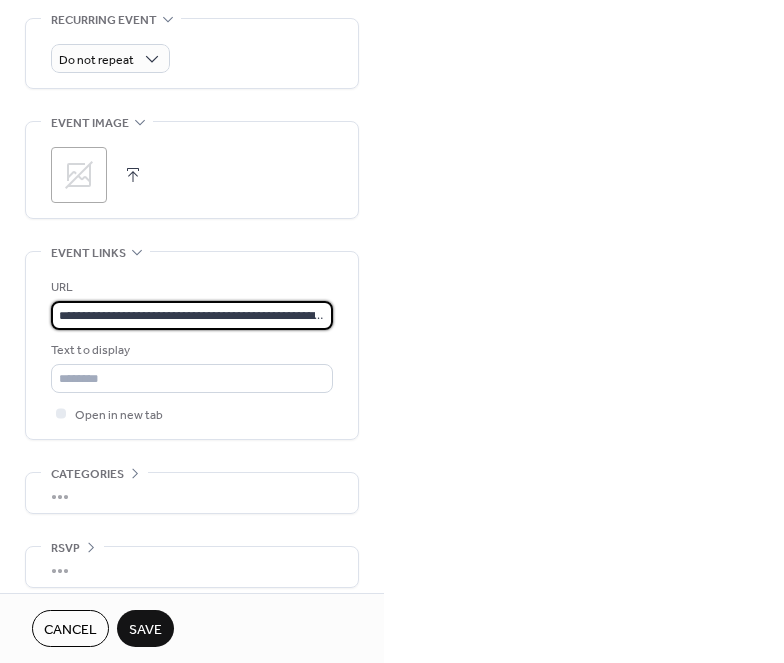 scroll, scrollTop: 0, scrollLeft: 325, axis: horizontal 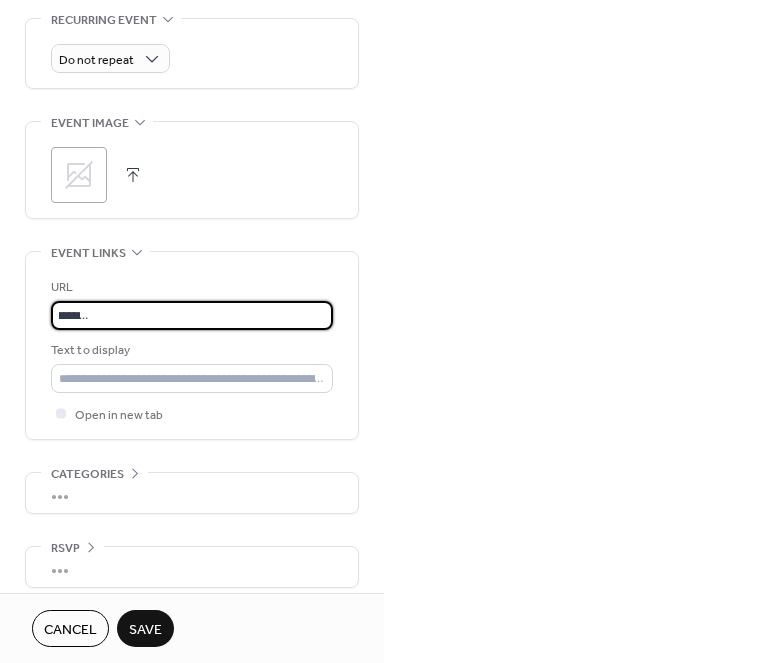 type on "**********" 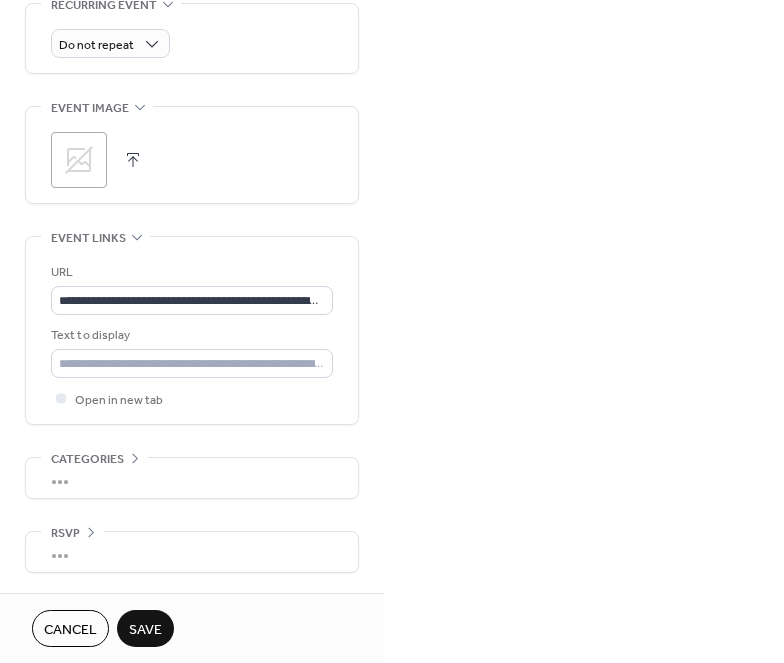 scroll, scrollTop: 970, scrollLeft: 0, axis: vertical 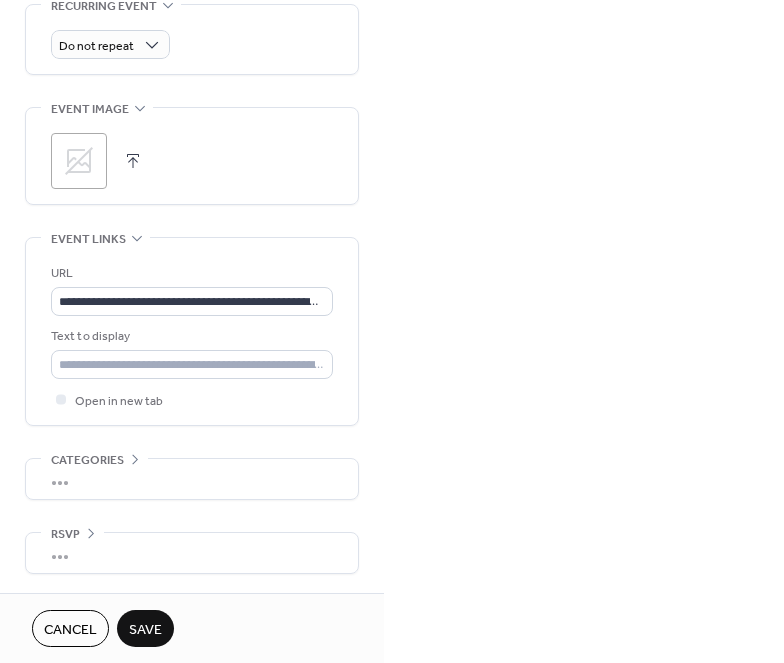 click on "Save" at bounding box center (145, 630) 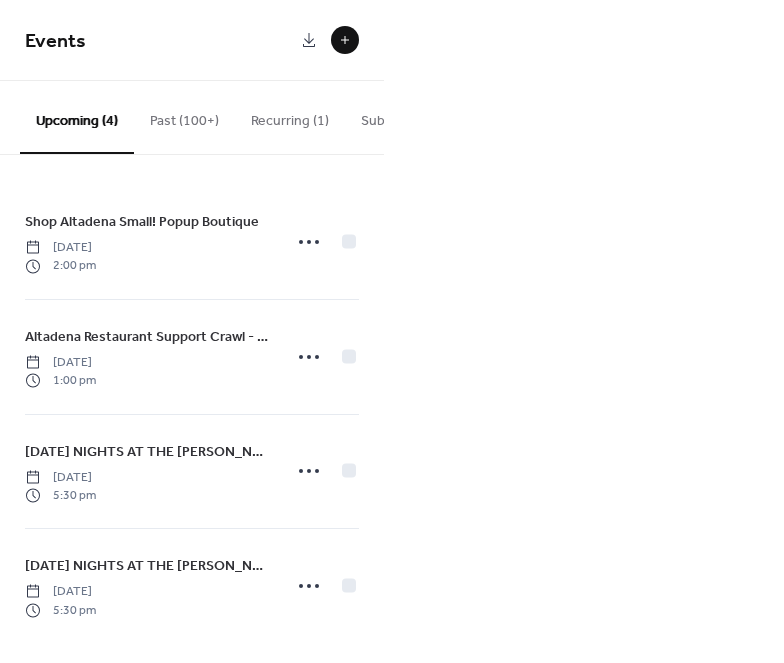 click at bounding box center [345, 40] 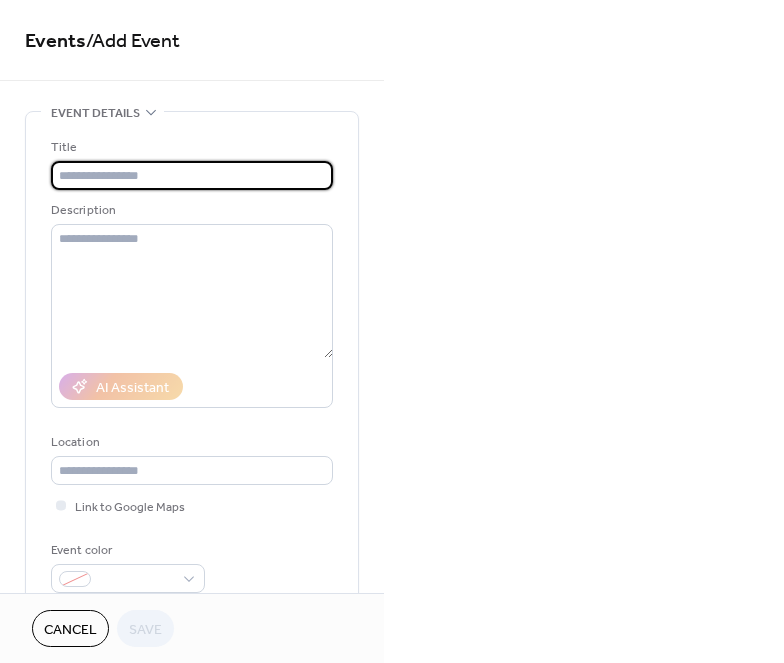 paste on "**********" 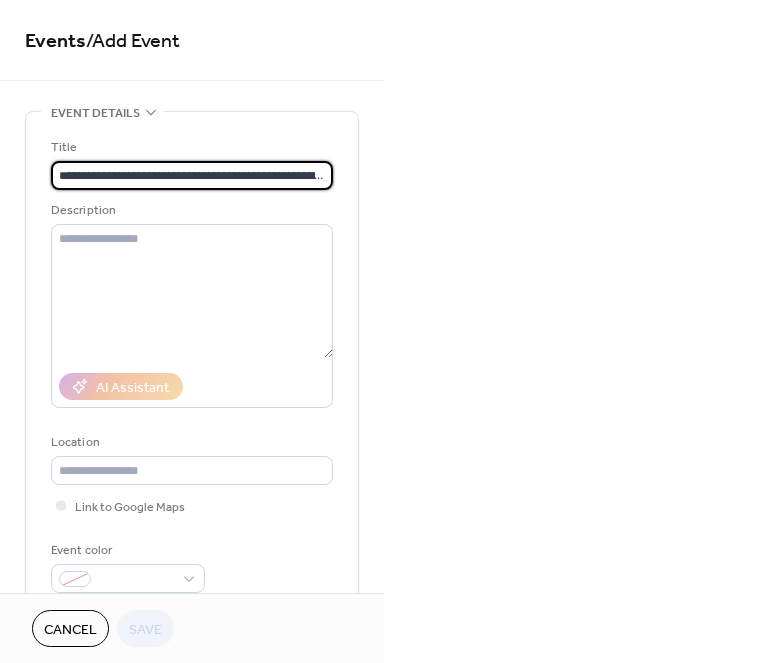 scroll, scrollTop: 0, scrollLeft: 103, axis: horizontal 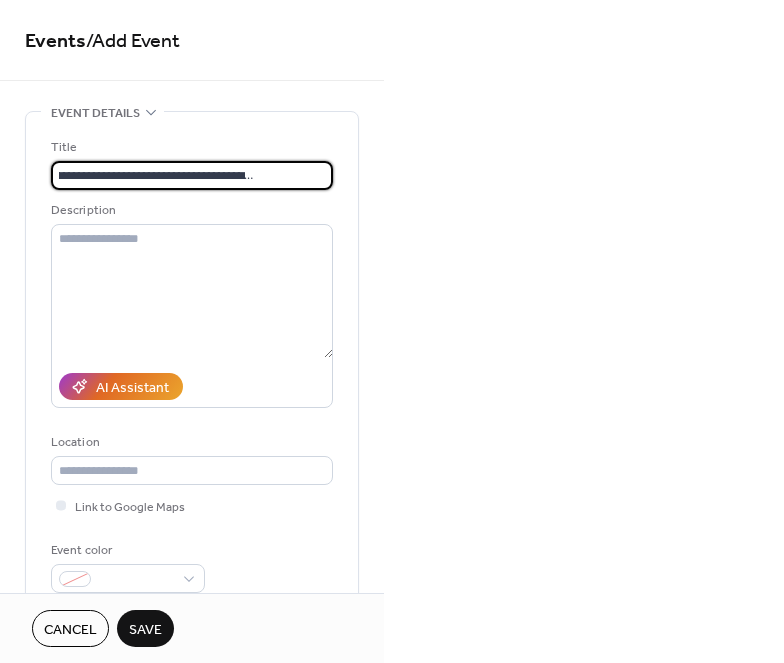 type on "**********" 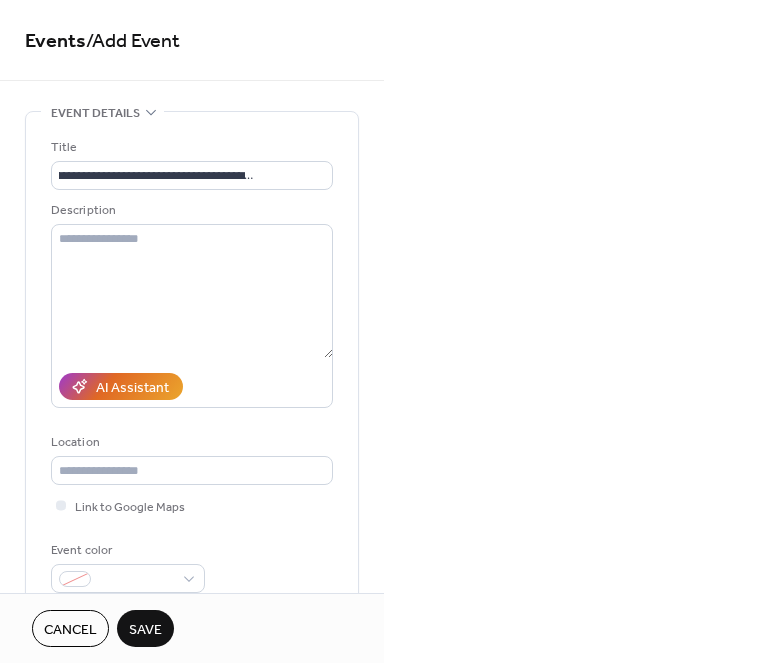 scroll, scrollTop: 0, scrollLeft: 0, axis: both 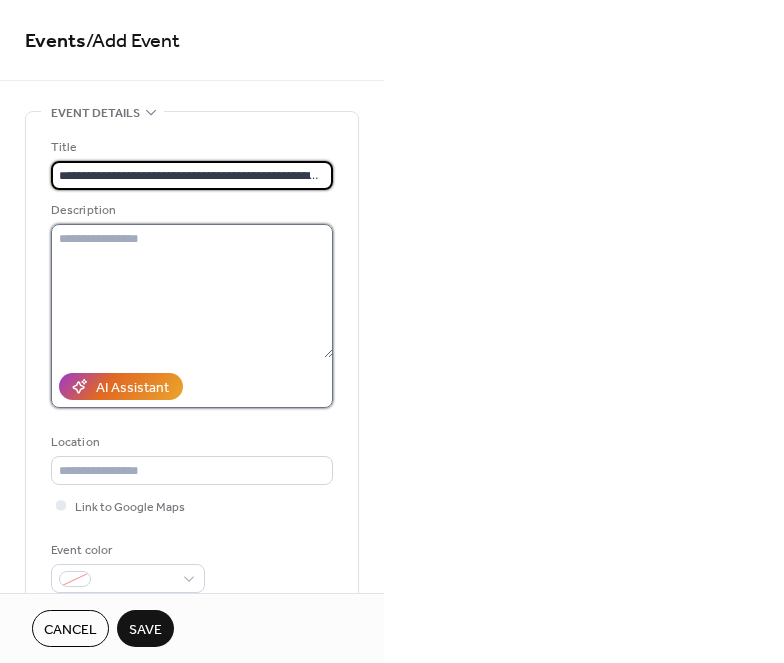 click at bounding box center (192, 291) 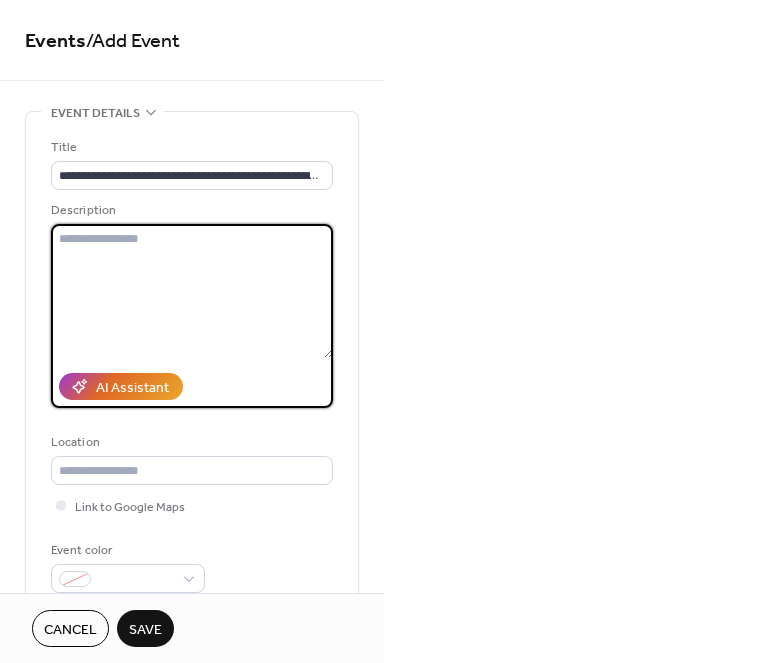 paste on "**********" 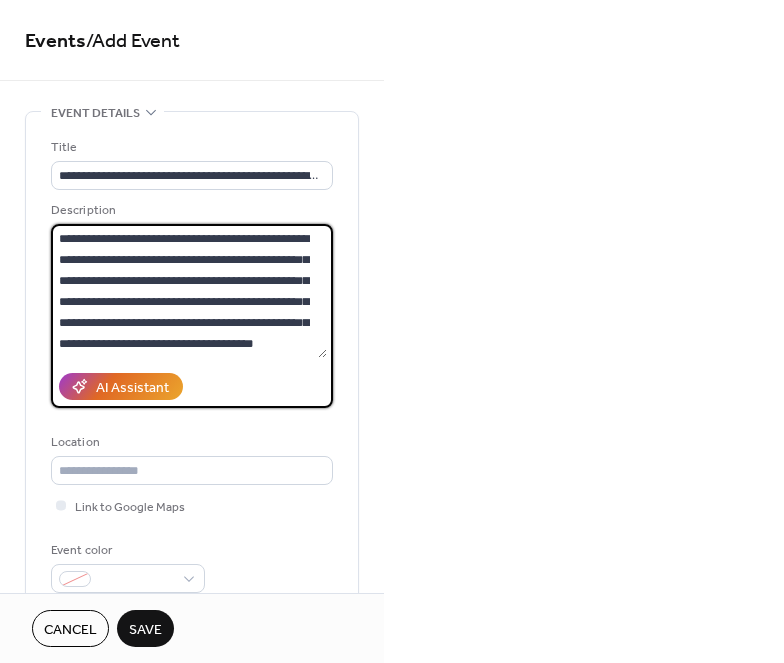 scroll, scrollTop: 60, scrollLeft: 0, axis: vertical 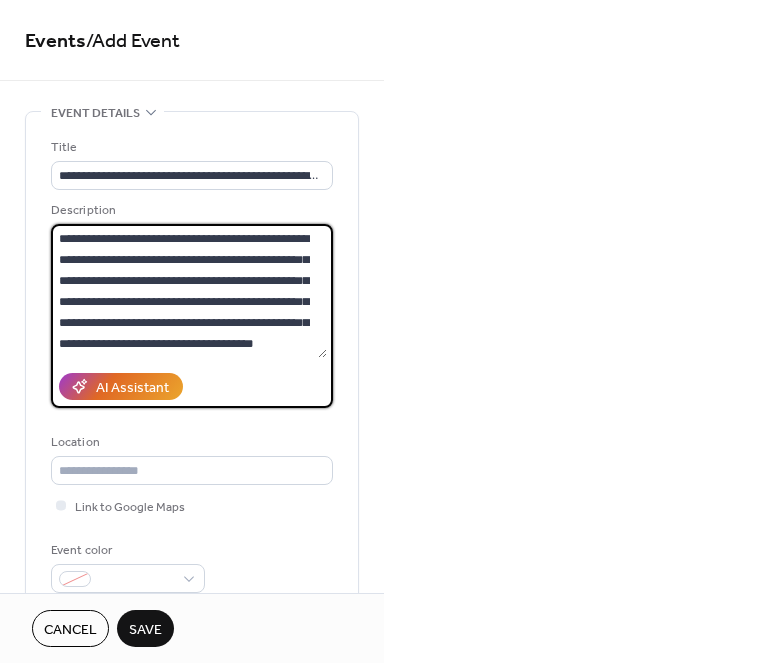 drag, startPoint x: 182, startPoint y: 351, endPoint x: 18, endPoint y: 225, distance: 206.81392 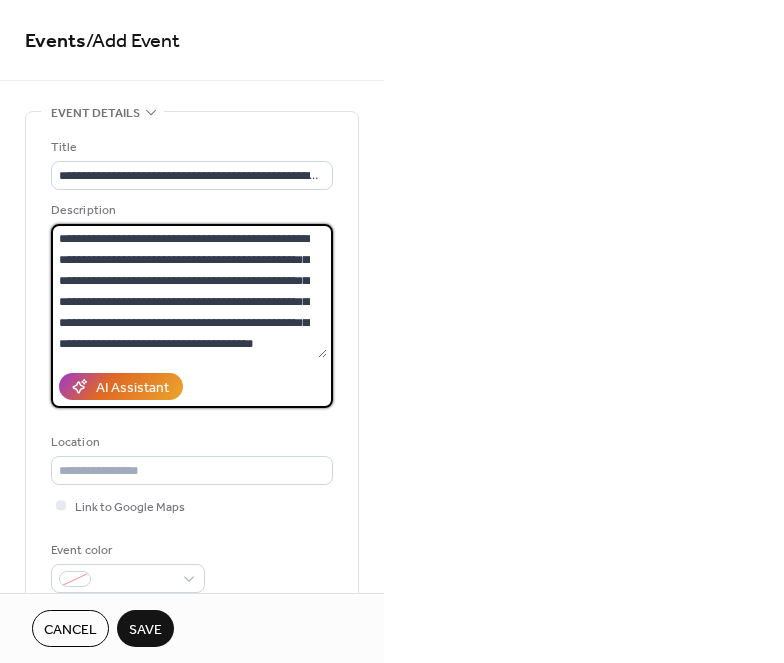 drag, startPoint x: 291, startPoint y: 351, endPoint x: -26, endPoint y: 136, distance: 383.03262 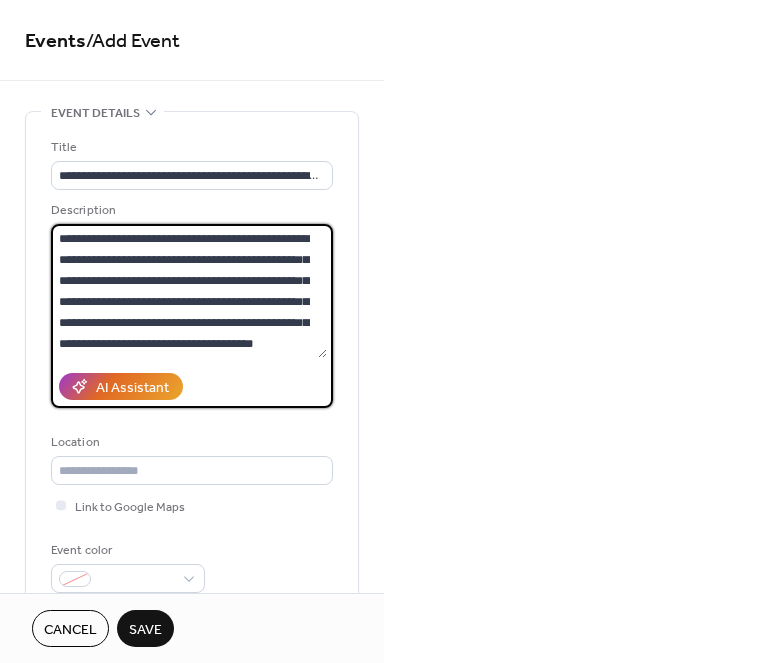 click on "**********" at bounding box center (392, 331) 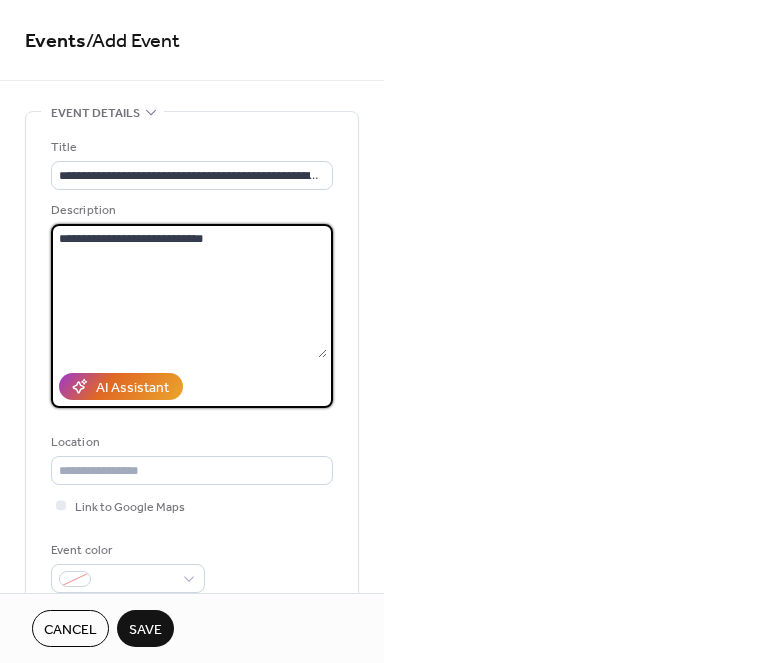 drag, startPoint x: 234, startPoint y: 254, endPoint x: -121, endPoint y: 239, distance: 355.31677 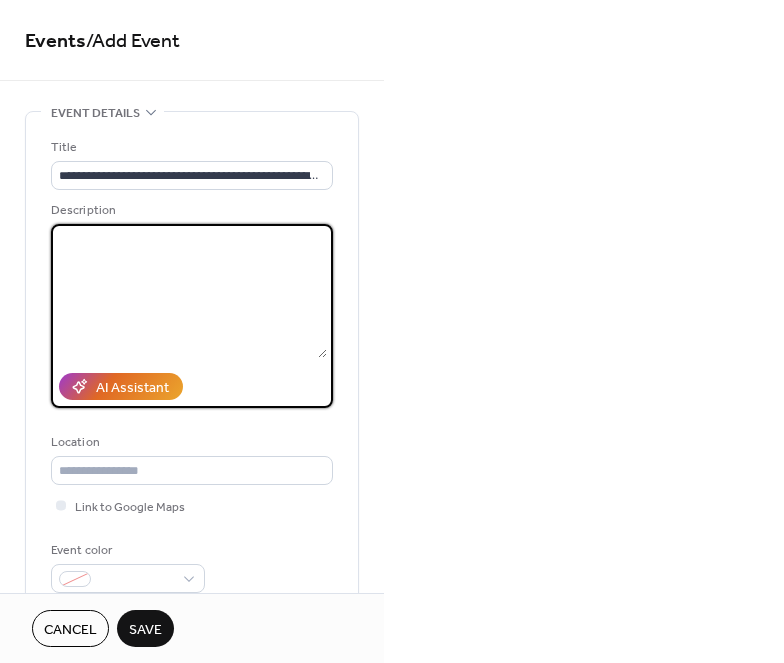 paste on "**********" 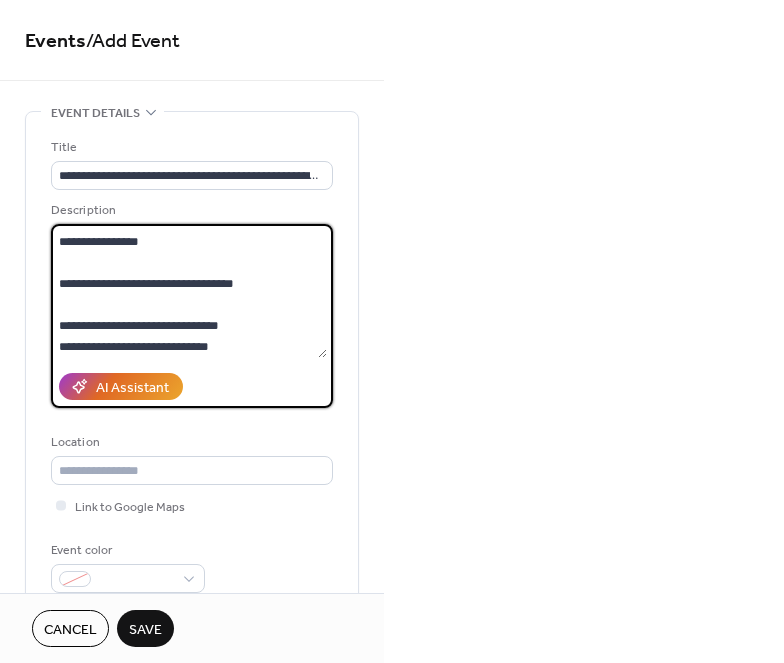 scroll, scrollTop: 0, scrollLeft: 0, axis: both 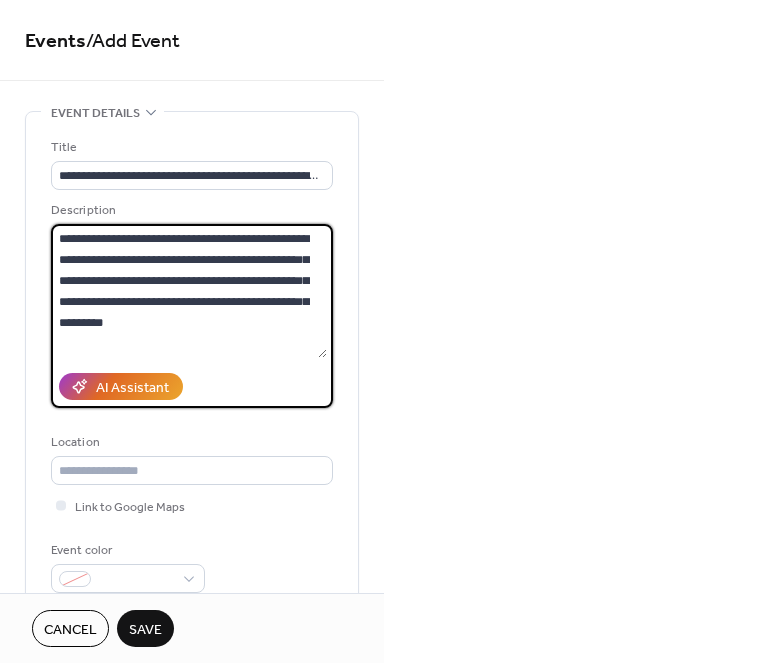 type on "**********" 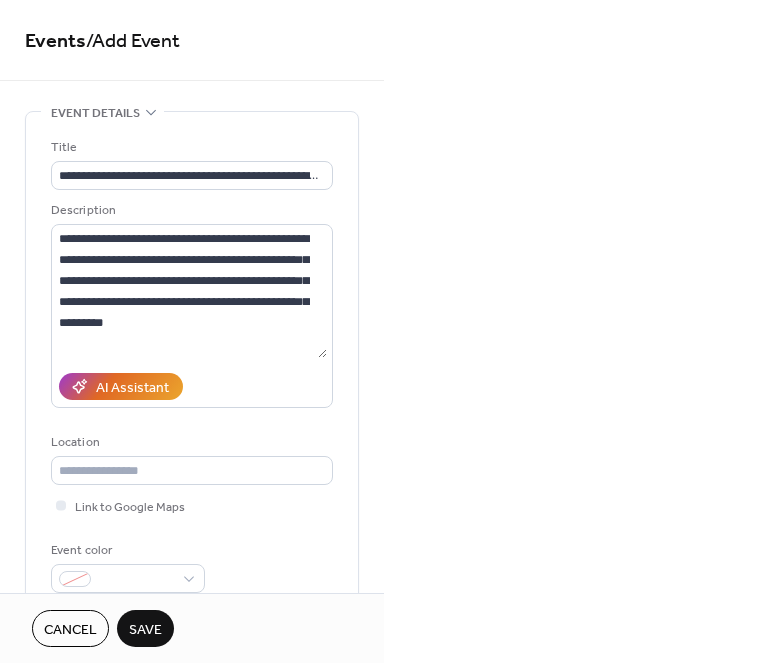 click on "**********" at bounding box center (392, 331) 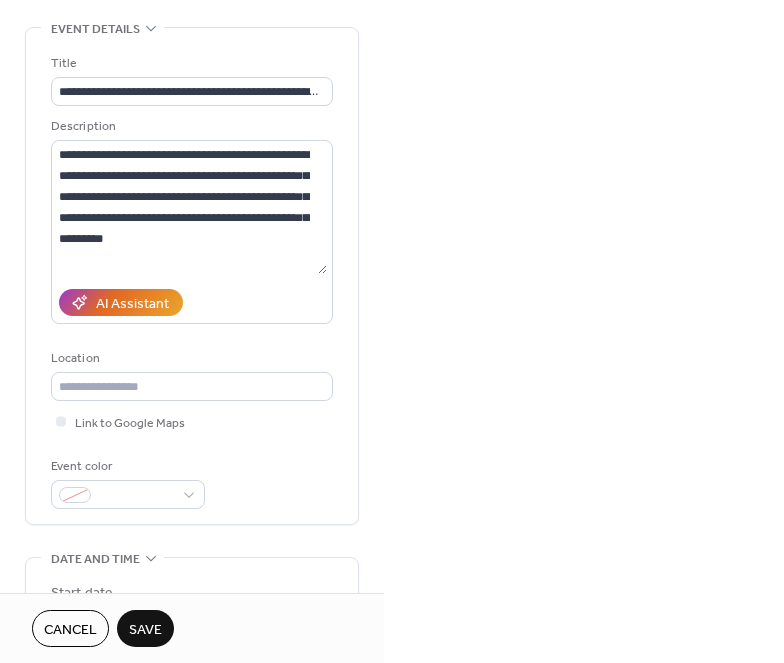 scroll, scrollTop: 131, scrollLeft: 0, axis: vertical 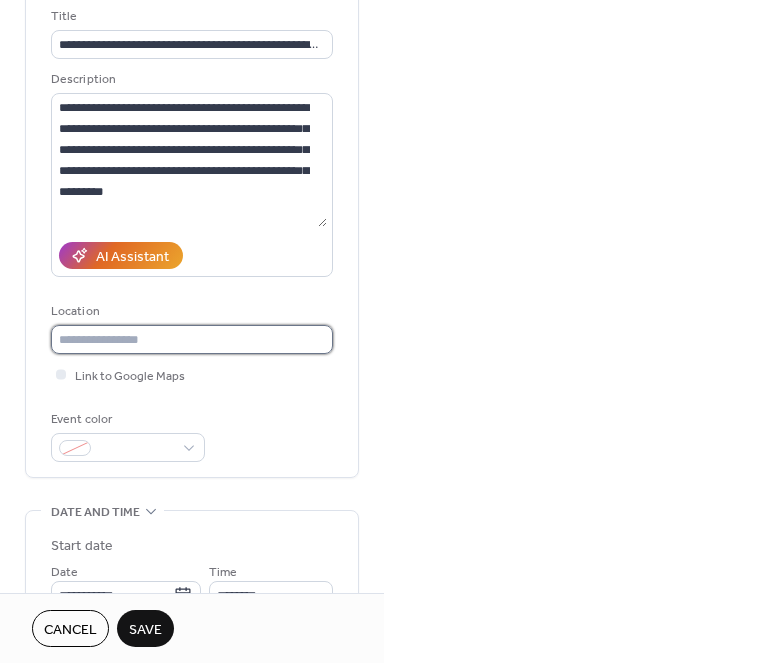 click at bounding box center [192, 339] 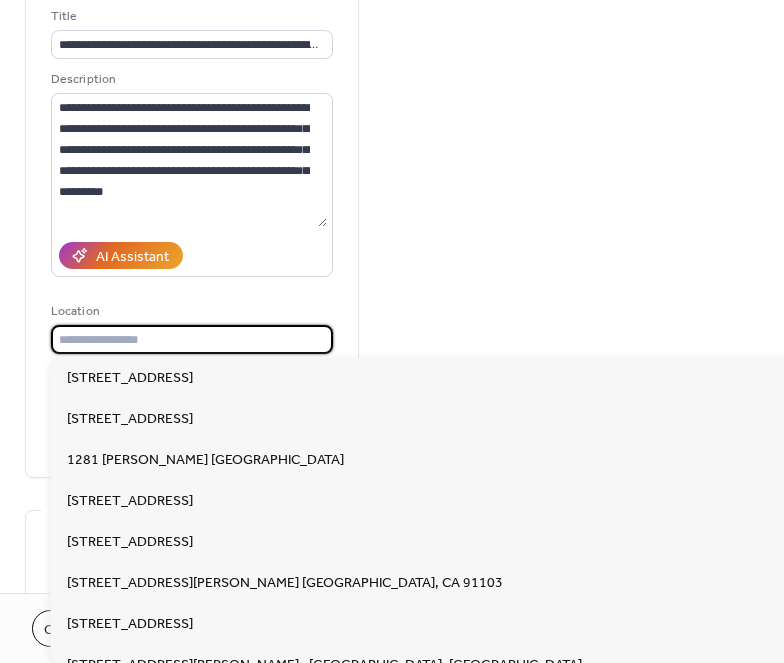 paste on "**********" 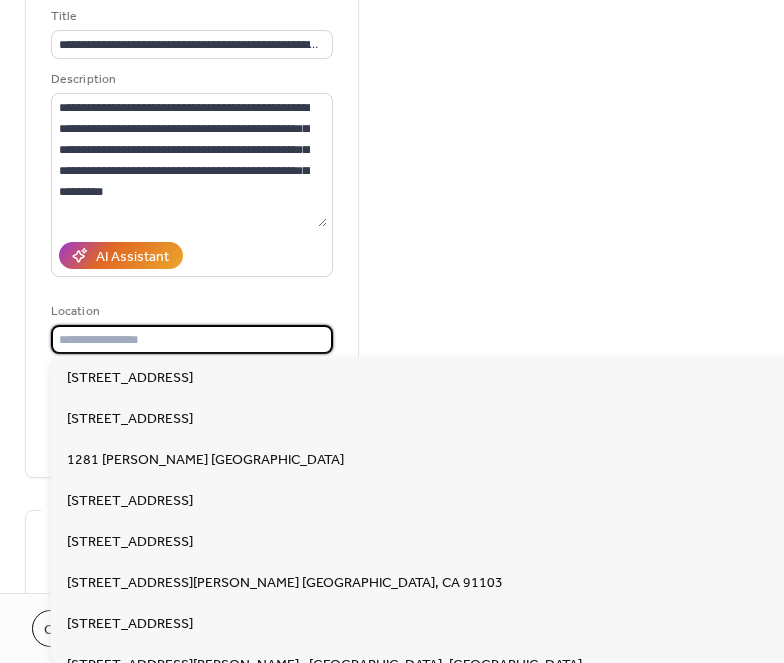 scroll, scrollTop: 0, scrollLeft: 0, axis: both 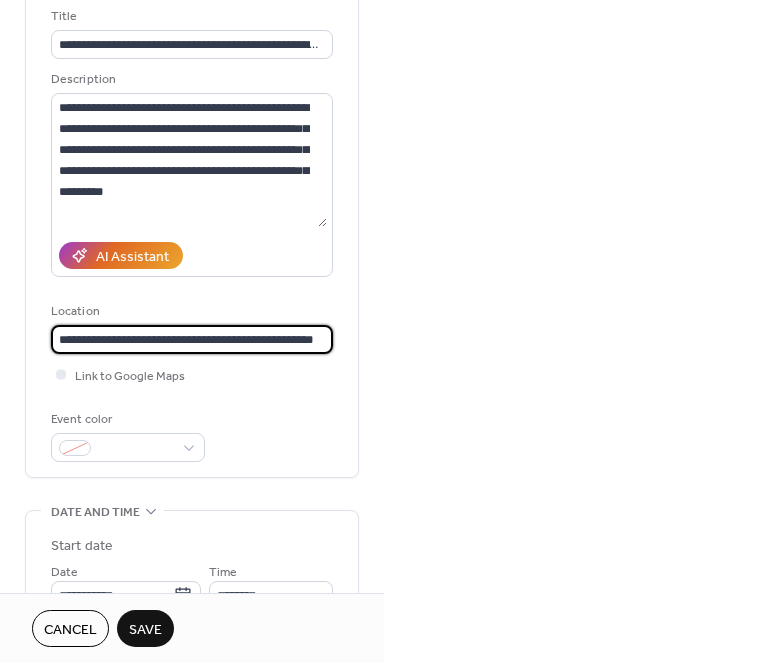 type on "**********" 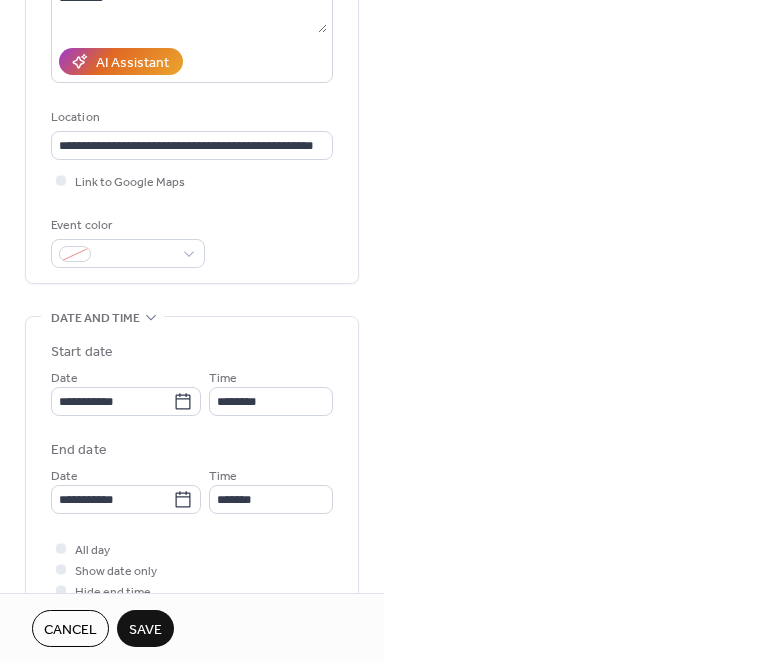 scroll, scrollTop: 641, scrollLeft: 0, axis: vertical 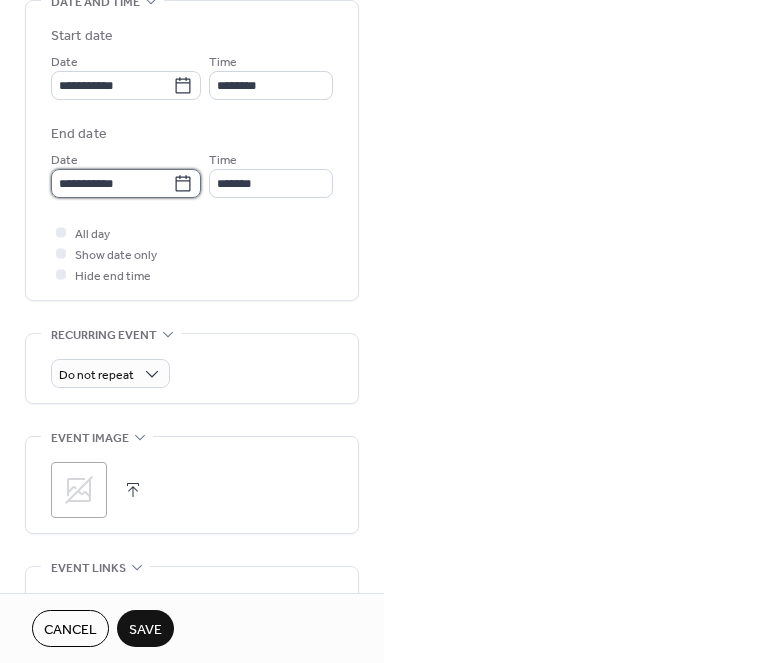 click on "**********" at bounding box center [112, 183] 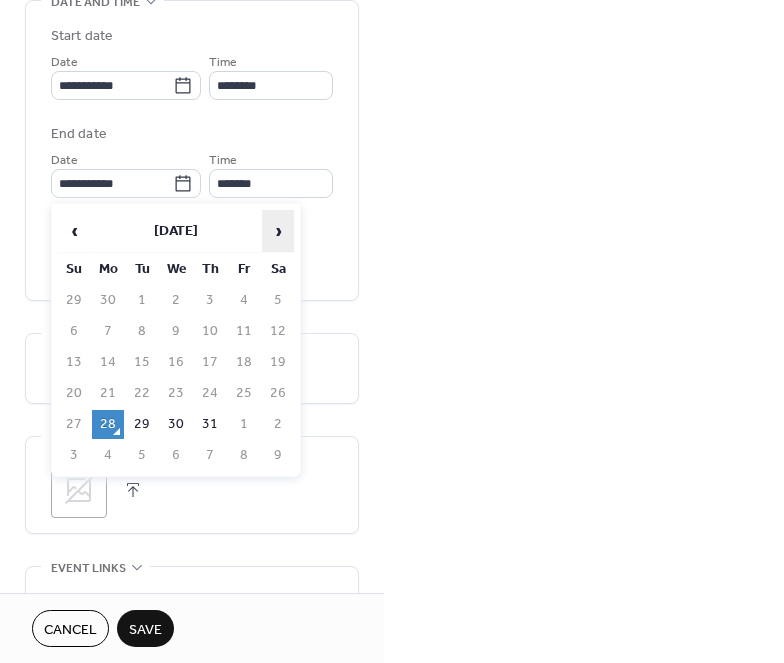 click on "›" at bounding box center (278, 231) 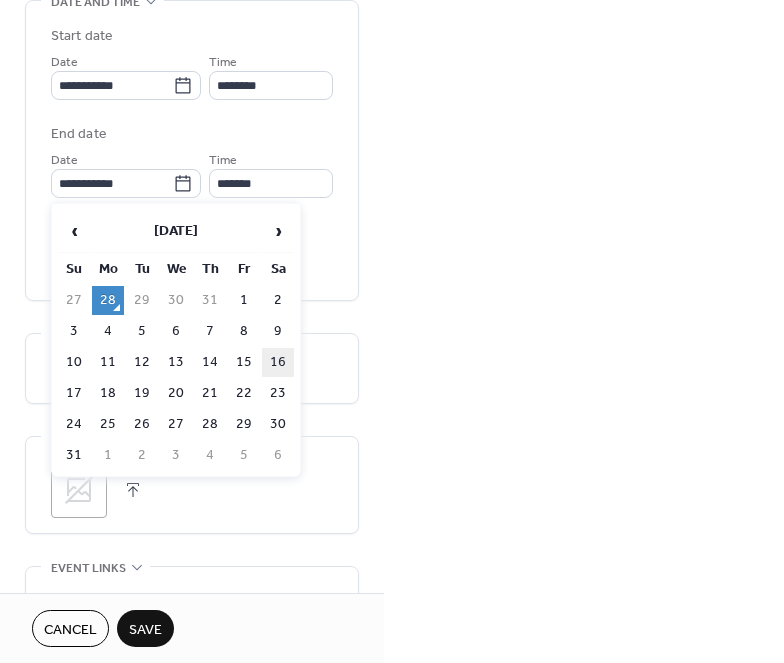 click on "16" at bounding box center (278, 362) 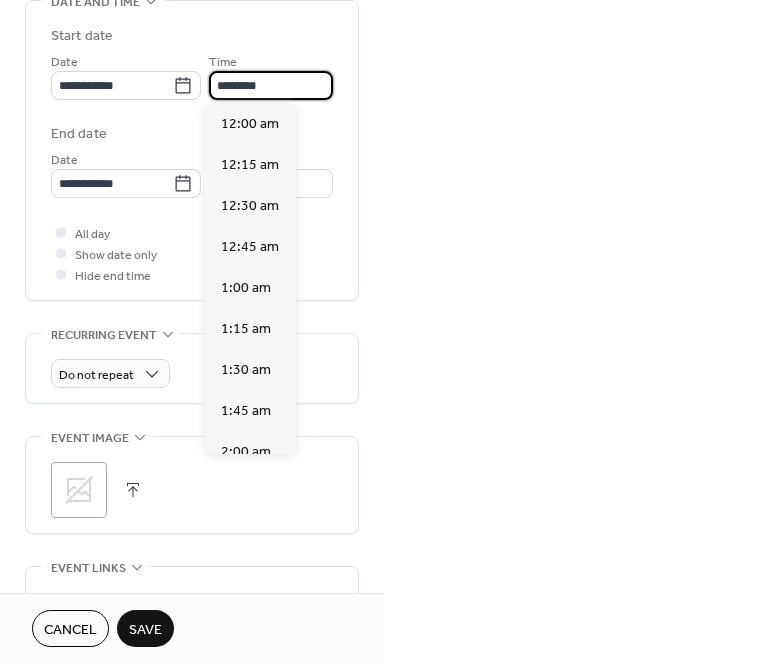 click on "********" at bounding box center (271, 85) 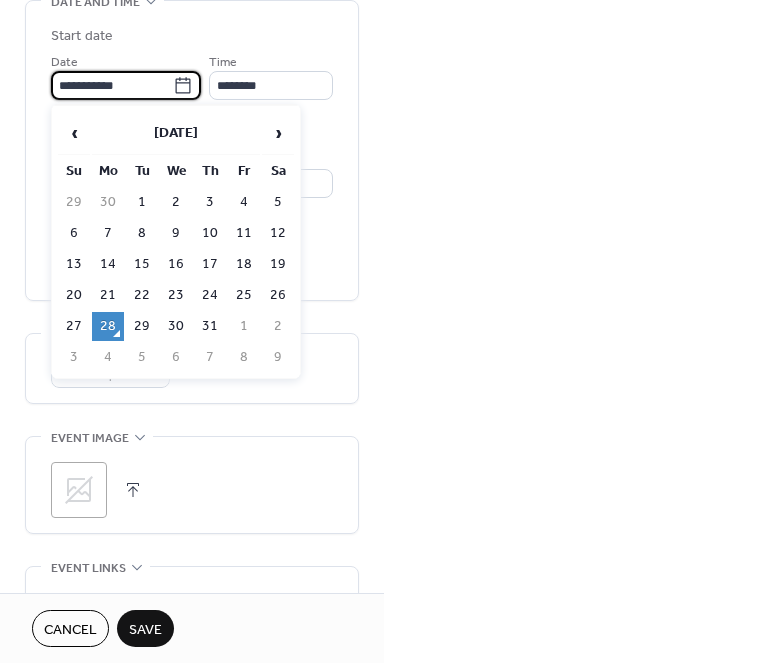 click on "**********" at bounding box center [112, 85] 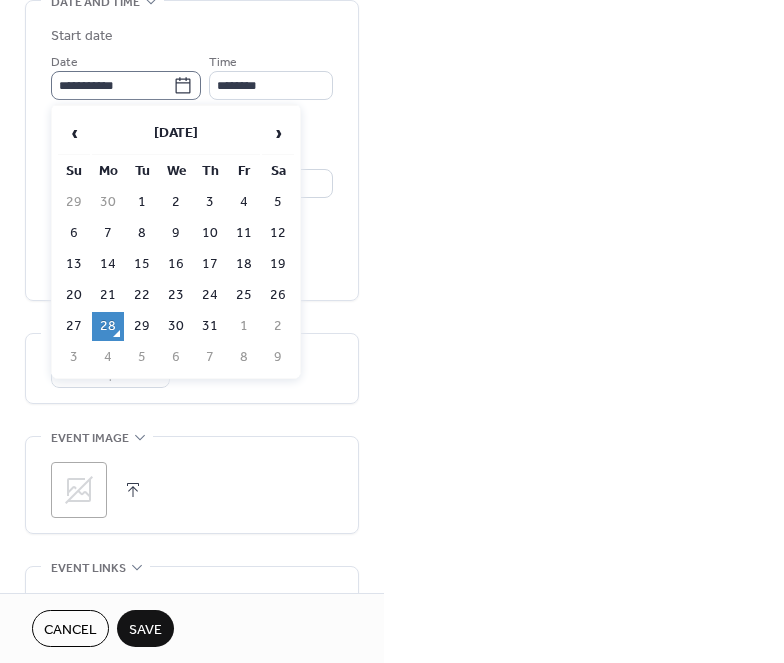 click 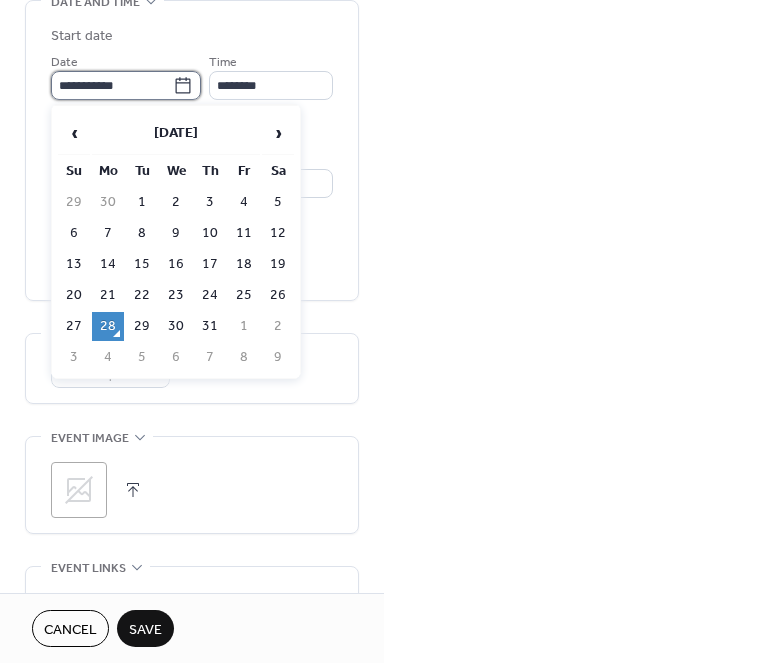click on "**********" at bounding box center (112, 85) 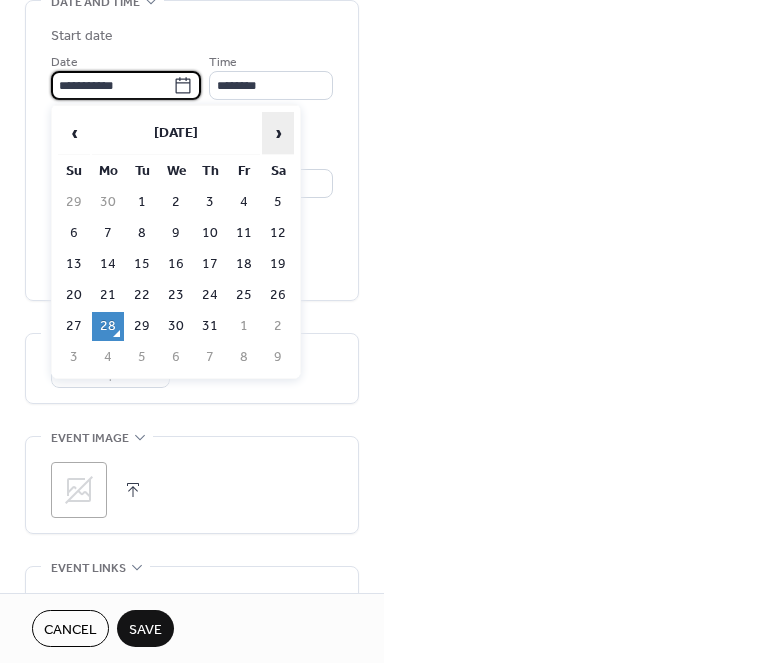 click on "›" at bounding box center (278, 133) 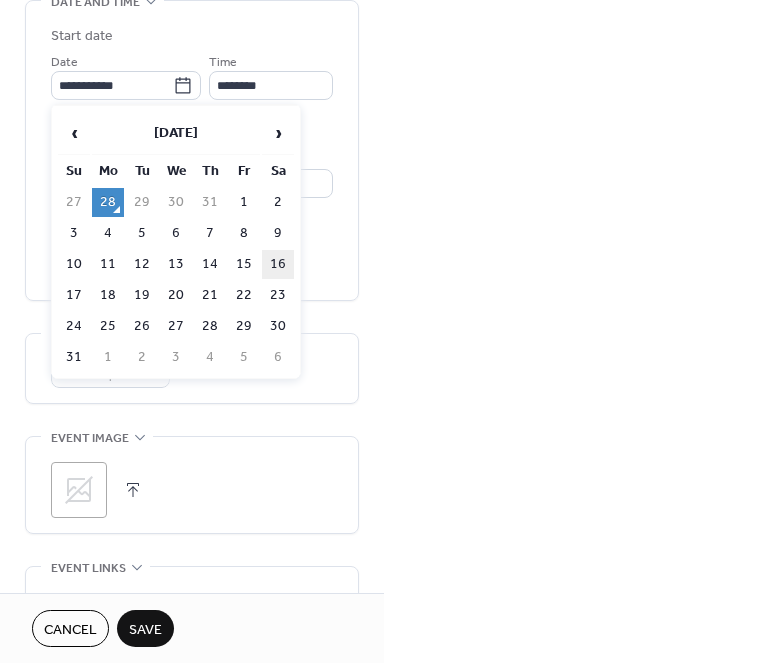 click on "16" at bounding box center [278, 264] 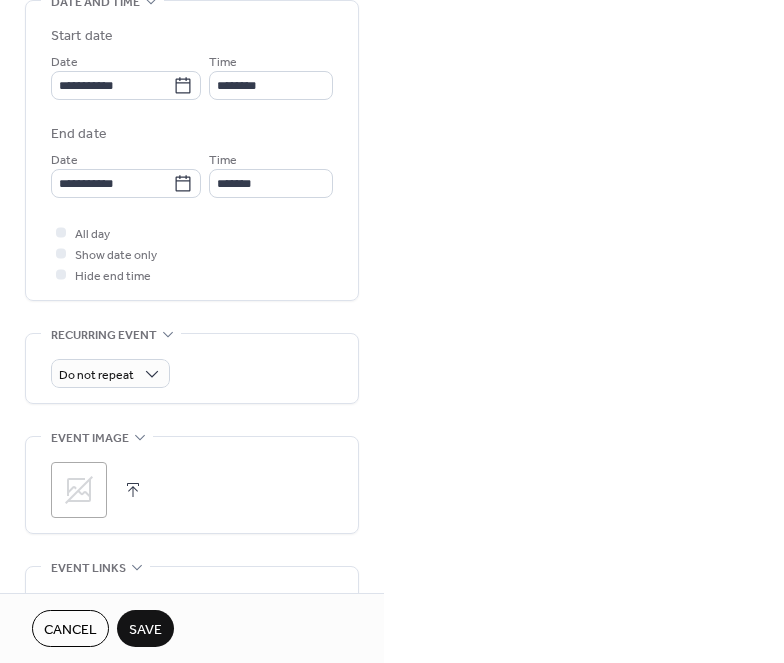 click on "**********" at bounding box center [392, 331] 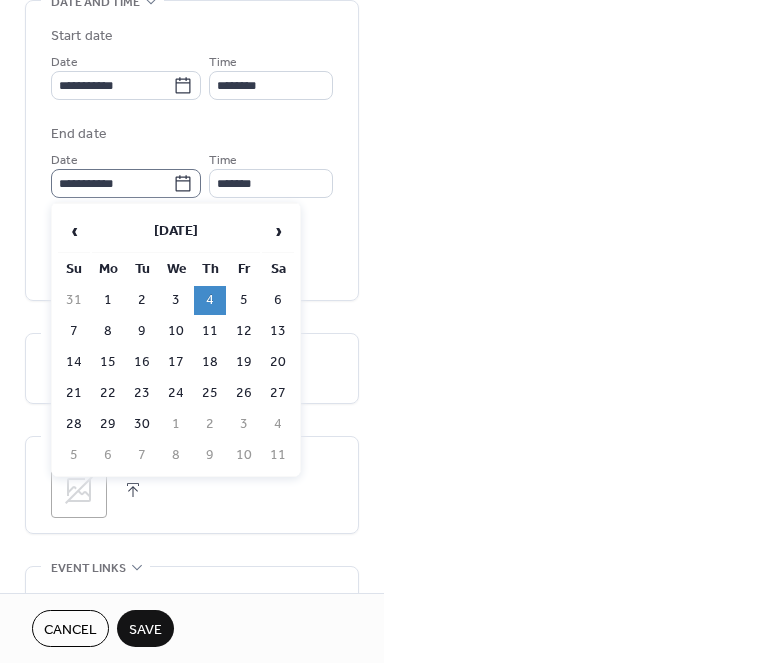 click 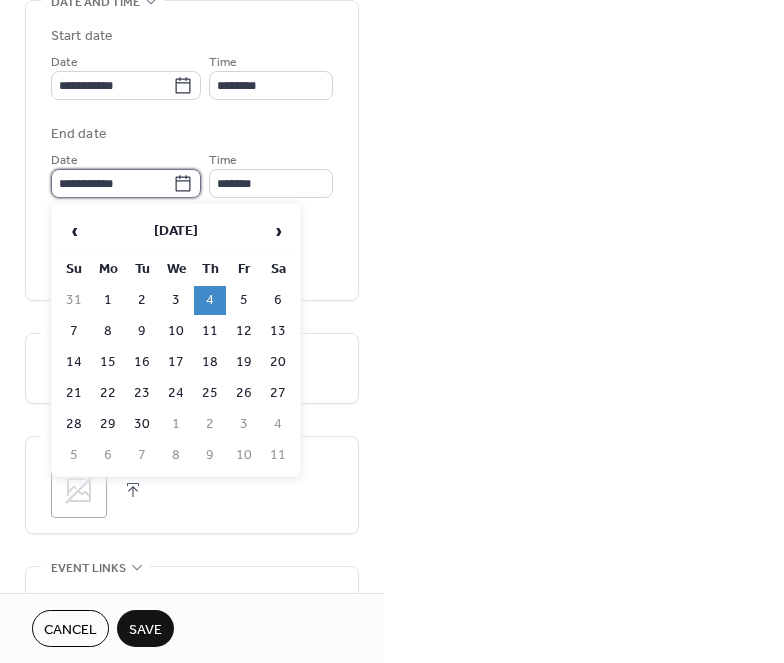 click on "**********" at bounding box center [112, 183] 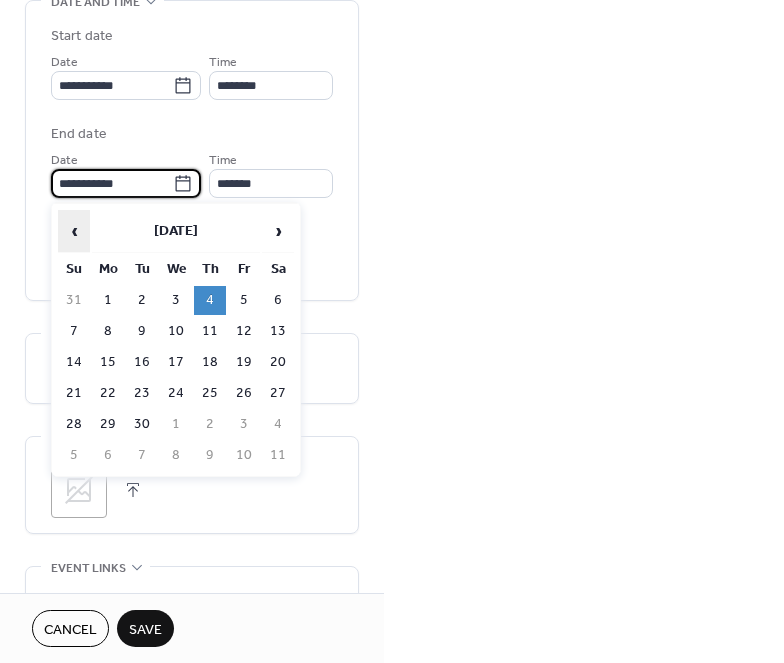 click on "‹" at bounding box center [74, 231] 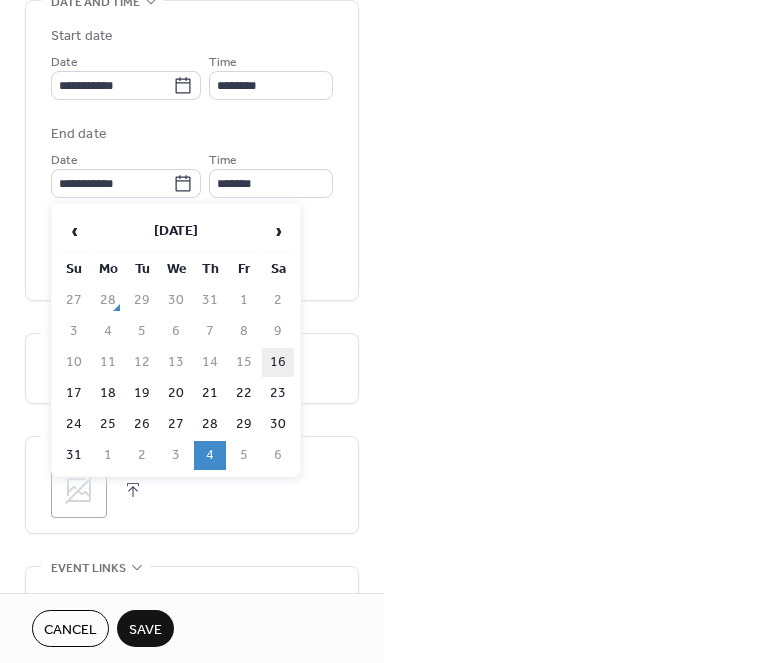 click on "16" at bounding box center (278, 362) 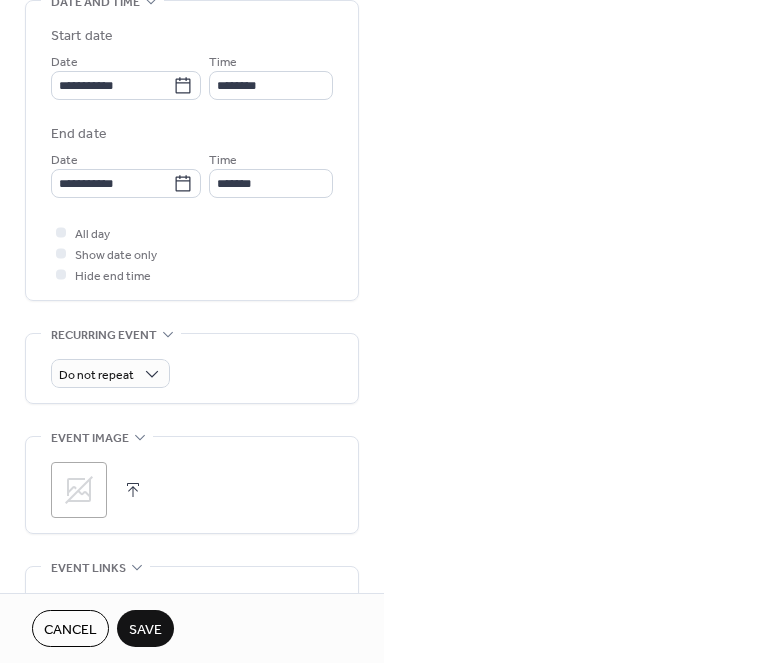 click on "**********" at bounding box center [392, 331] 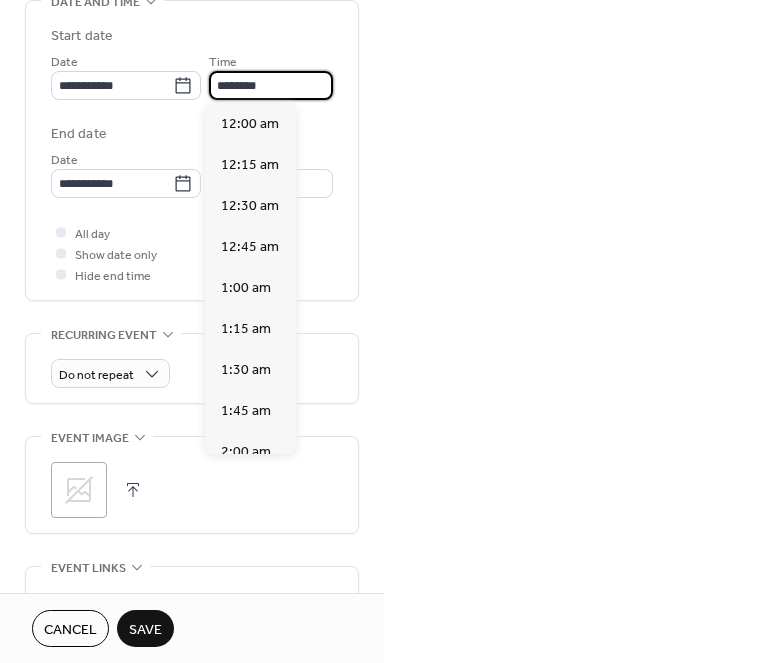 click on "********" at bounding box center (271, 85) 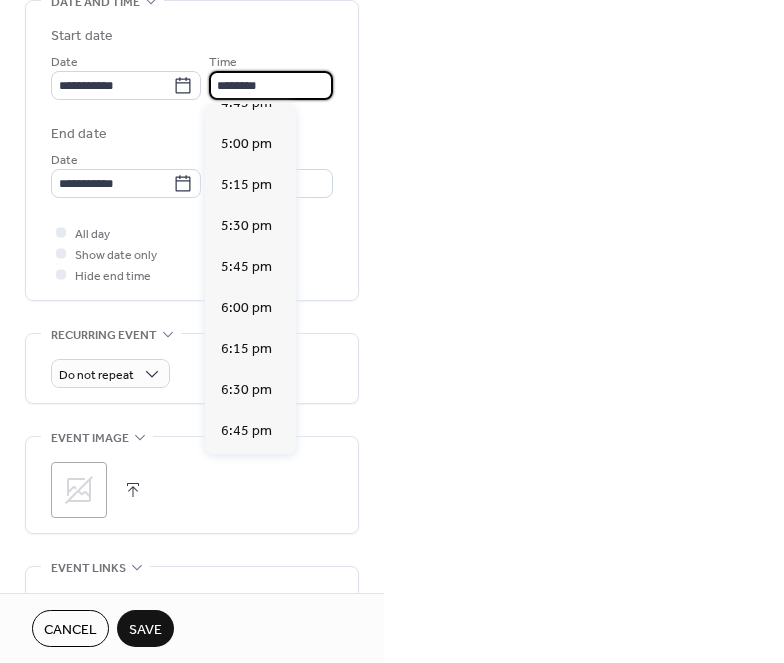scroll, scrollTop: 2772, scrollLeft: 0, axis: vertical 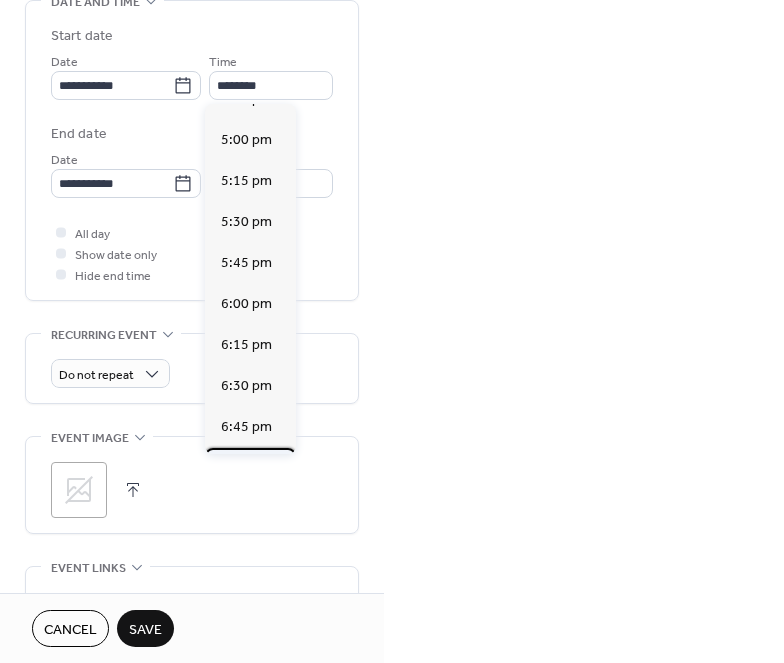 click on "7:00 pm" at bounding box center [250, 468] 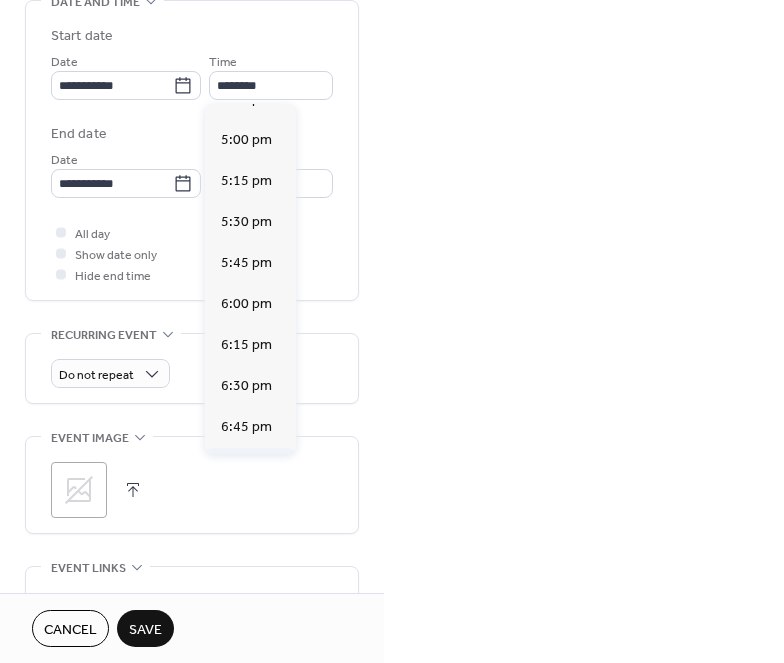 type on "*******" 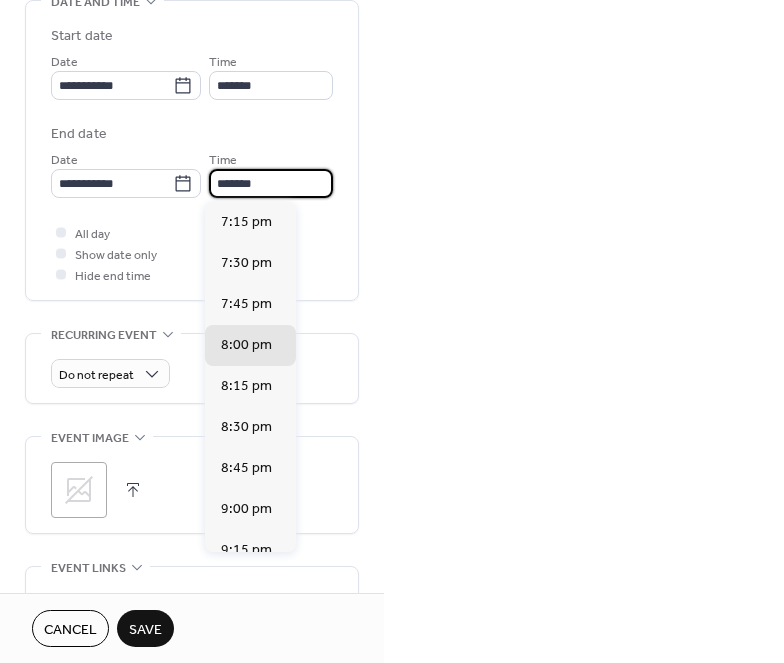 click on "*******" at bounding box center (271, 183) 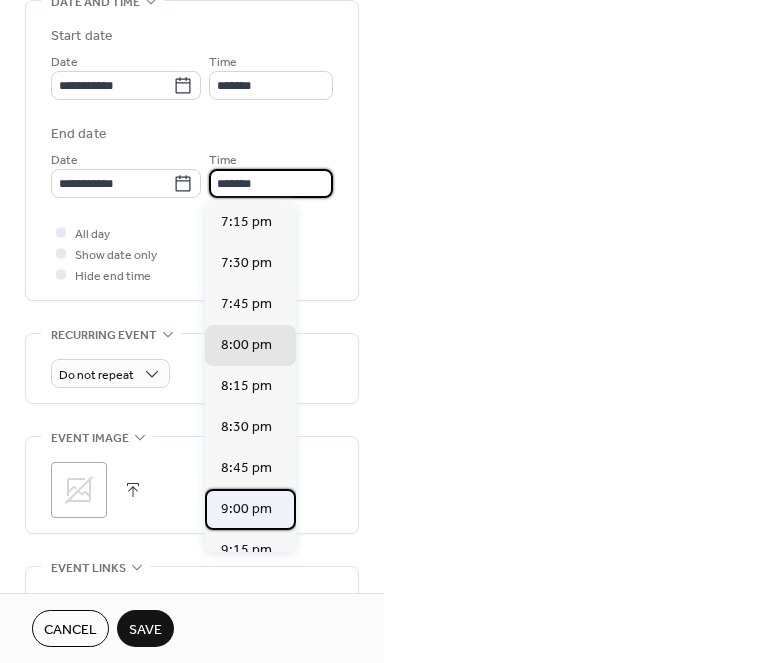 click on "9:00 pm" at bounding box center (246, 509) 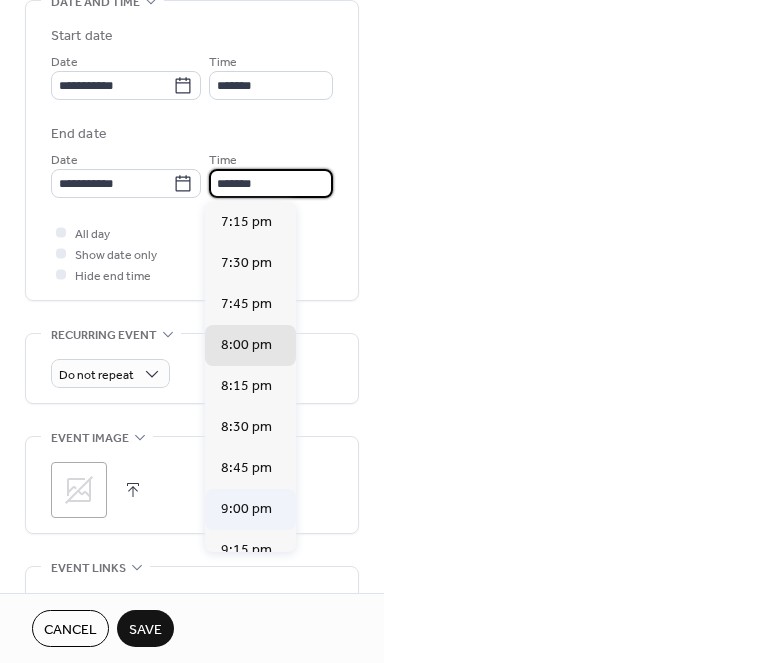 type on "*******" 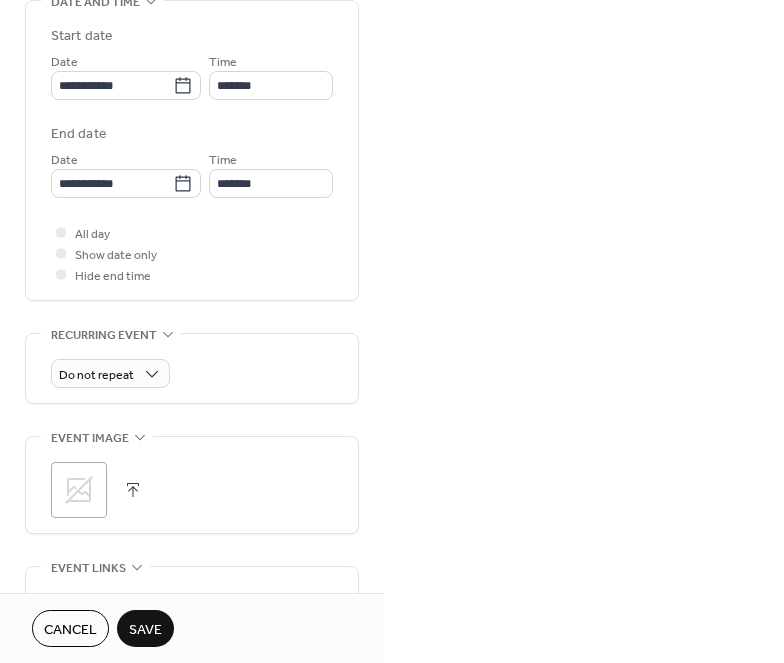 click on "**********" at bounding box center (392, 331) 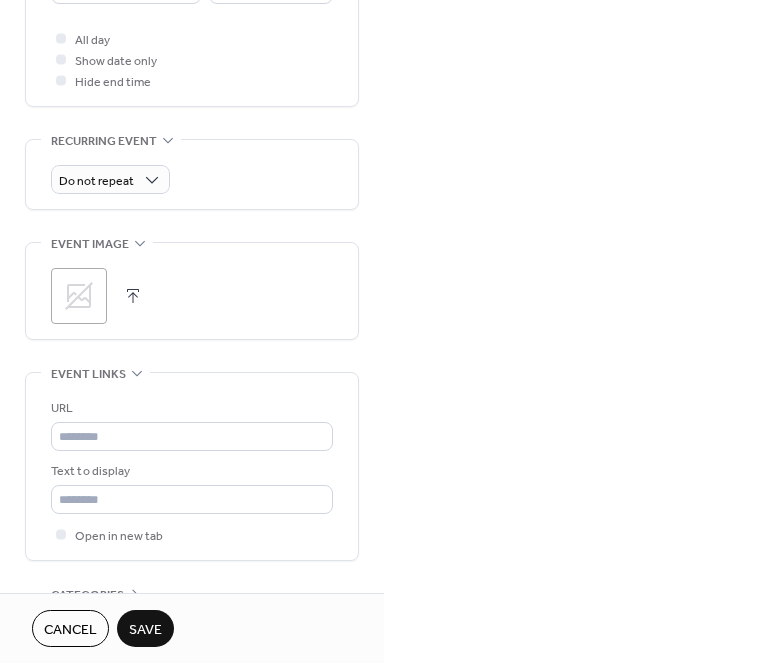 scroll, scrollTop: 971, scrollLeft: 0, axis: vertical 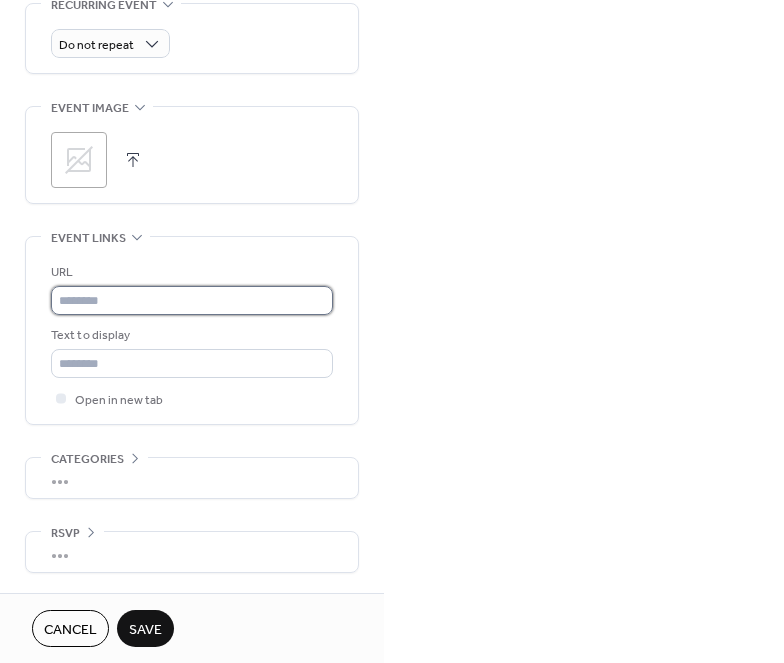 click at bounding box center [192, 300] 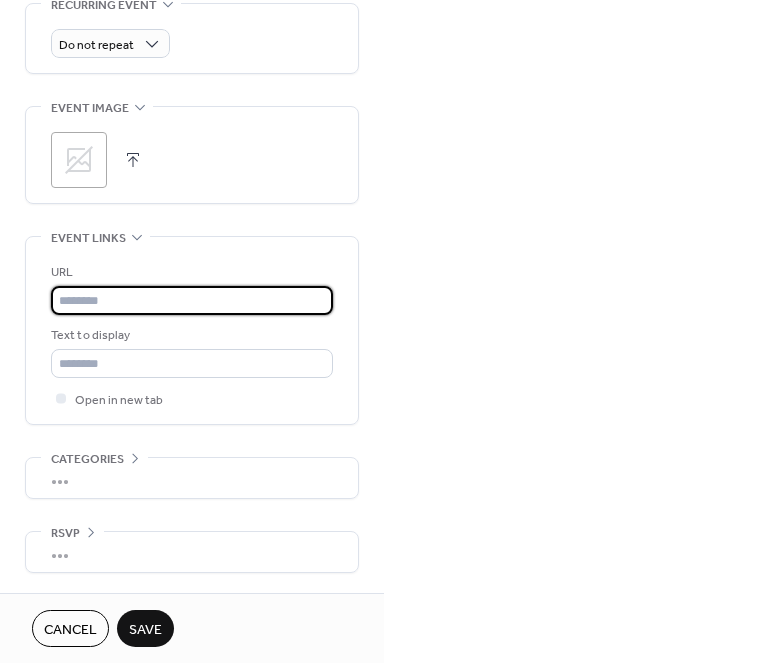 paste on "**********" 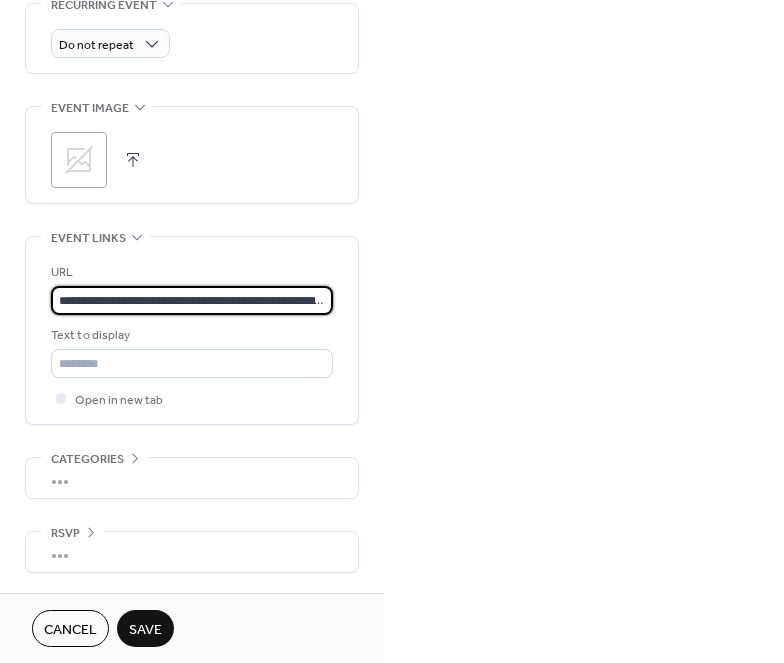 scroll, scrollTop: 0, scrollLeft: 325, axis: horizontal 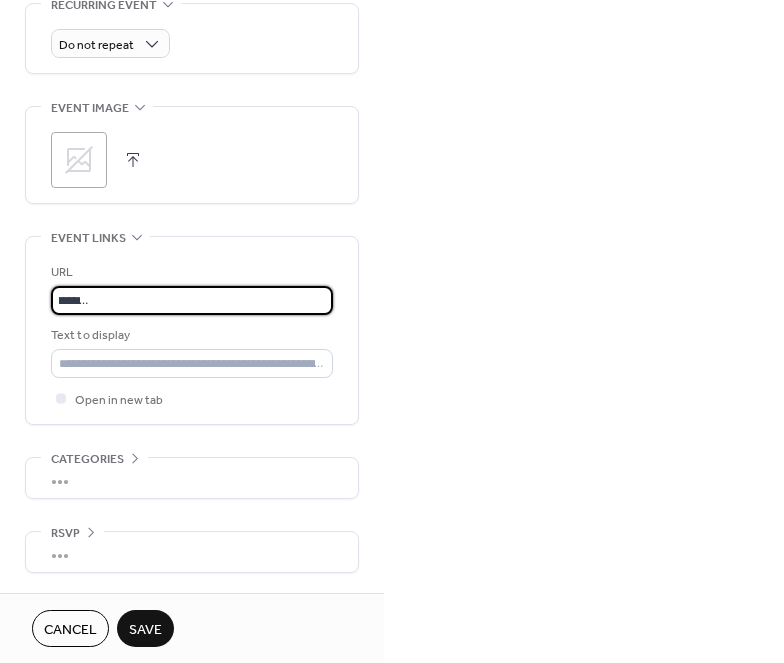 type on "**********" 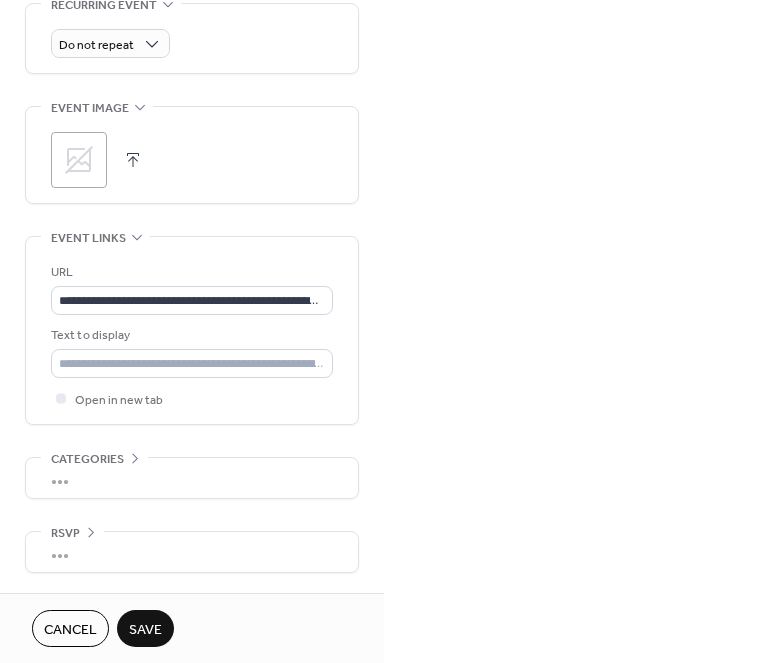 click on "Save" at bounding box center (145, 630) 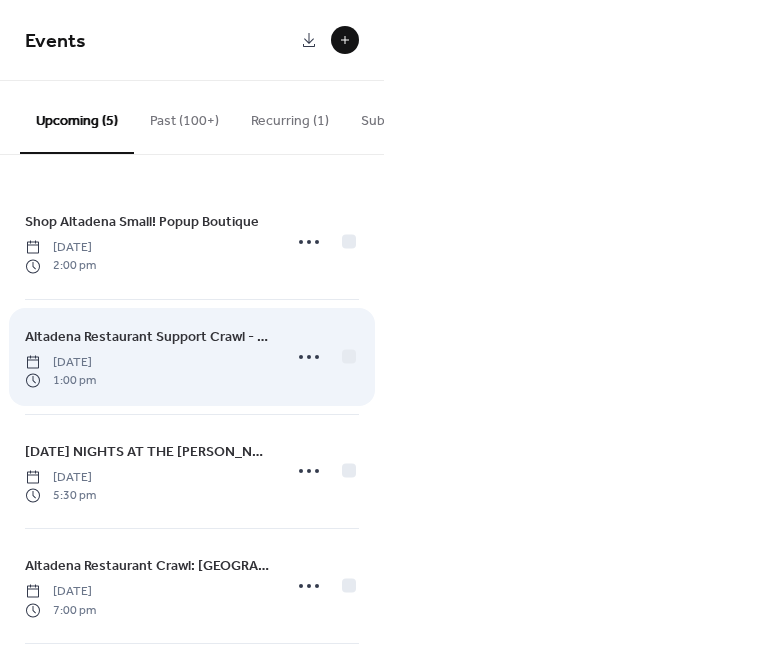 click on "Altadena Restaurant Support Crawl - King's Breakfast & Burgers" at bounding box center [147, 336] 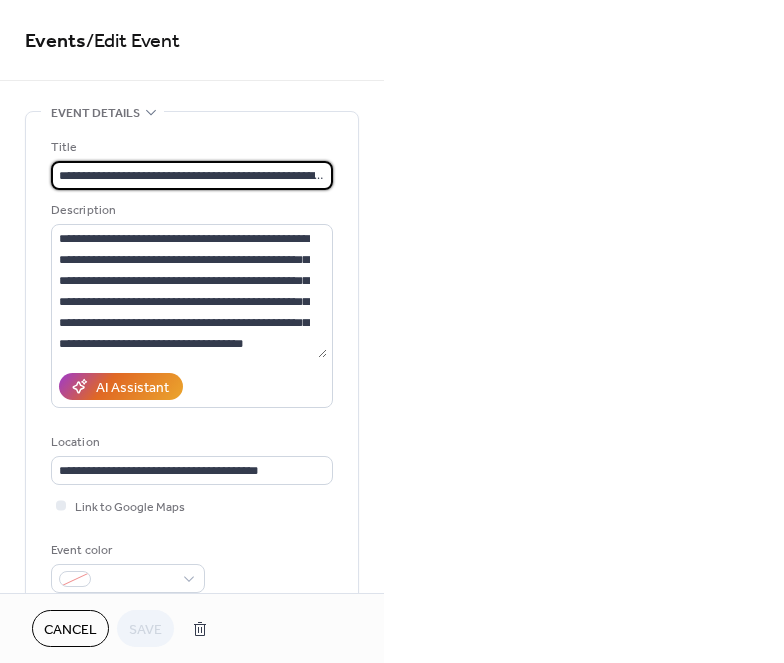 scroll, scrollTop: 0, scrollLeft: 75, axis: horizontal 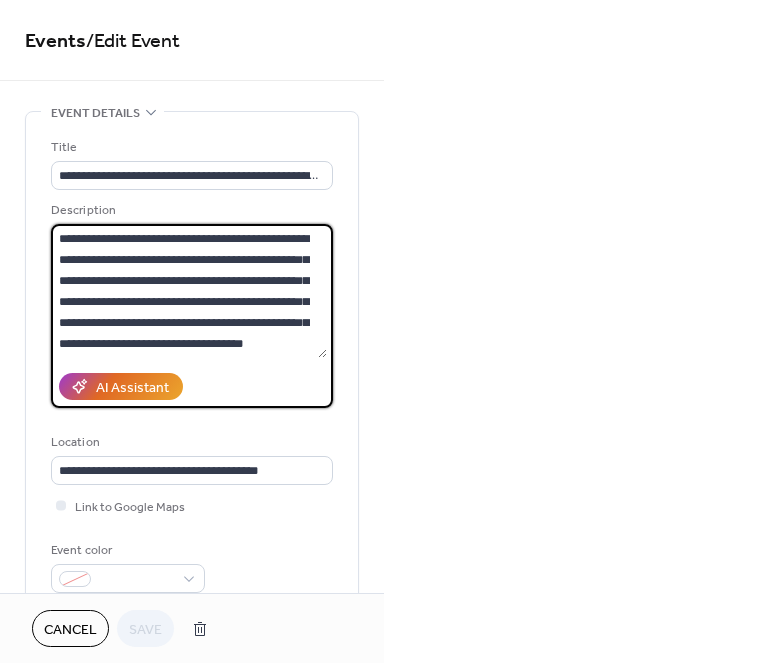 drag, startPoint x: 59, startPoint y: 308, endPoint x: 18, endPoint y: 178, distance: 136.31215 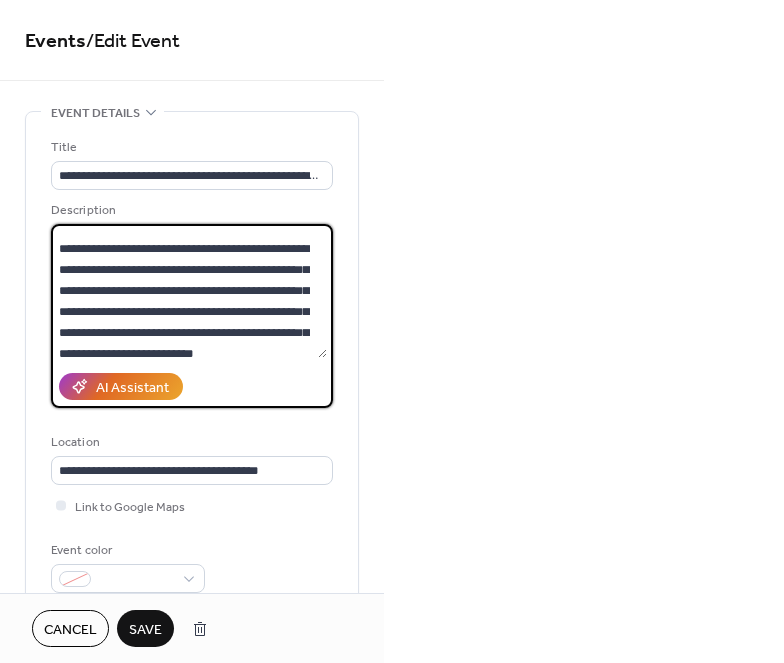 scroll, scrollTop: 85, scrollLeft: 0, axis: vertical 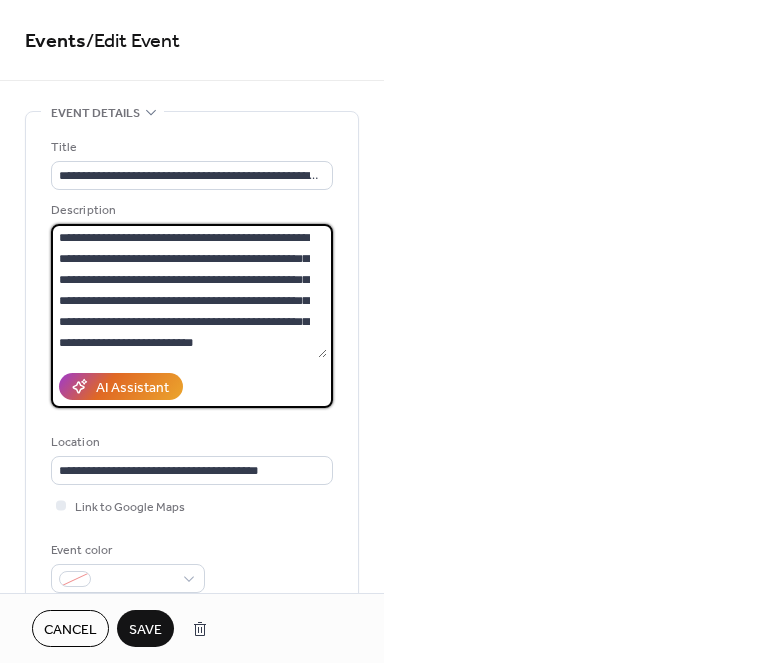 type on "**********" 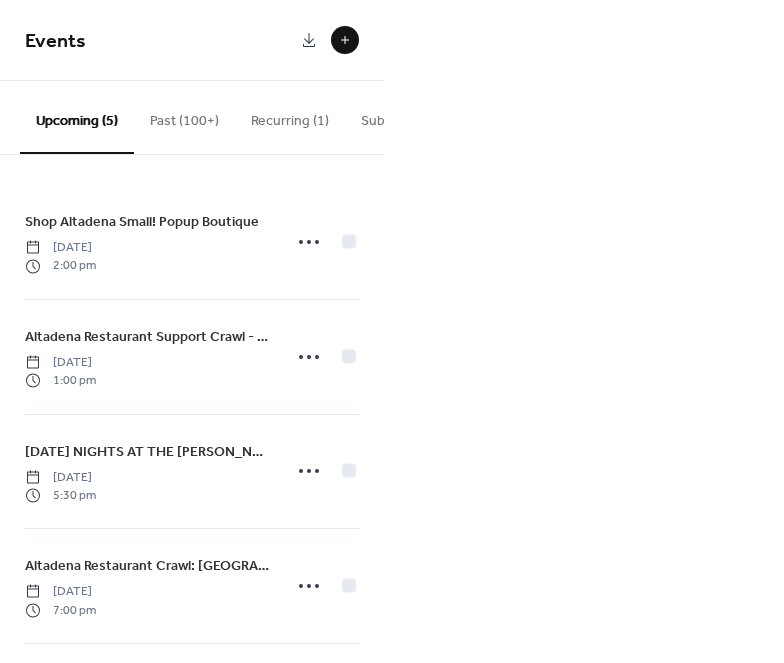 click at bounding box center (345, 40) 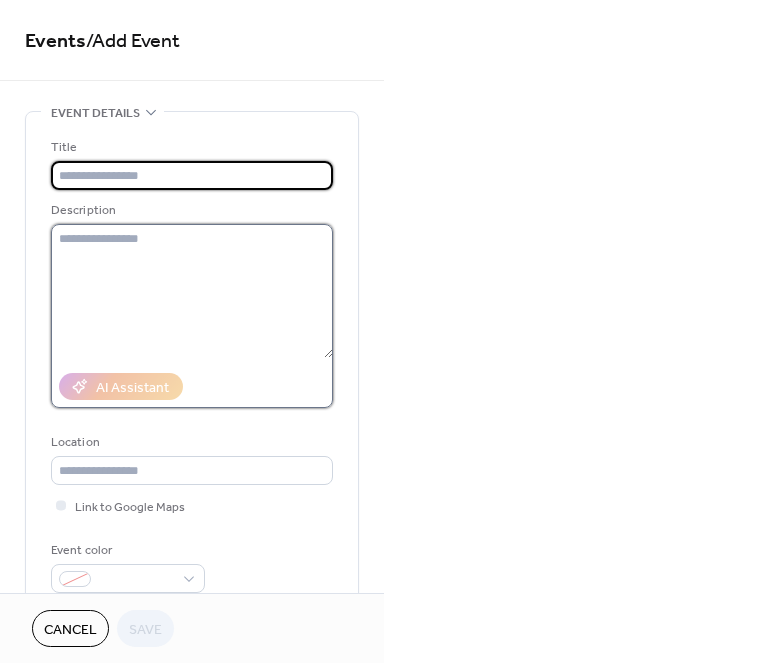 click at bounding box center (192, 291) 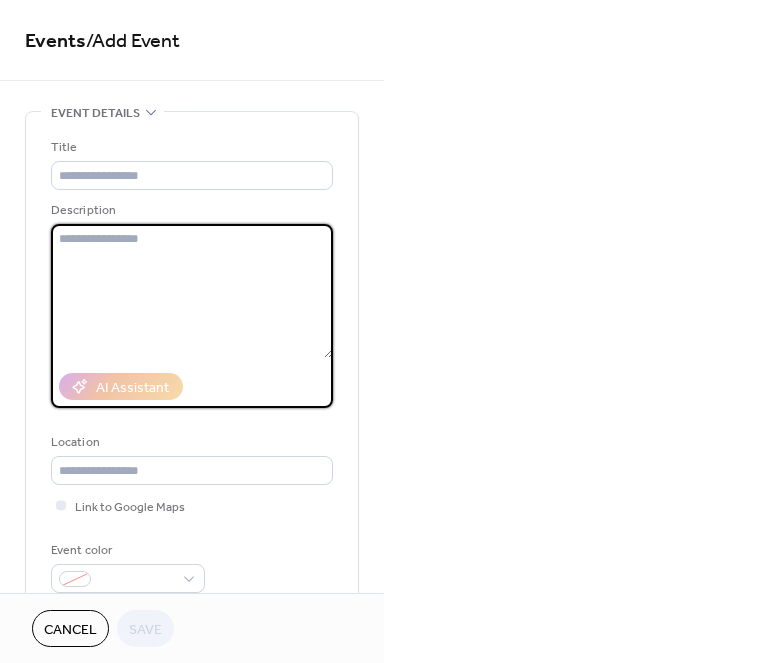 paste on "**********" 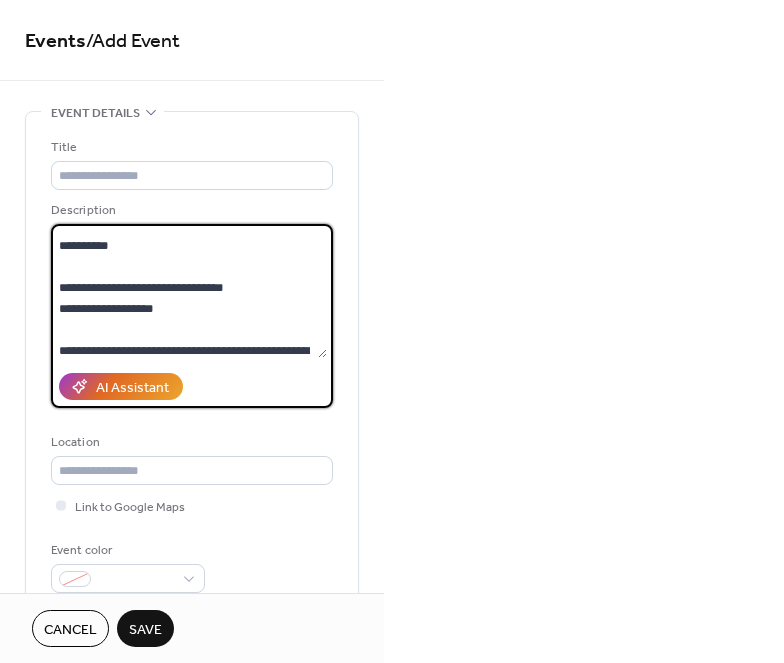 scroll, scrollTop: 0, scrollLeft: 0, axis: both 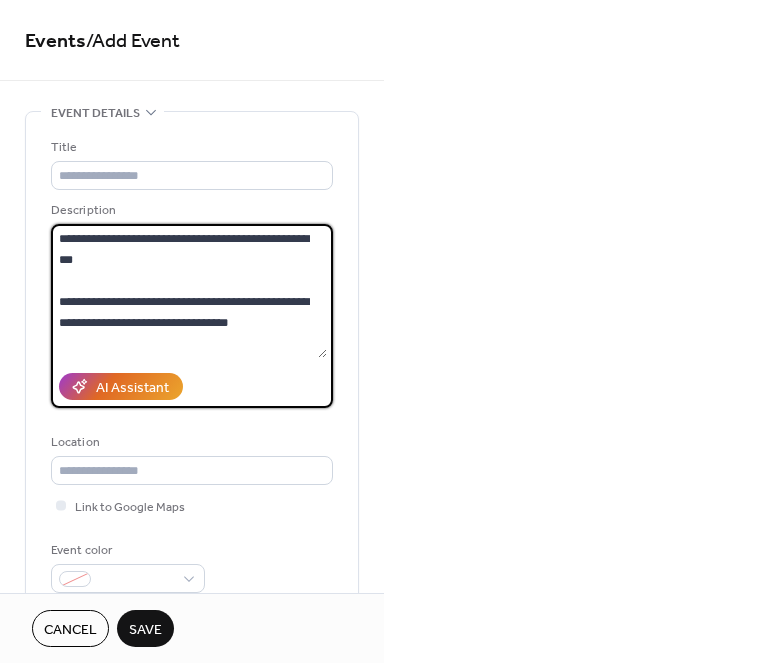 click on "**********" at bounding box center (189, 291) 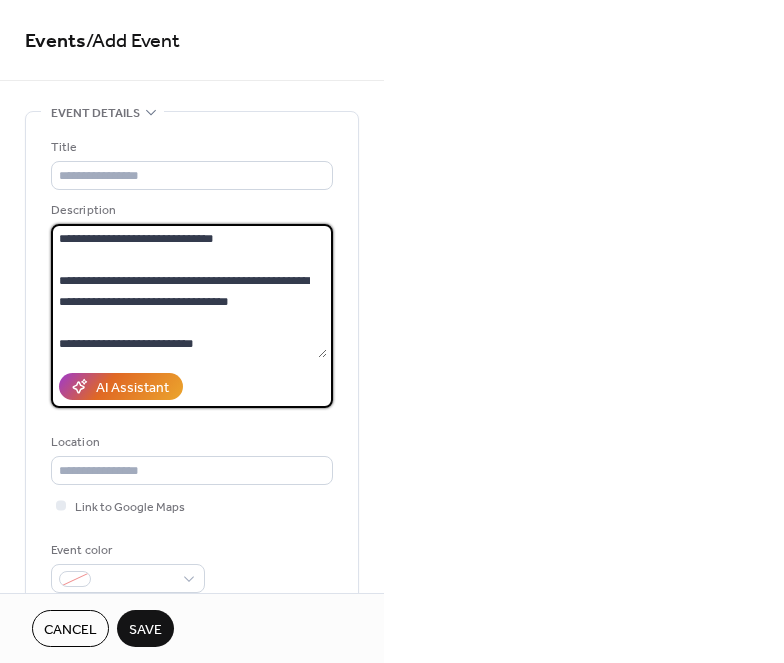 drag, startPoint x: 273, startPoint y: 243, endPoint x: 29, endPoint y: 230, distance: 244.34607 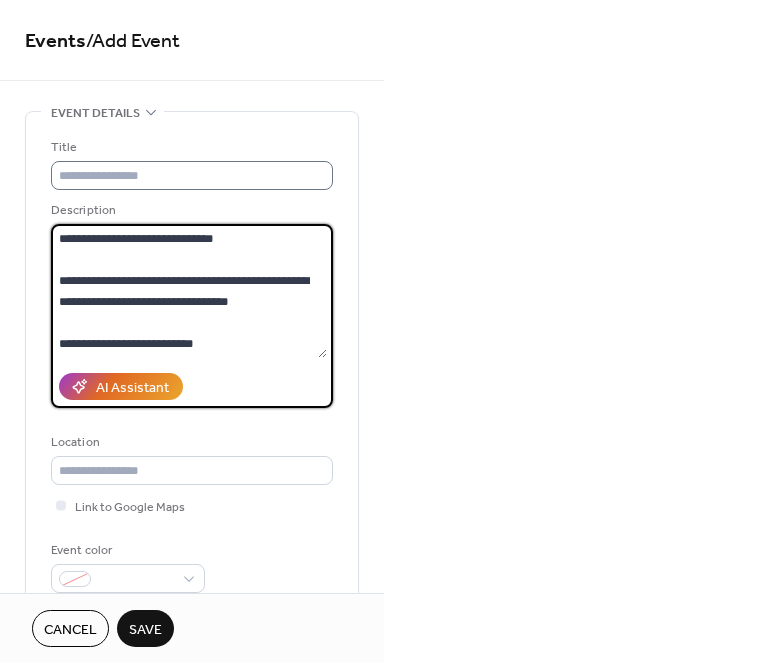 type on "**********" 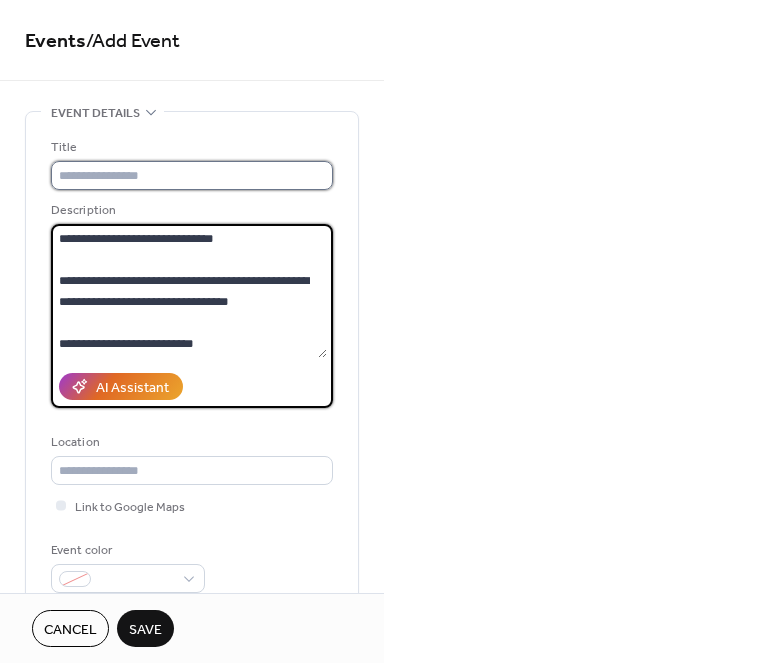 click at bounding box center [192, 175] 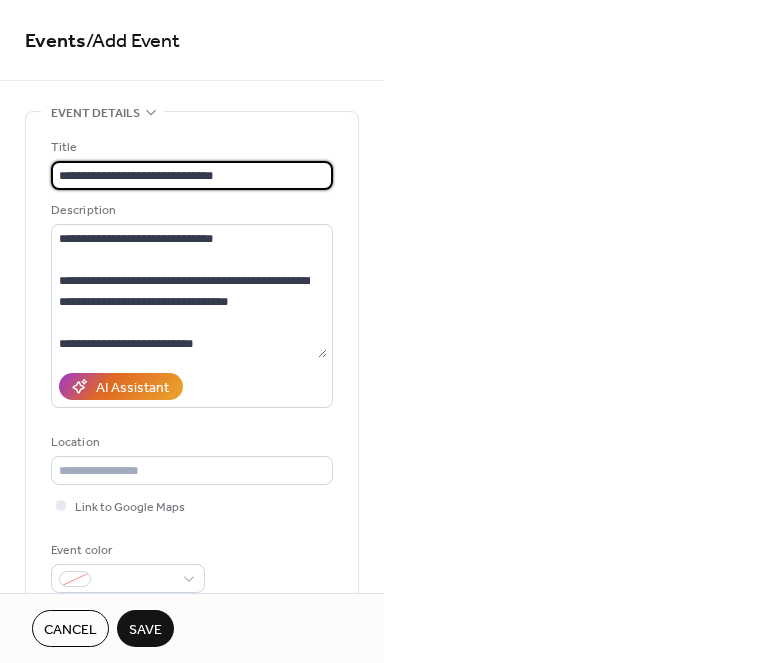 click on "**********" at bounding box center [192, 175] 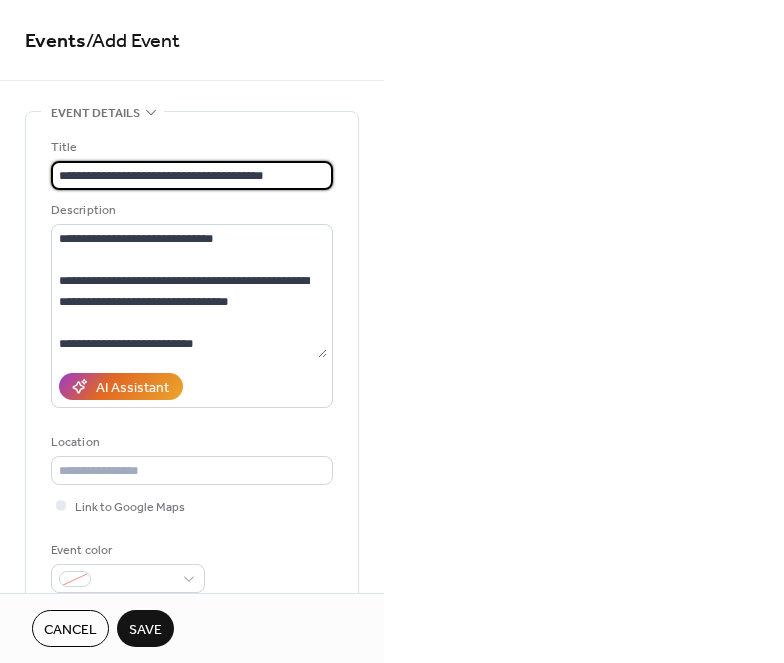 click on "**********" at bounding box center (192, 175) 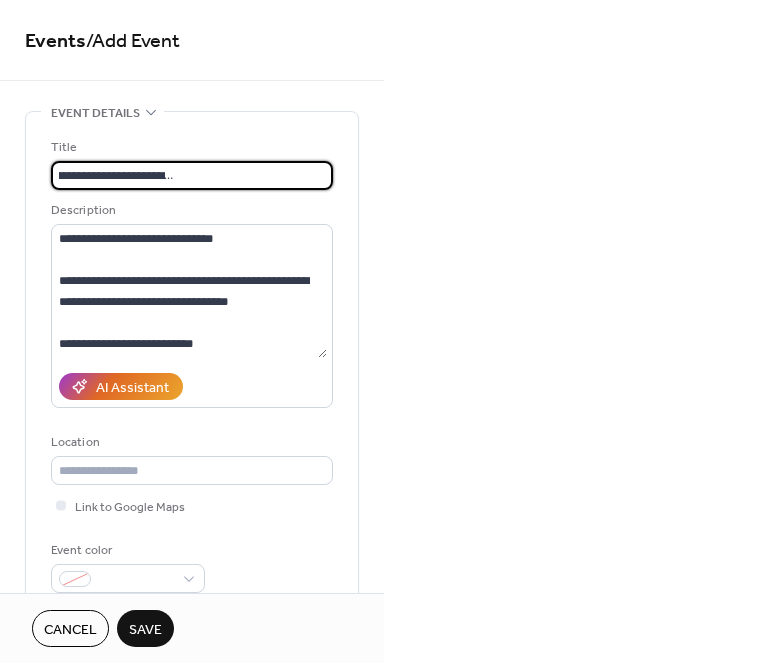 scroll, scrollTop: 0, scrollLeft: 157, axis: horizontal 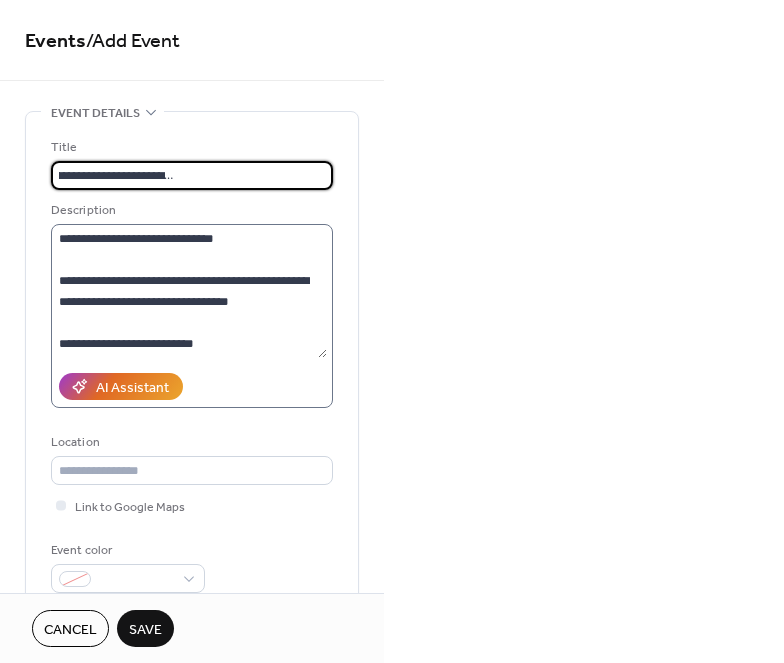 type on "**********" 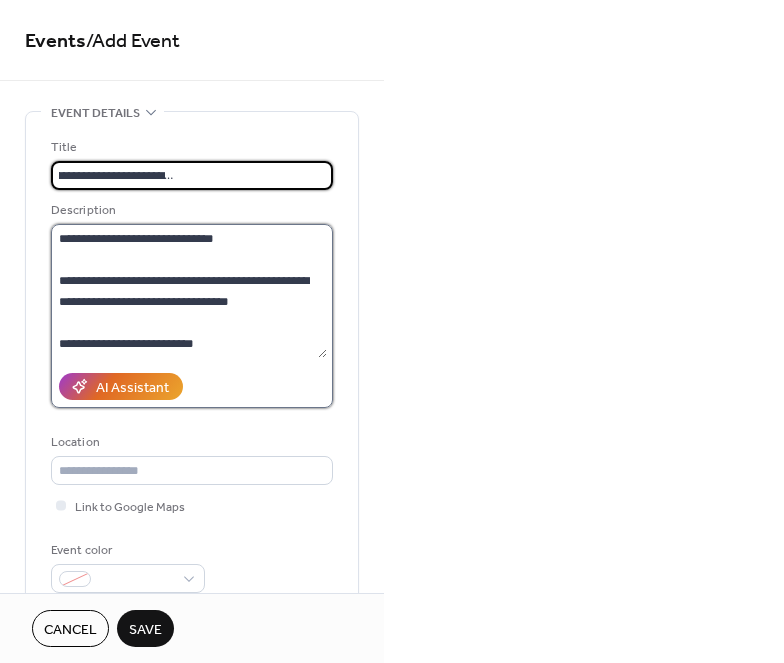 scroll, scrollTop: 0, scrollLeft: 0, axis: both 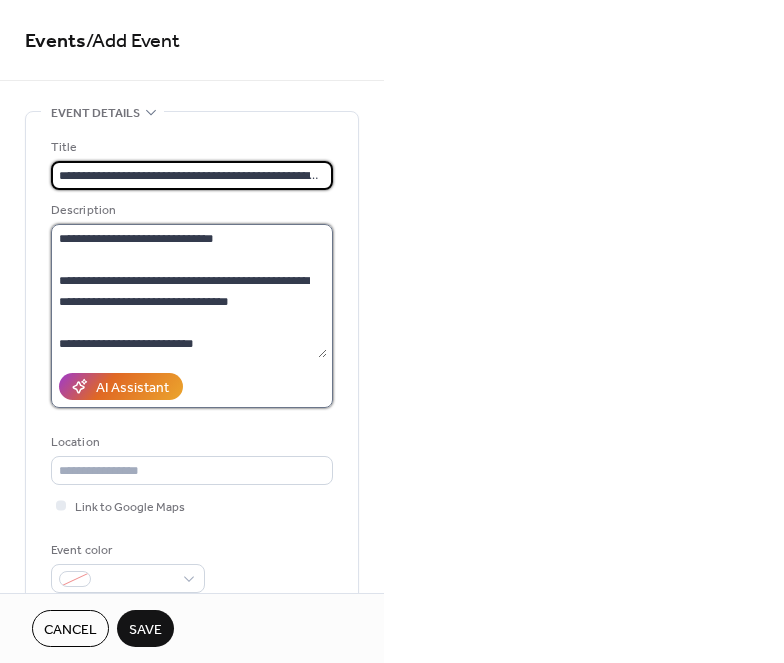 click on "**********" at bounding box center (189, 291) 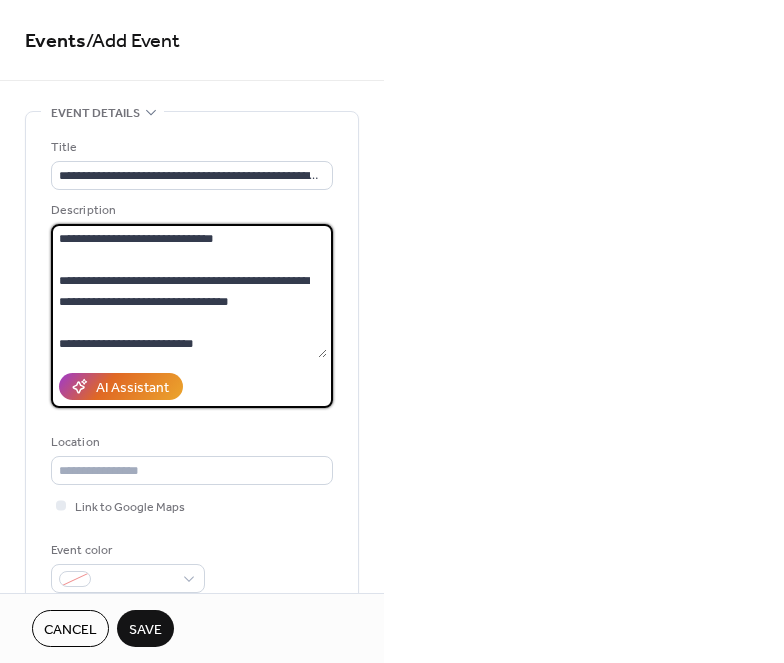 drag, startPoint x: 62, startPoint y: 276, endPoint x: 41, endPoint y: 201, distance: 77.88453 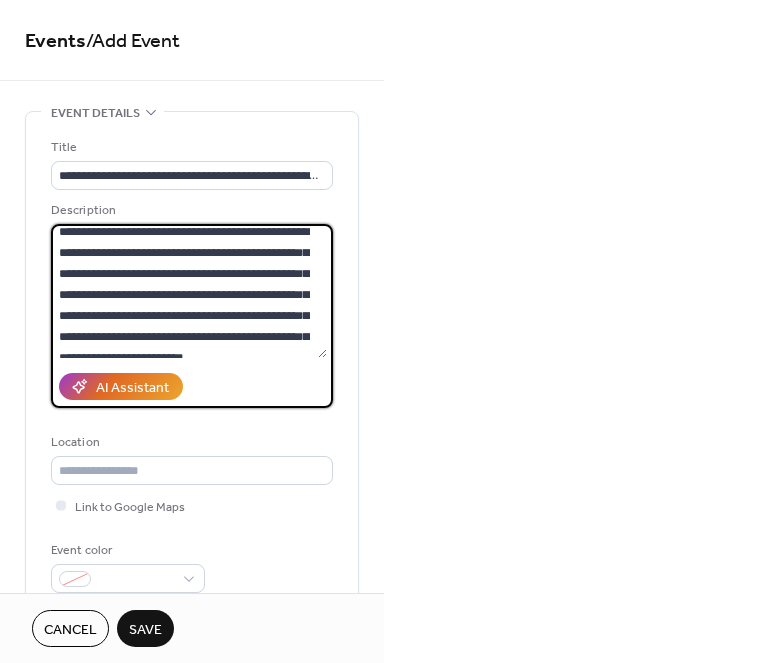 scroll, scrollTop: 0, scrollLeft: 0, axis: both 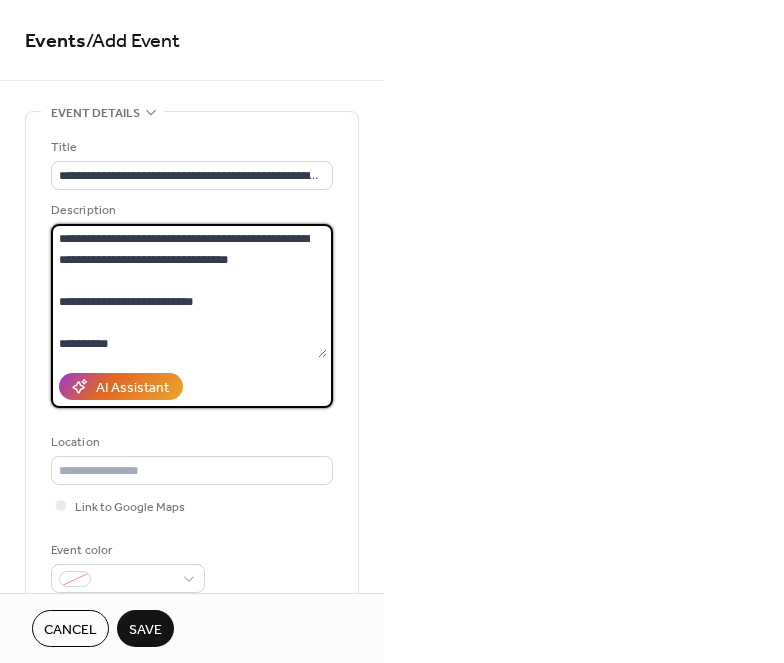 drag, startPoint x: 158, startPoint y: 333, endPoint x: 40, endPoint y: 297, distance: 123.36936 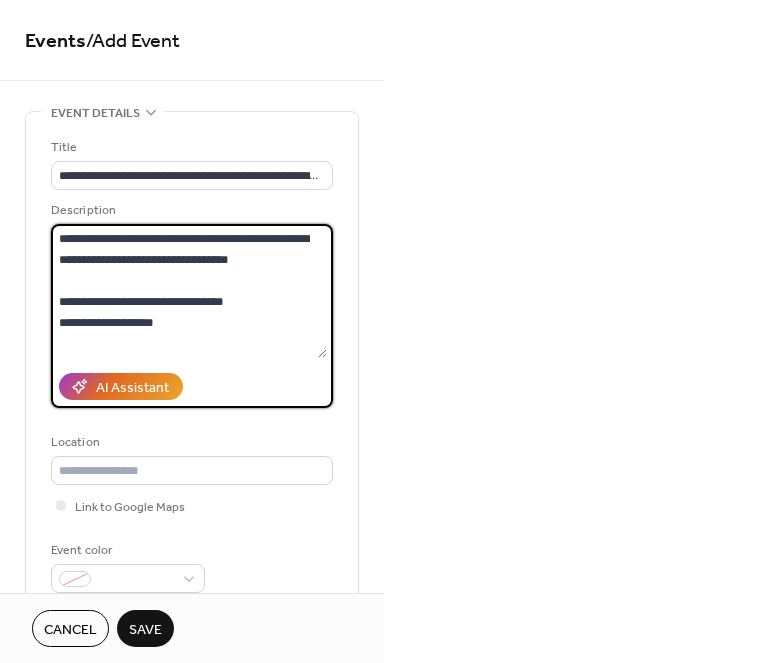 drag, startPoint x: 200, startPoint y: 317, endPoint x: 112, endPoint y: 304, distance: 88.95505 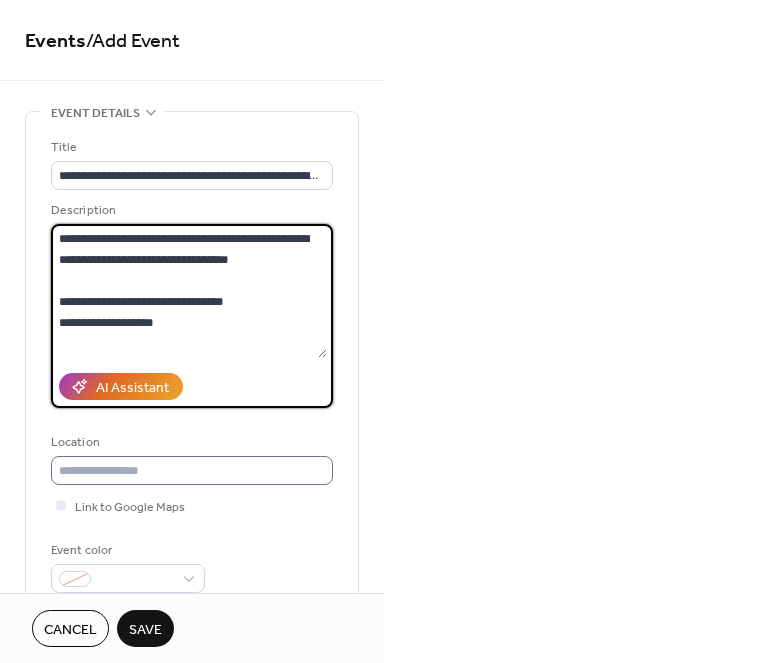 type on "**********" 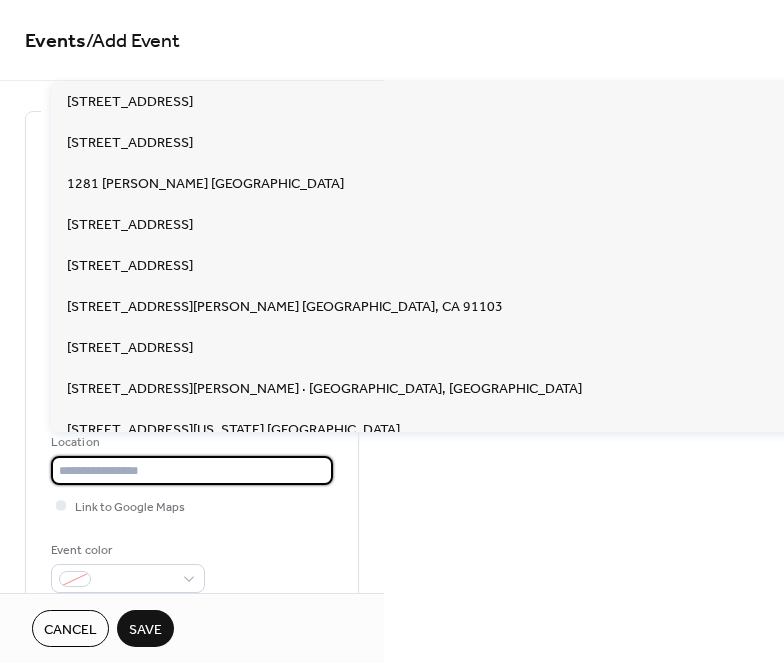 click at bounding box center [192, 470] 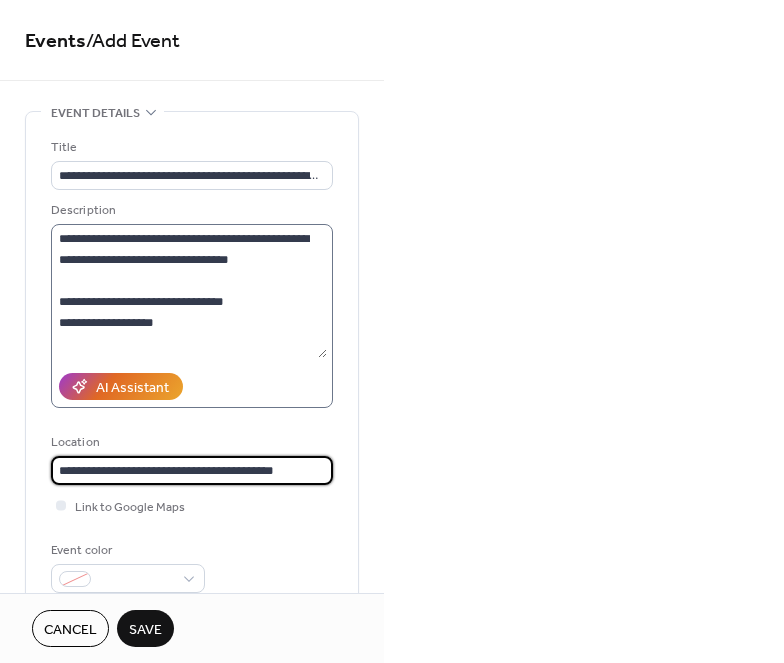 type on "**********" 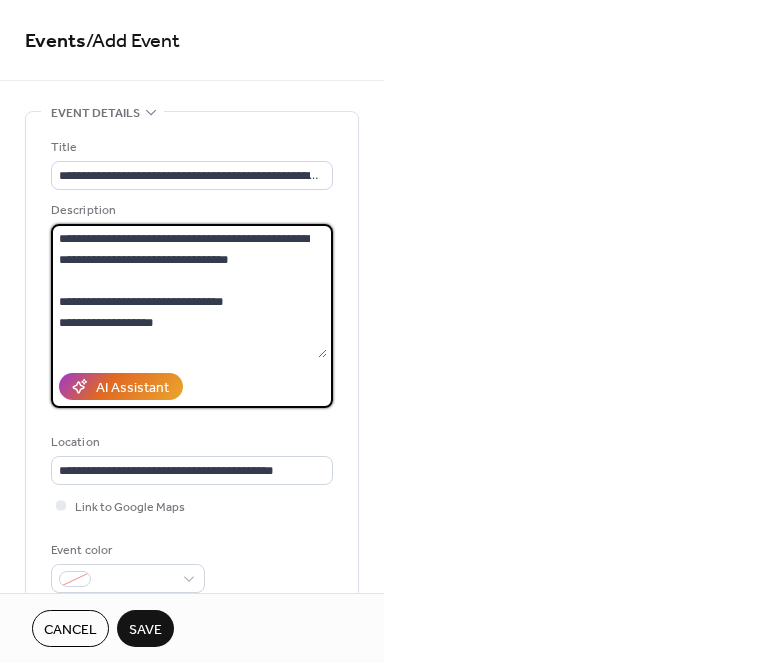 drag, startPoint x: 191, startPoint y: 324, endPoint x: 13, endPoint y: 305, distance: 179.01117 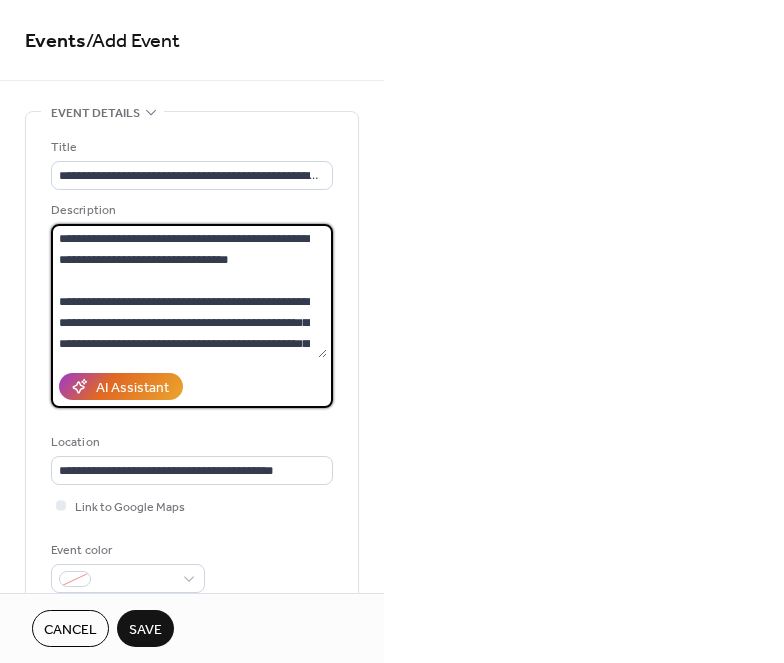 scroll, scrollTop: 100, scrollLeft: 0, axis: vertical 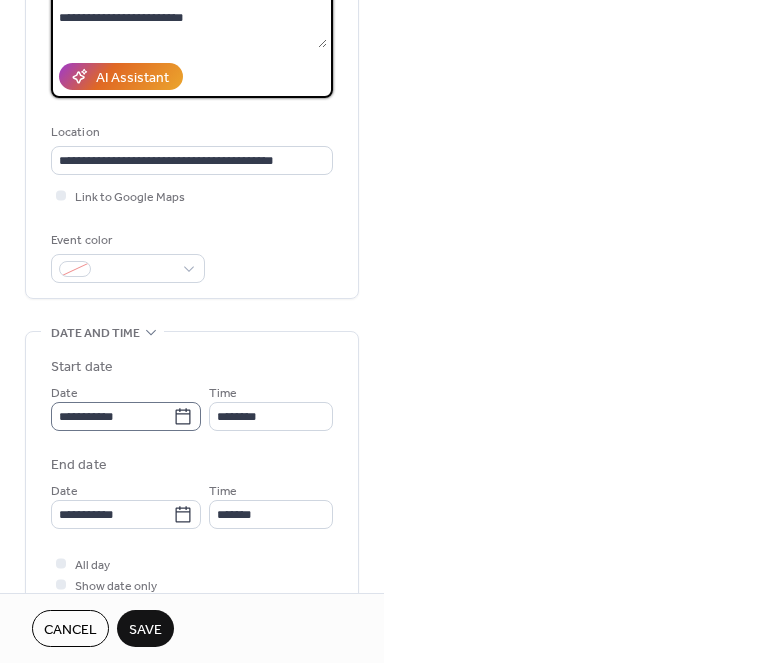 type on "**********" 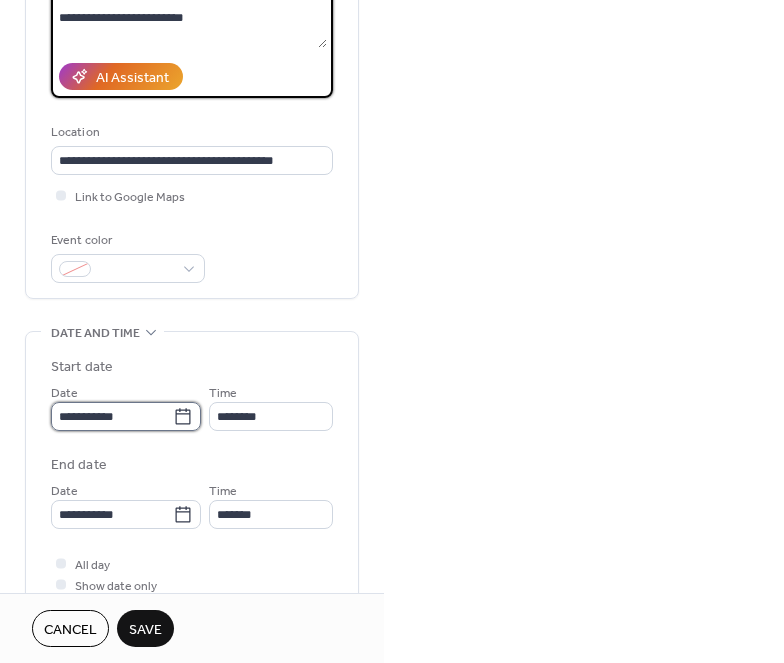 click on "**********" at bounding box center (112, 416) 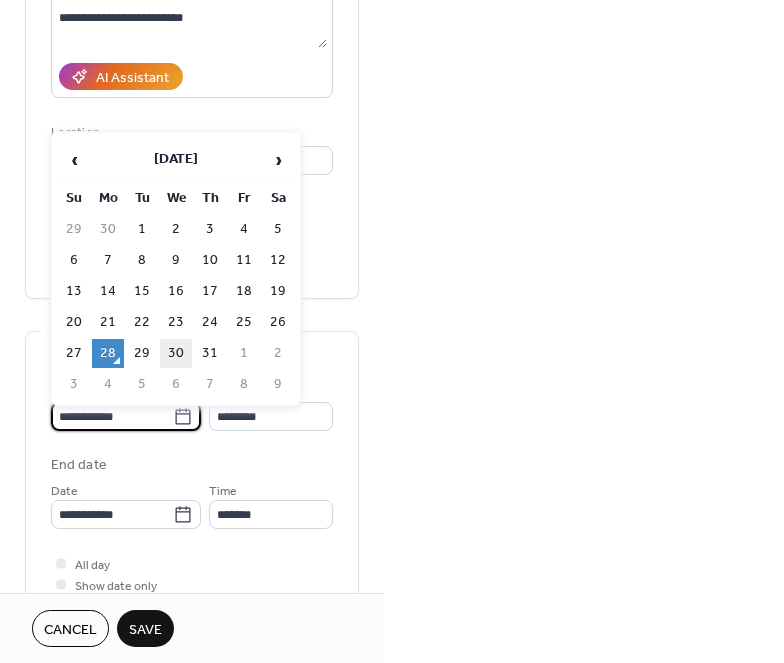 click on "30" at bounding box center [176, 353] 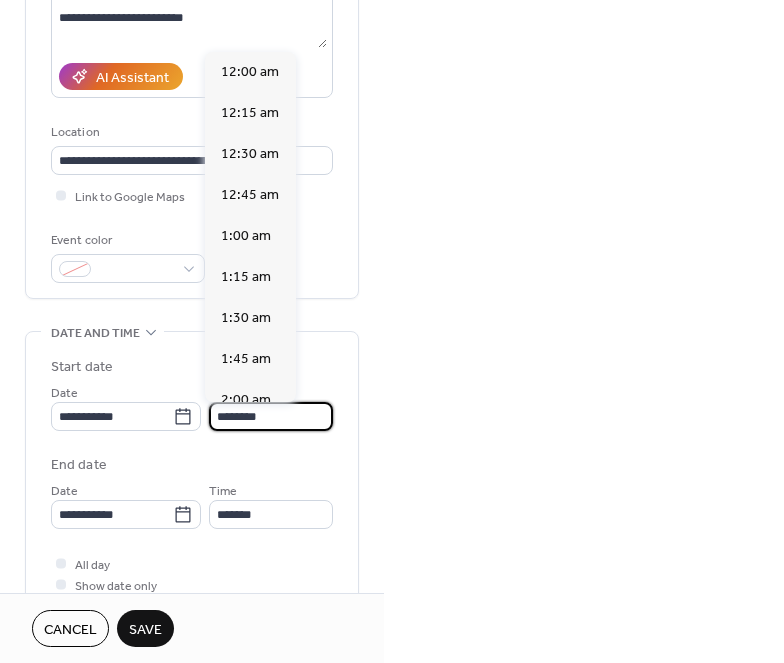 click on "********" at bounding box center (271, 416) 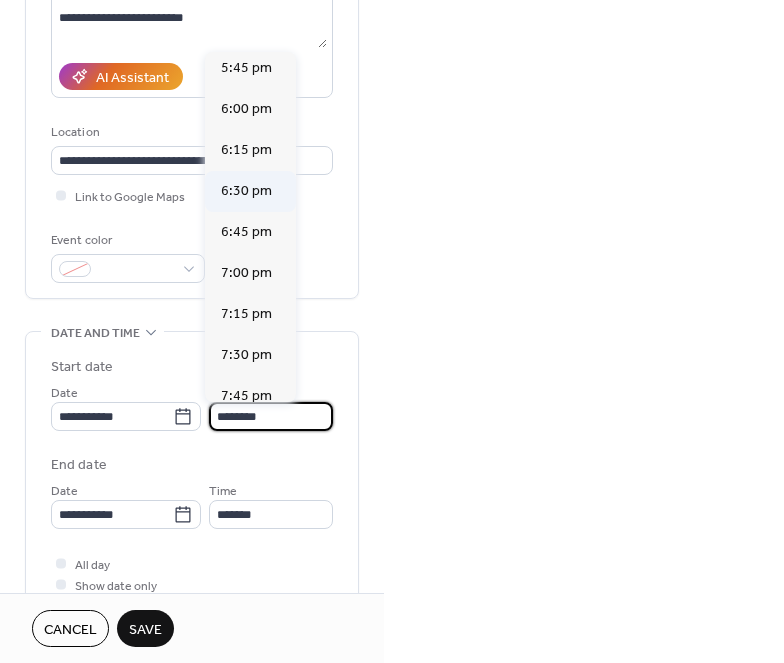 scroll, scrollTop: 2920, scrollLeft: 0, axis: vertical 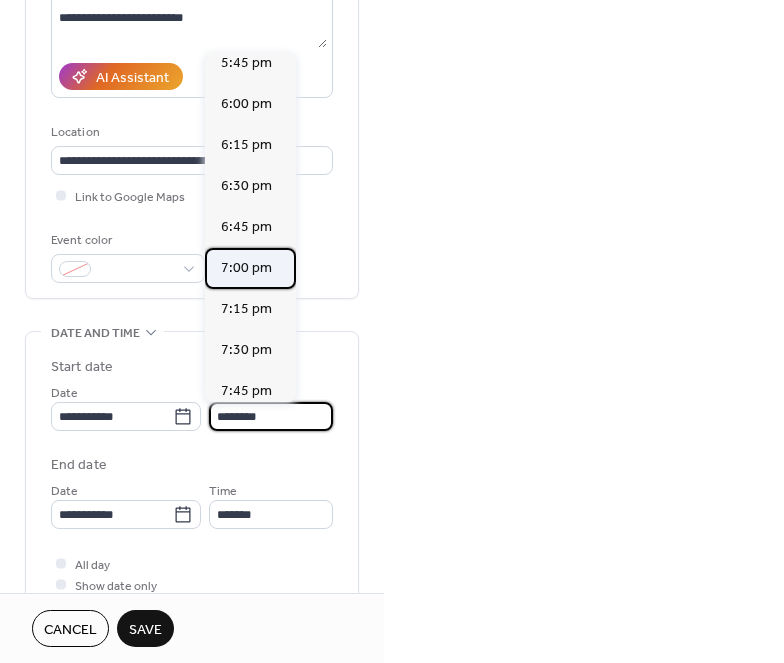 click on "7:00 pm" at bounding box center [246, 268] 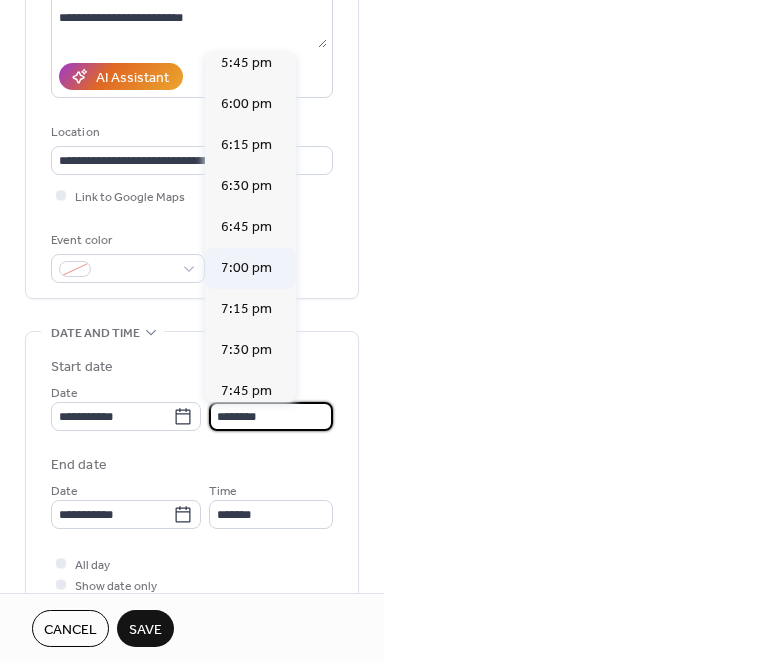 type on "*******" 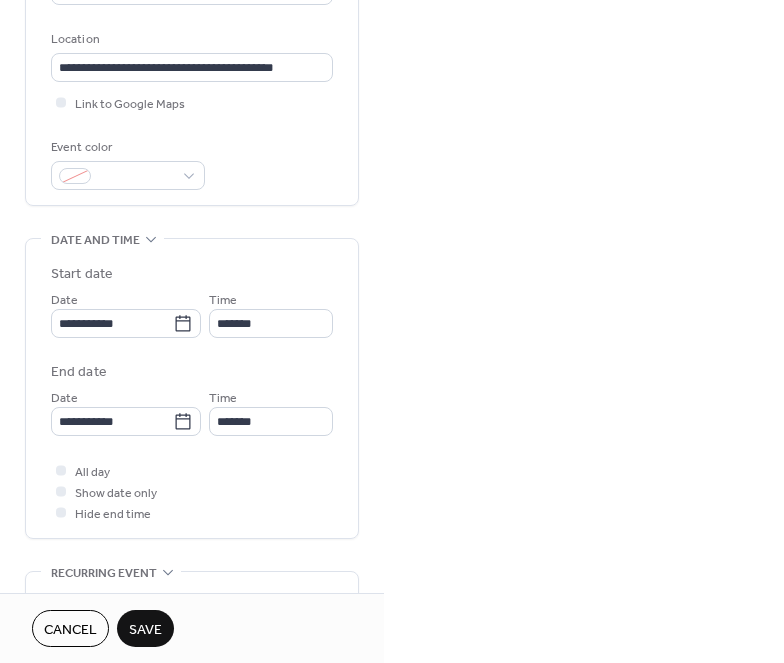 scroll, scrollTop: 416, scrollLeft: 0, axis: vertical 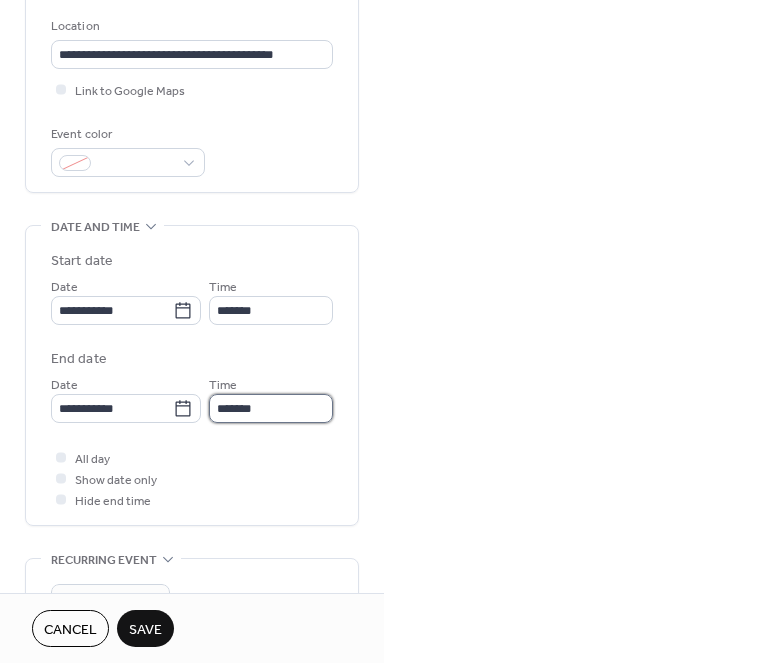 click on "*******" at bounding box center [271, 408] 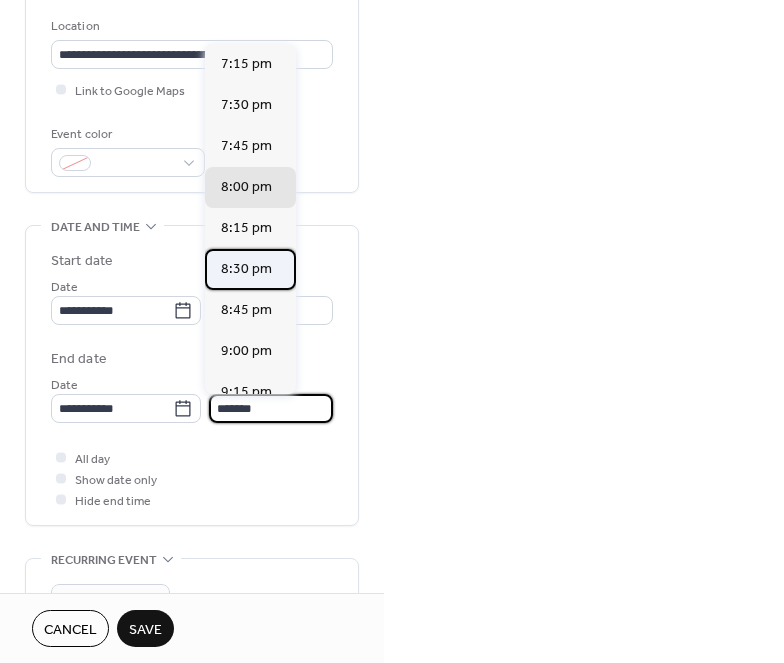 click on "8:30 pm" at bounding box center [246, 269] 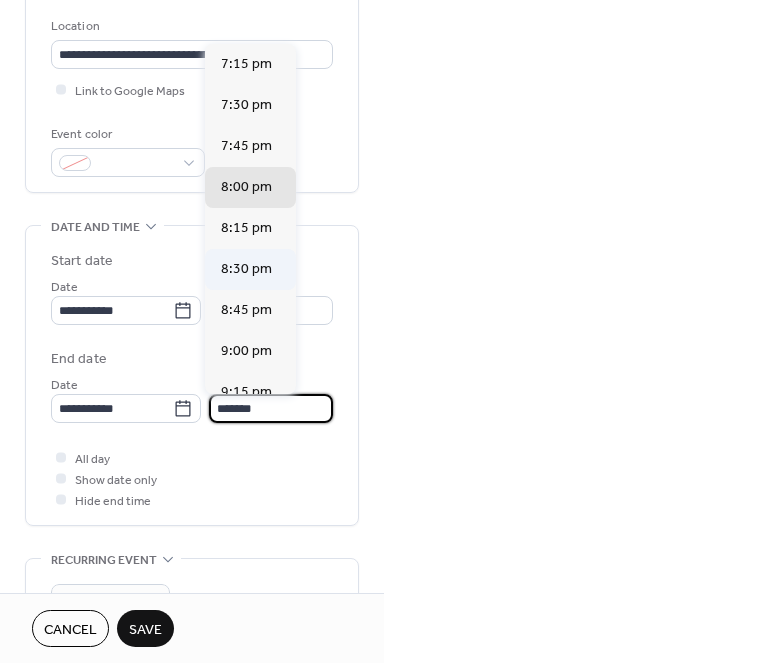 type on "*******" 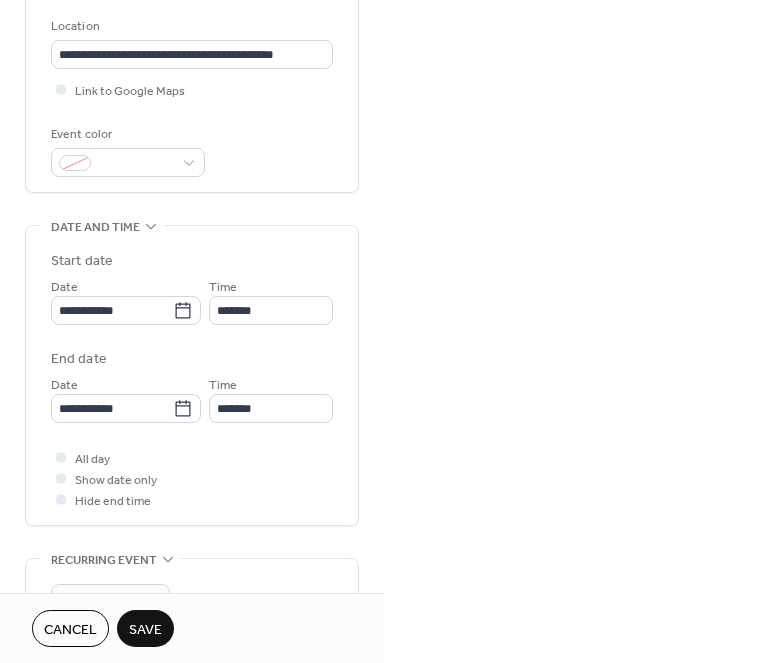 click on "All day Show date only Hide end time" at bounding box center (192, 478) 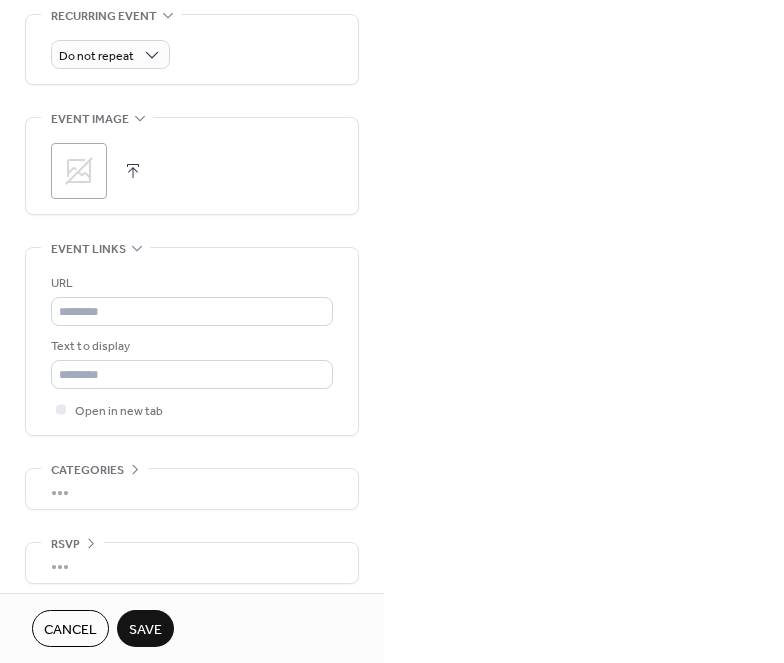 scroll, scrollTop: 962, scrollLeft: 0, axis: vertical 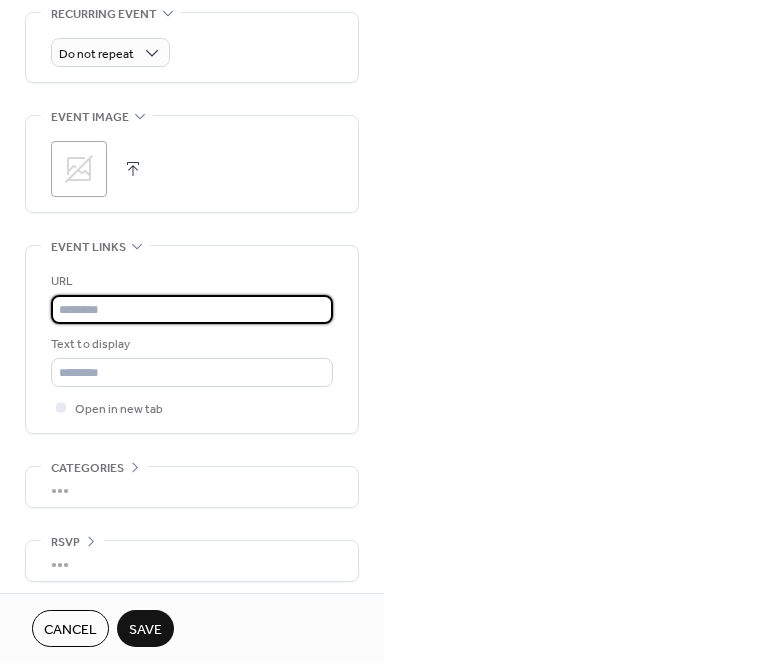 click at bounding box center (192, 309) 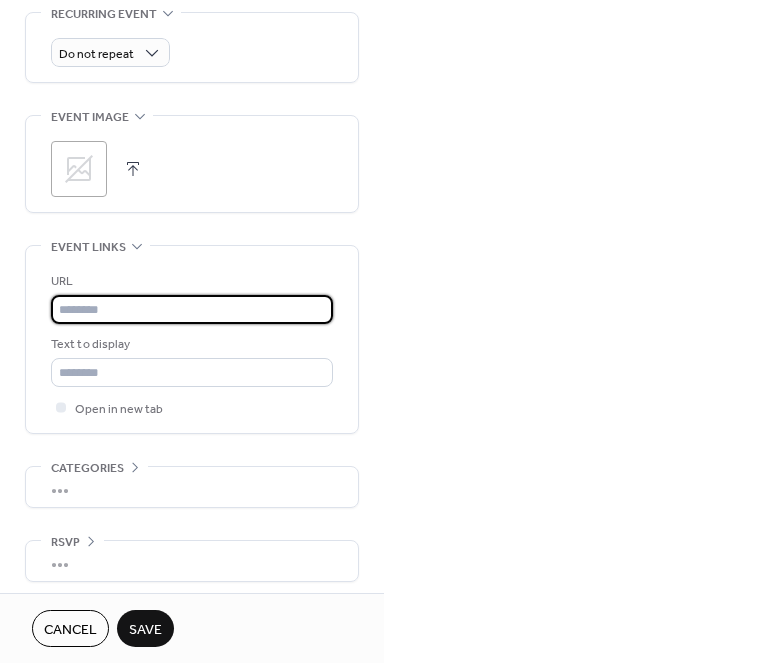 paste on "**********" 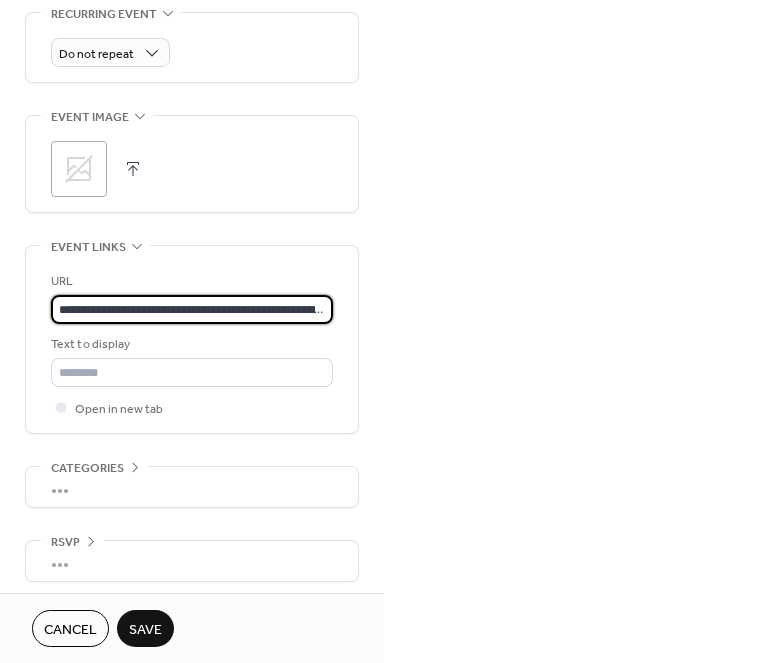 scroll, scrollTop: 0, scrollLeft: 183, axis: horizontal 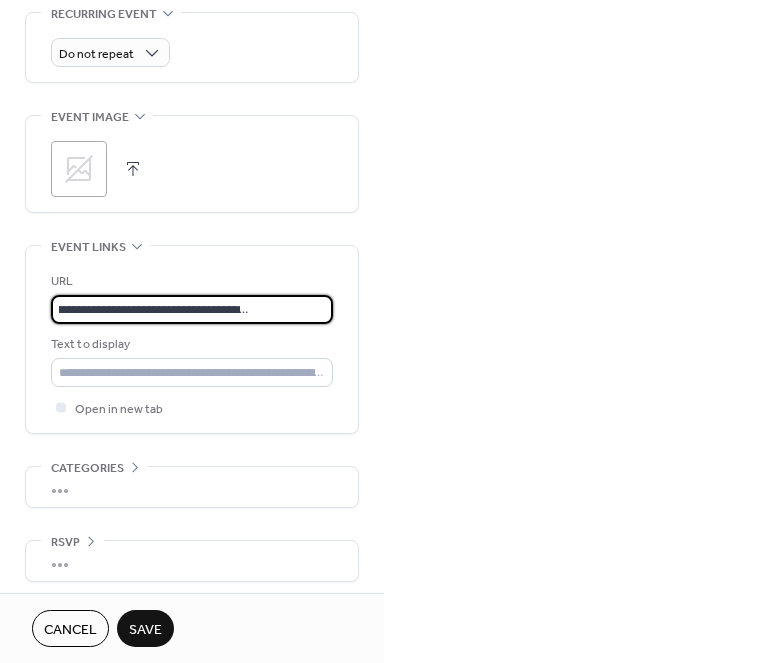 type on "**********" 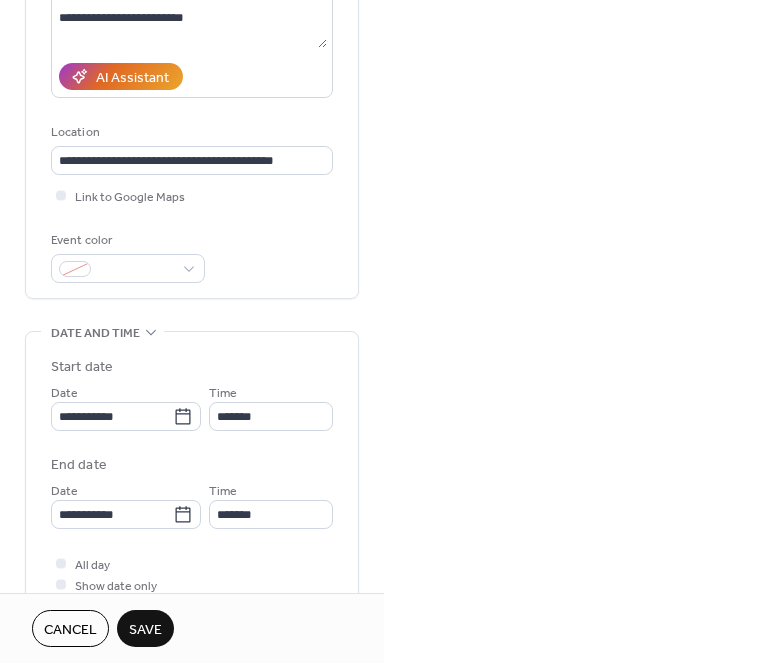 scroll, scrollTop: 458, scrollLeft: 0, axis: vertical 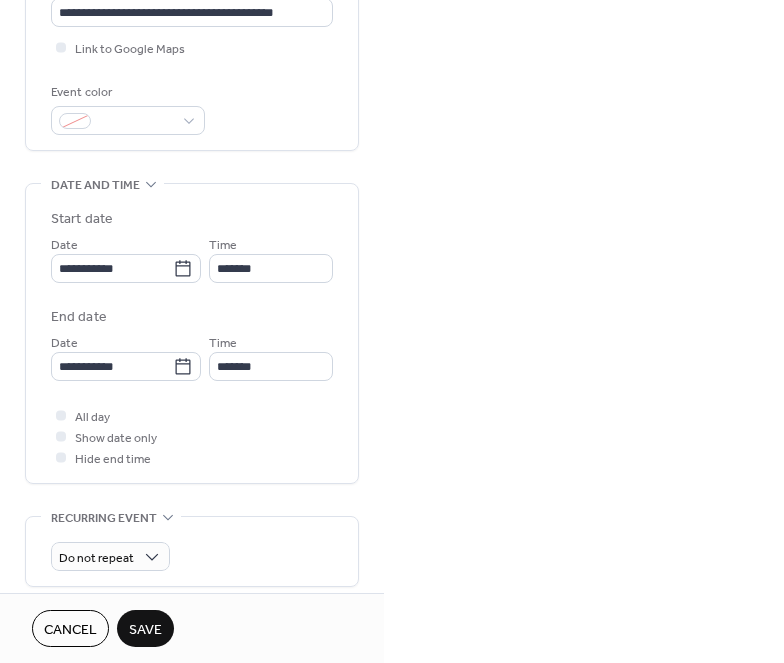 click on "Save" at bounding box center (145, 630) 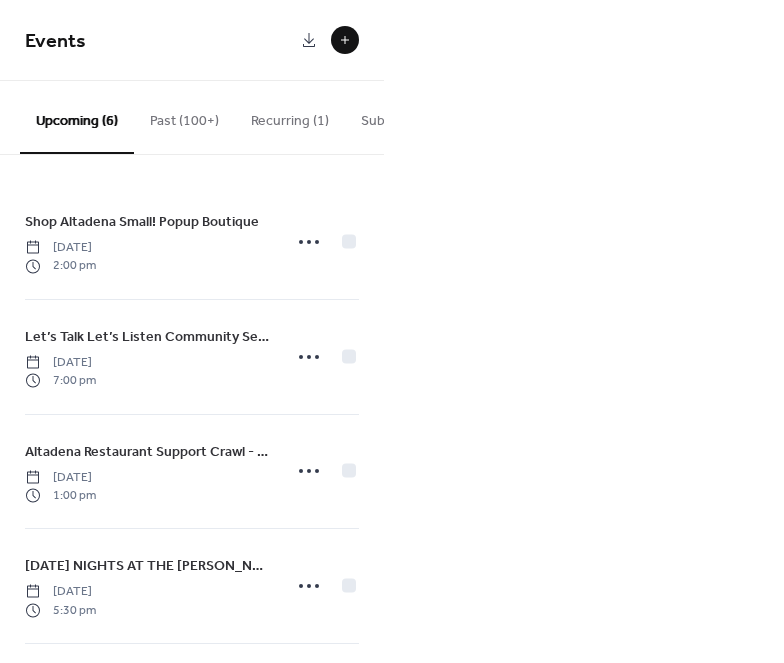 click at bounding box center [345, 40] 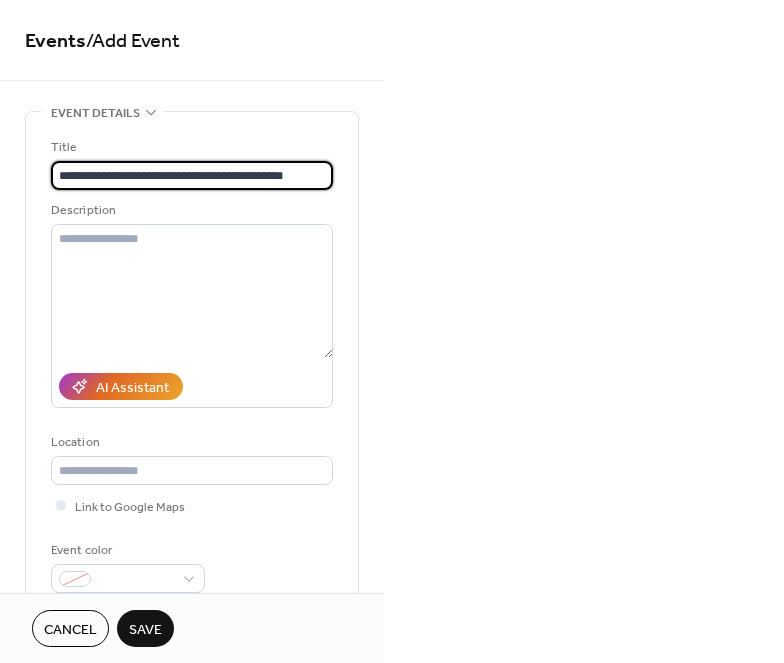 type on "**********" 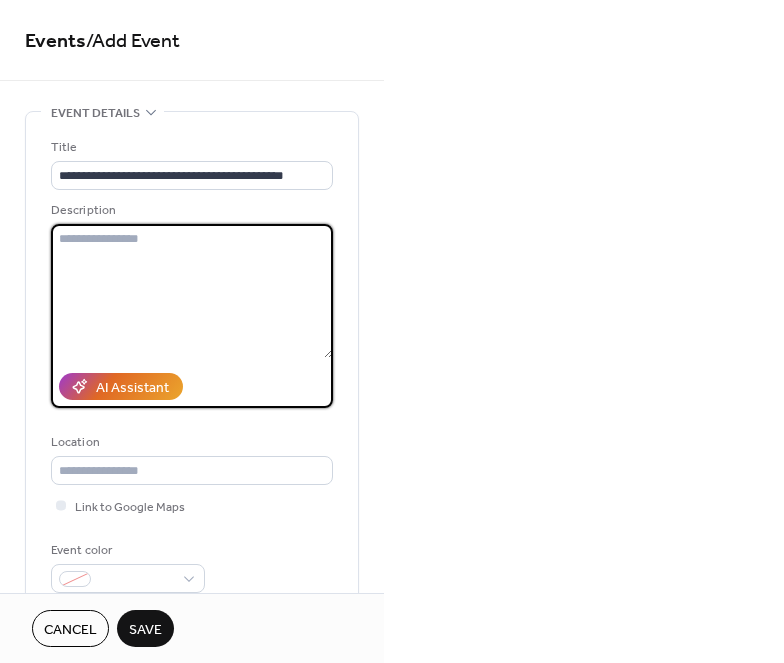 click at bounding box center [192, 291] 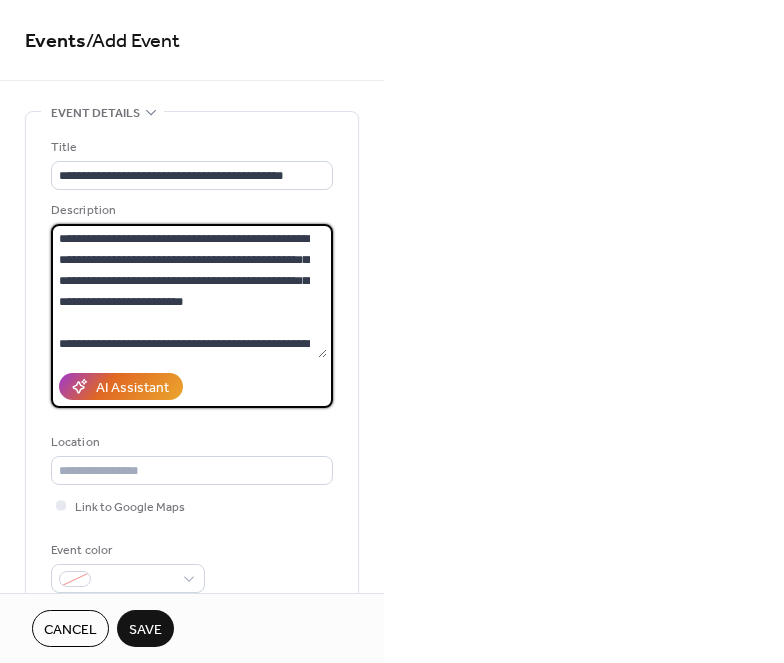 scroll, scrollTop: 1, scrollLeft: 0, axis: vertical 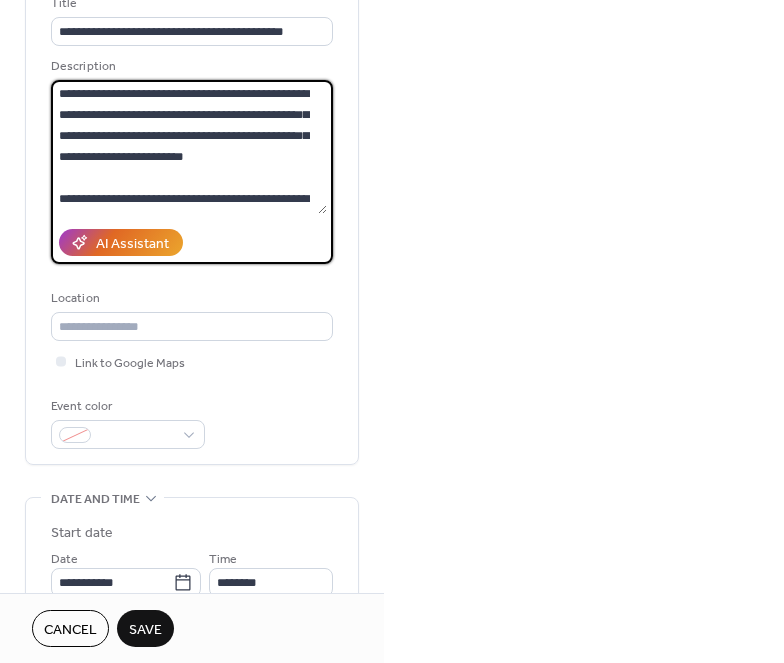 type on "**********" 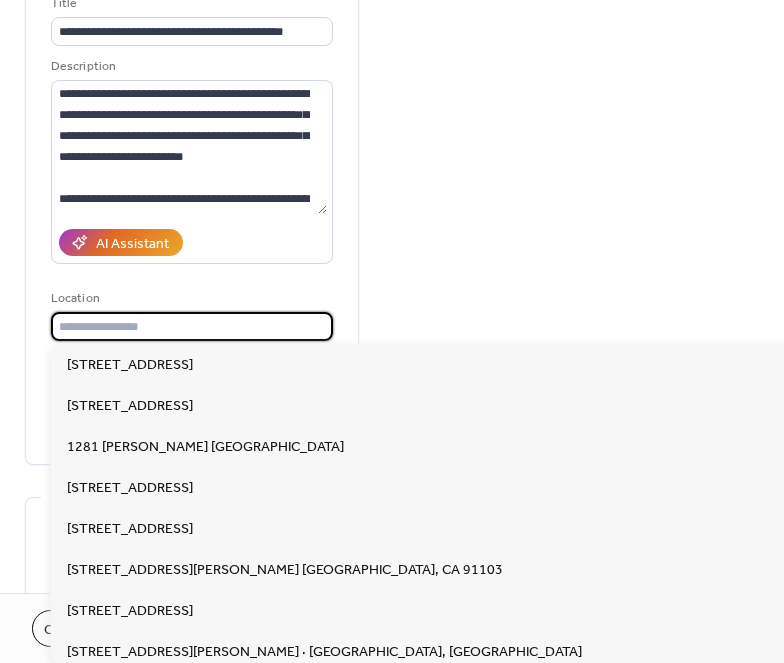 click at bounding box center [192, 326] 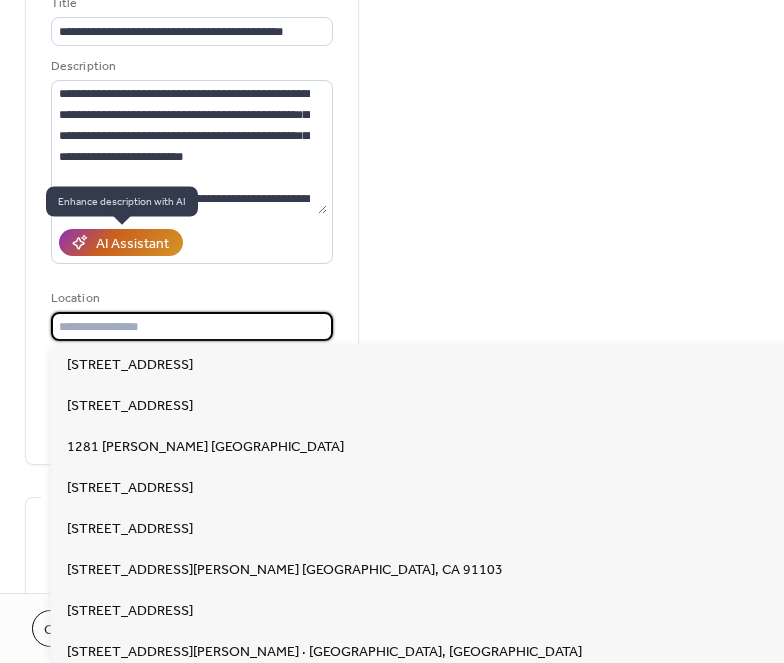 type on "*" 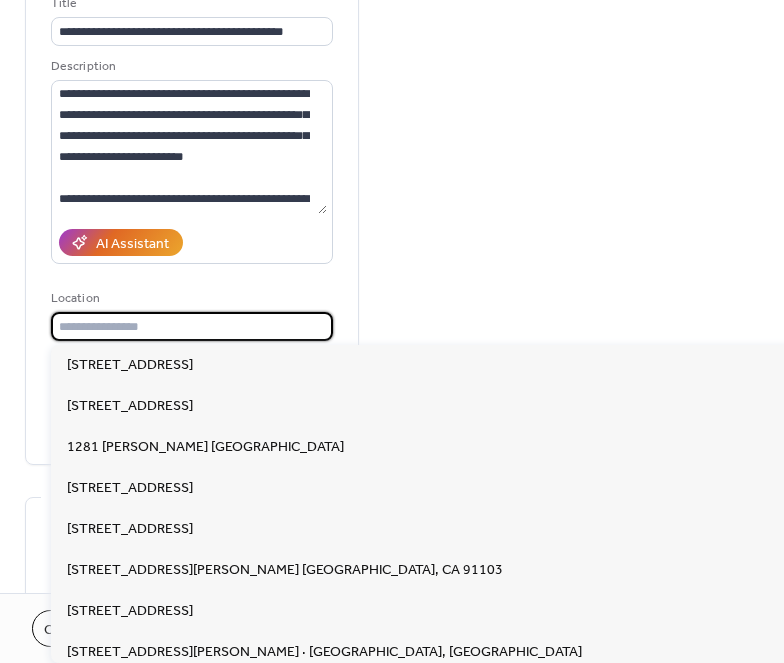 click on "AI Assistant" at bounding box center [192, 242] 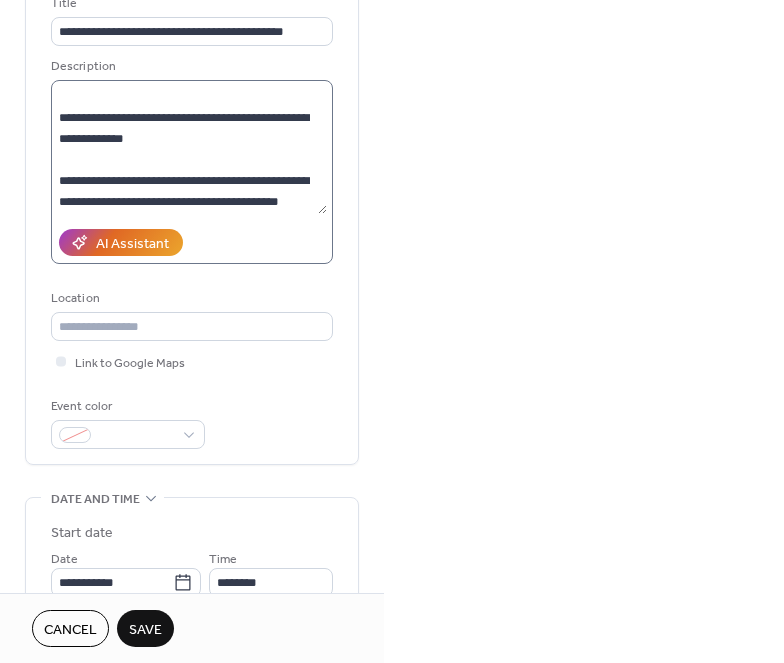 scroll, scrollTop: 252, scrollLeft: 0, axis: vertical 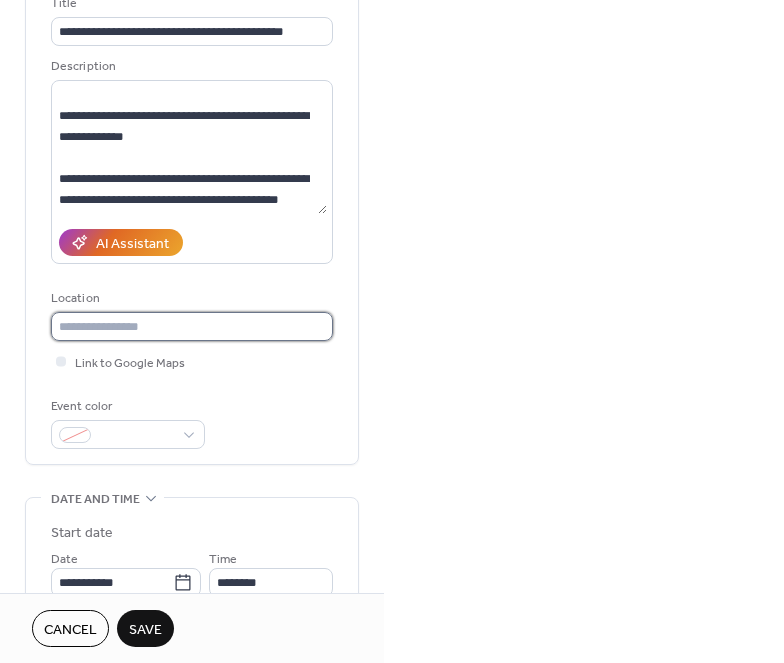 click at bounding box center [192, 326] 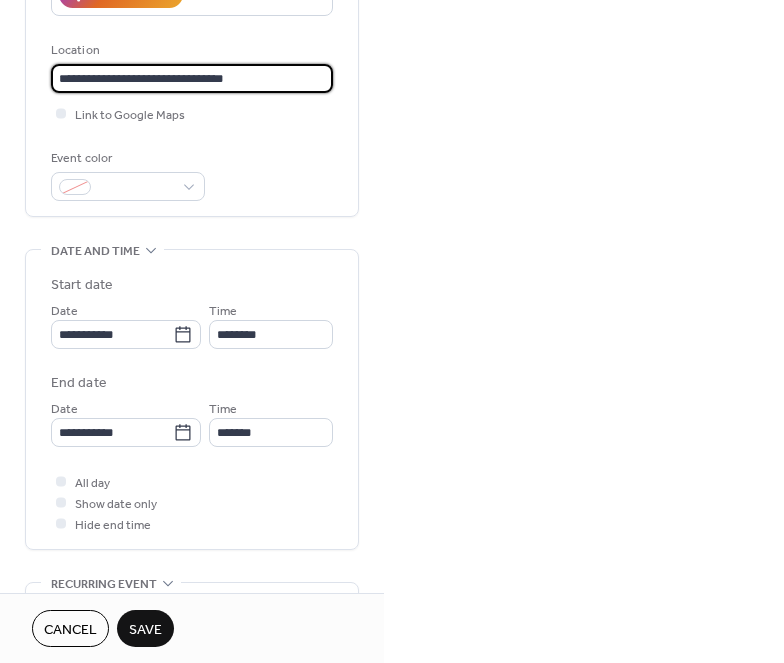 scroll, scrollTop: 412, scrollLeft: 0, axis: vertical 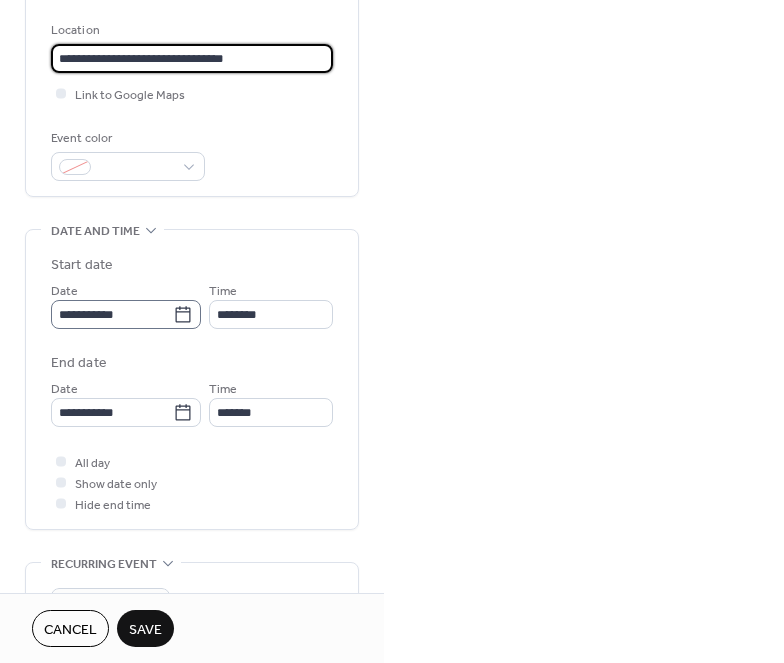 type on "**********" 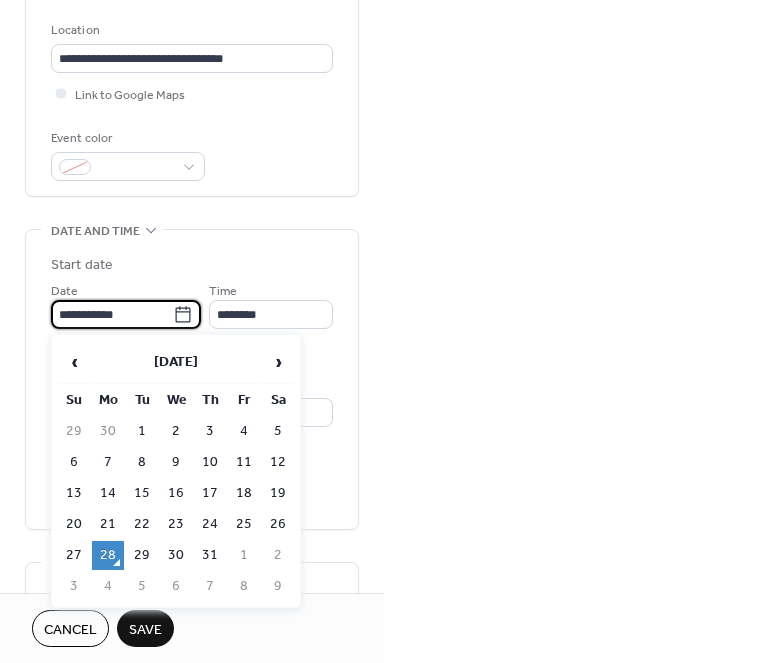 click on "**********" at bounding box center [112, 314] 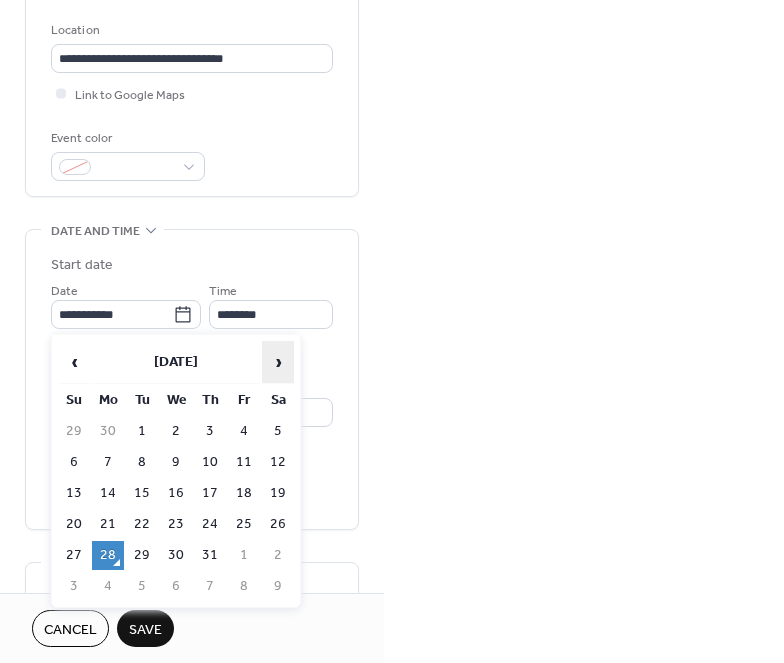 click on "›" at bounding box center (278, 362) 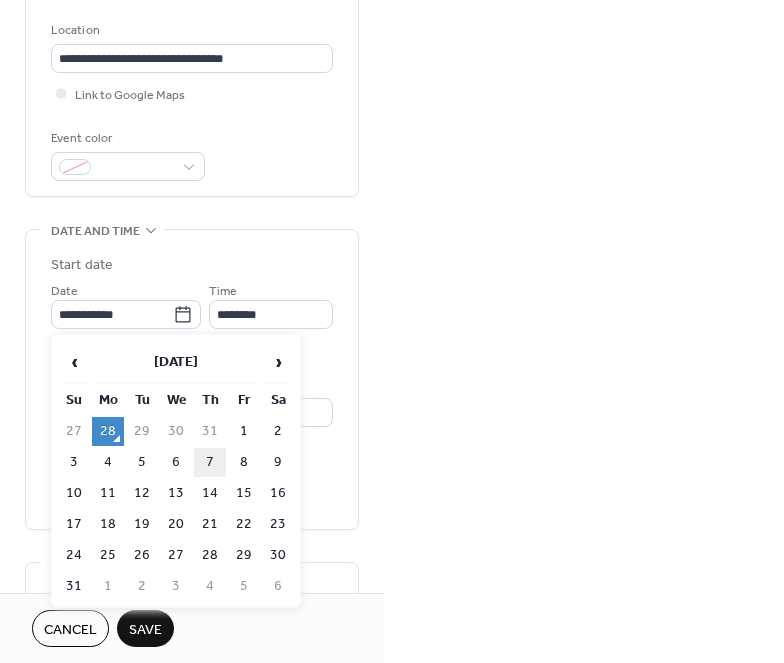 click on "7" at bounding box center [210, 462] 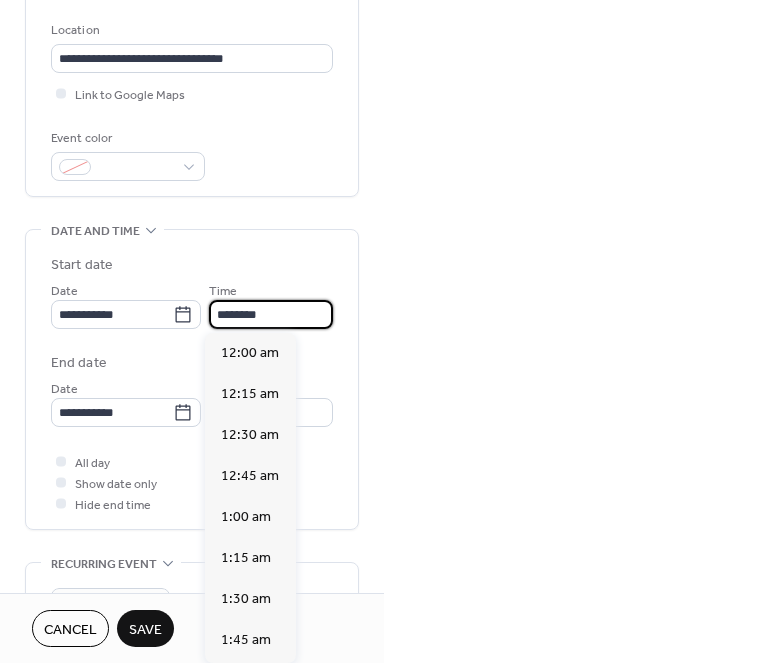 click on "********" at bounding box center [271, 314] 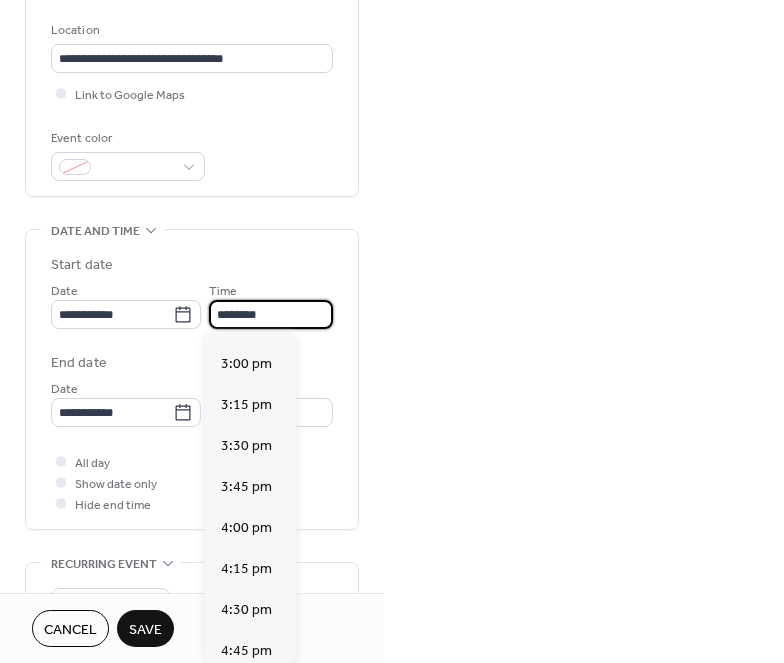 scroll, scrollTop: 2636, scrollLeft: 0, axis: vertical 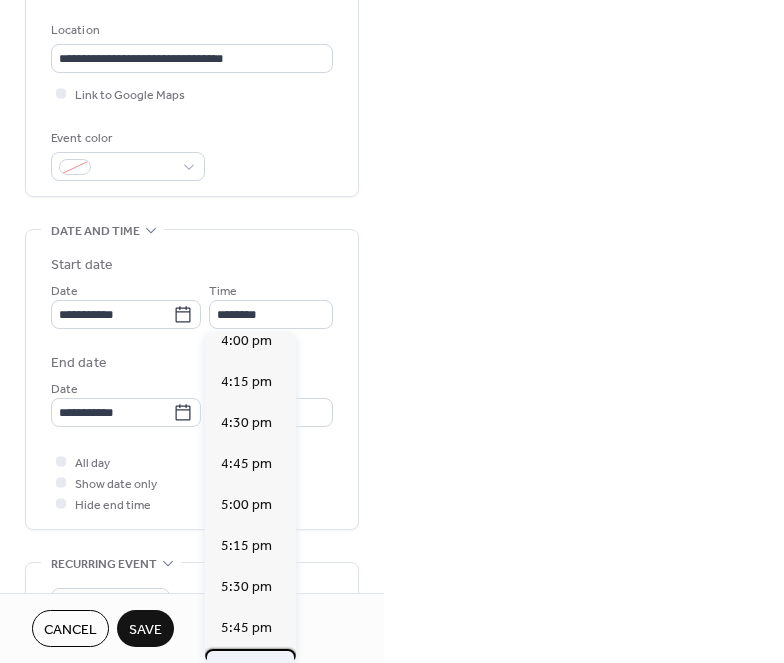click on "6:00 pm" at bounding box center (246, 669) 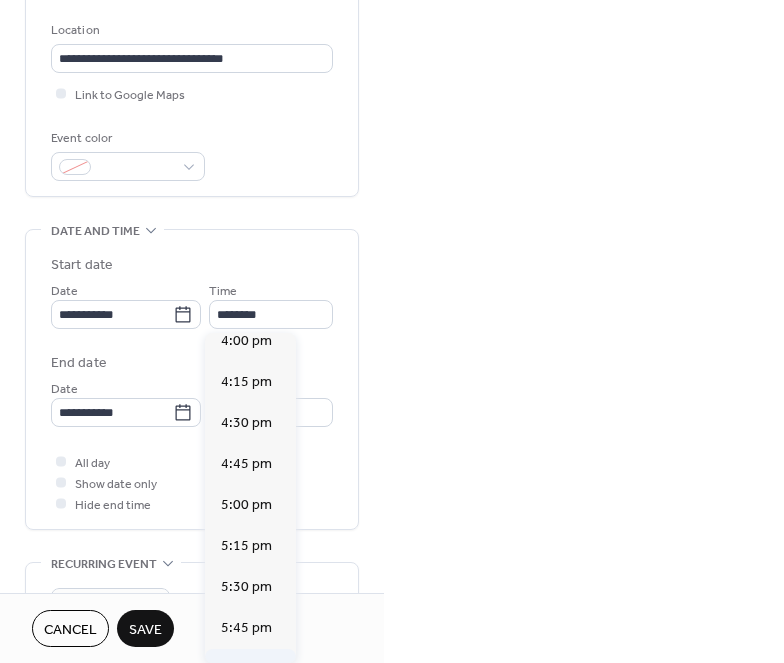 type on "*******" 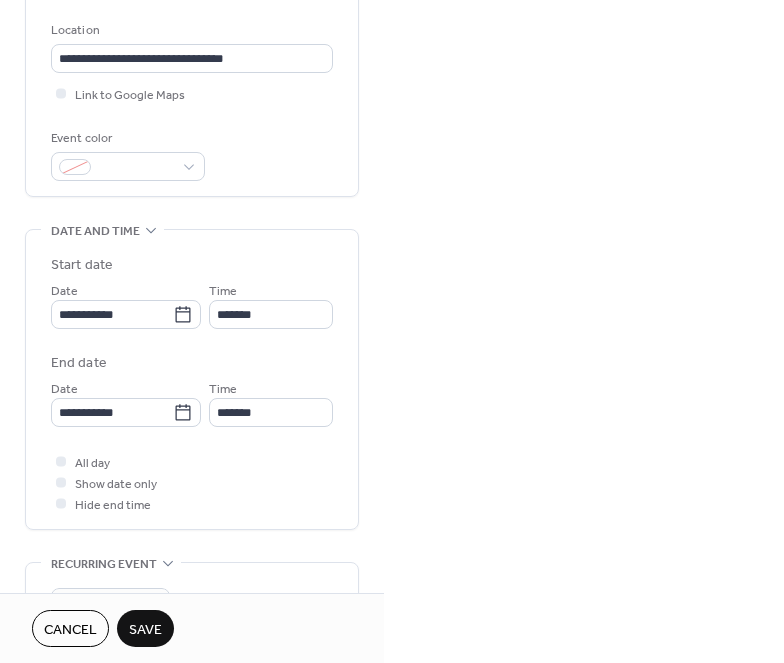 click on "**********" at bounding box center (392, 331) 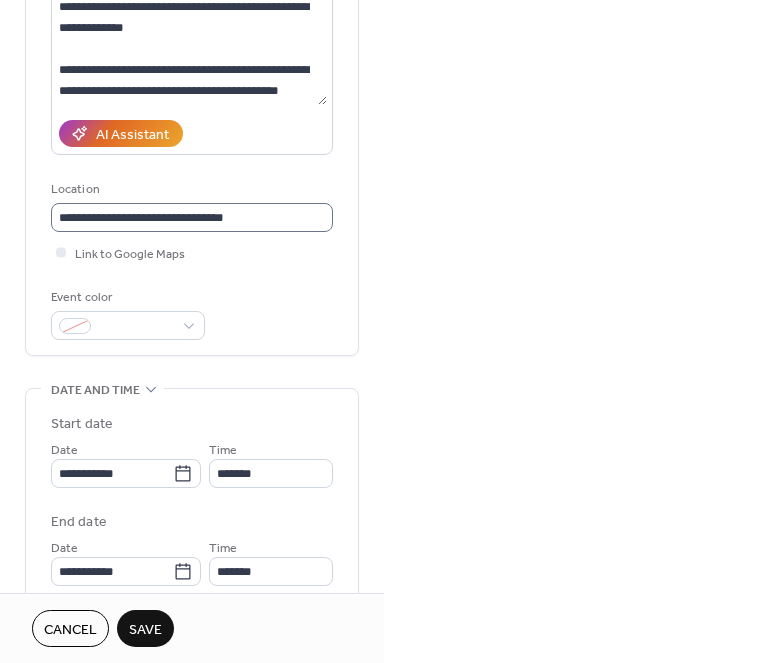 scroll, scrollTop: 135, scrollLeft: 0, axis: vertical 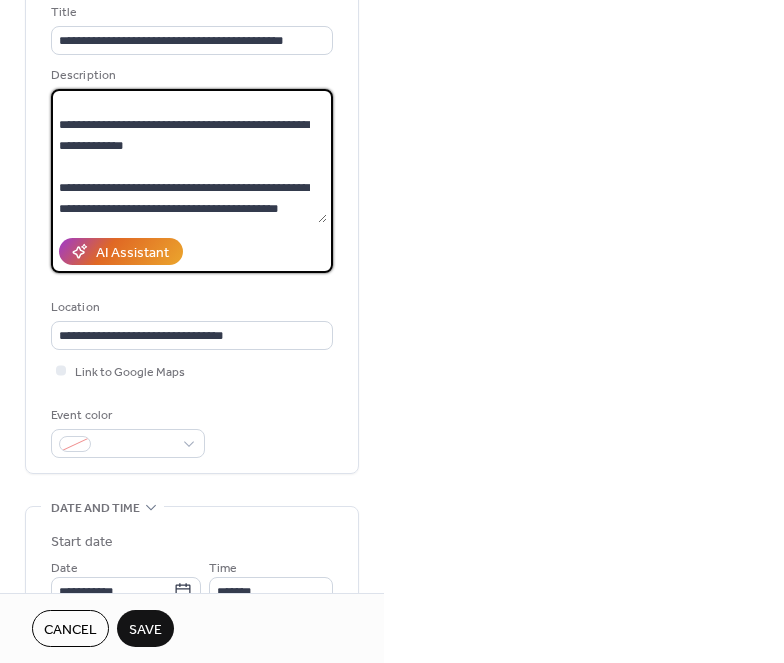 click on "**********" at bounding box center (189, 156) 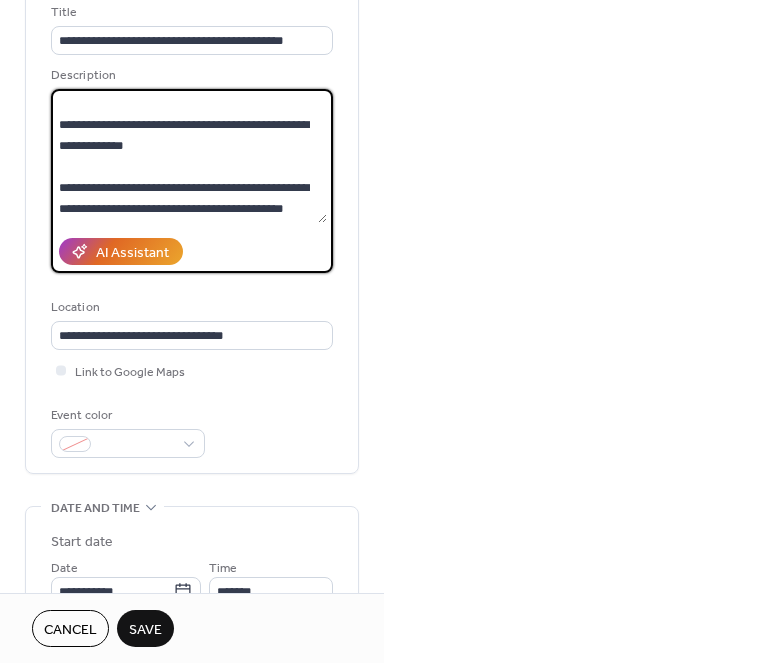 scroll, scrollTop: 291, scrollLeft: 0, axis: vertical 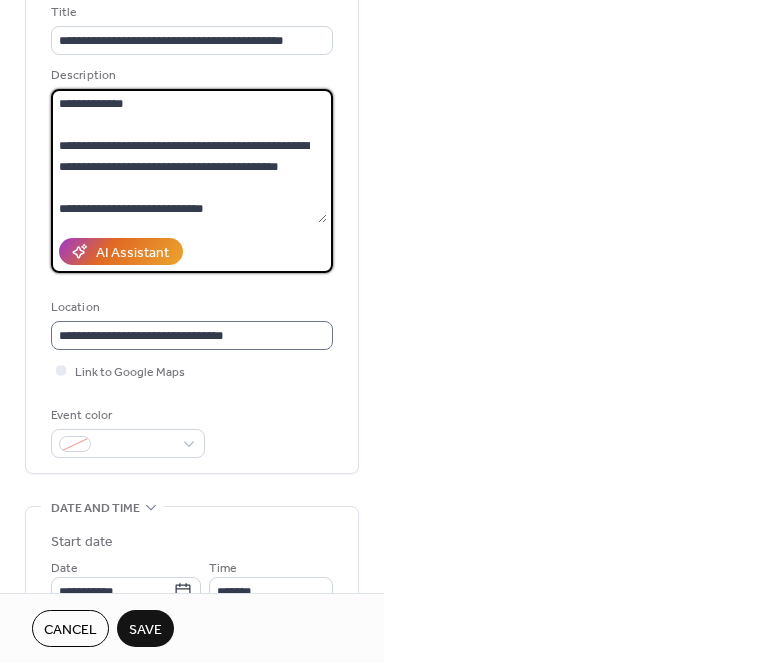 type on "**********" 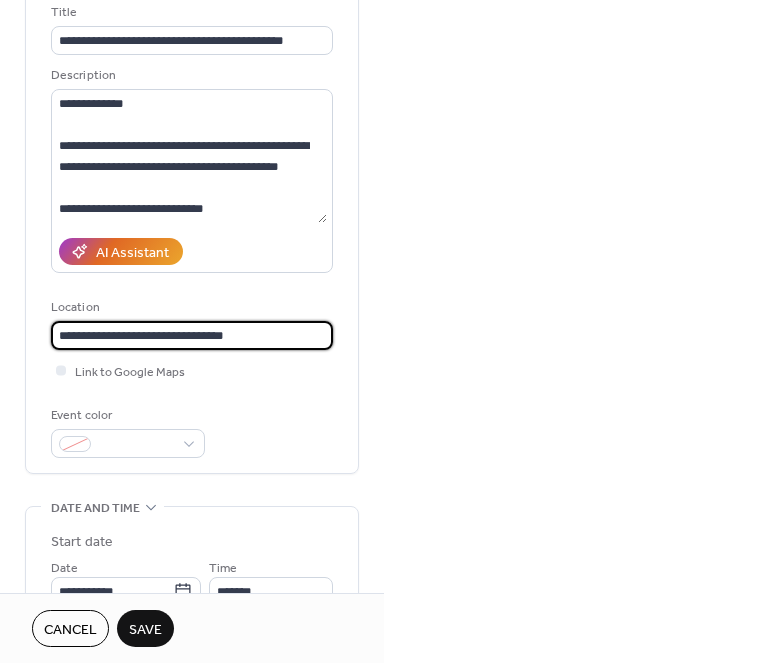 drag, startPoint x: 288, startPoint y: 335, endPoint x: 17, endPoint y: 331, distance: 271.0295 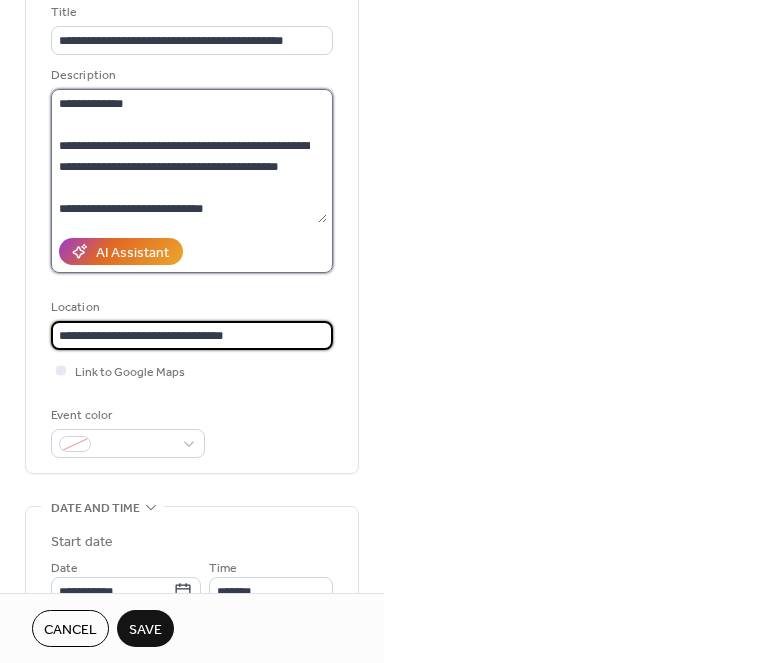 type 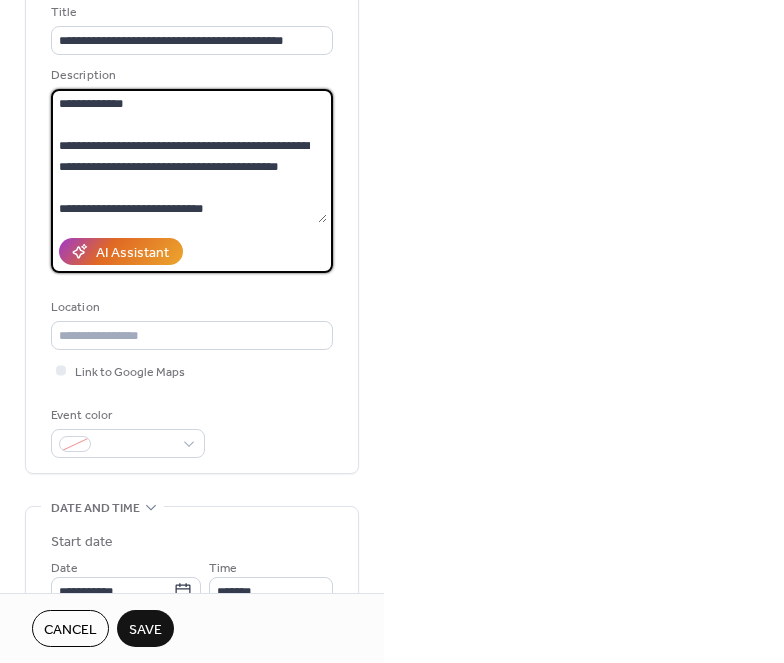 click on "**********" at bounding box center (189, 156) 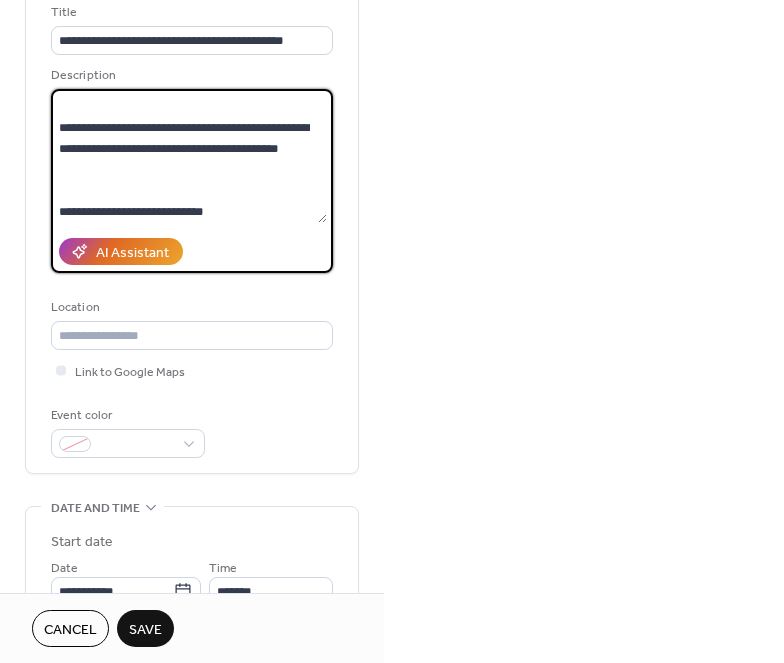 paste on "**********" 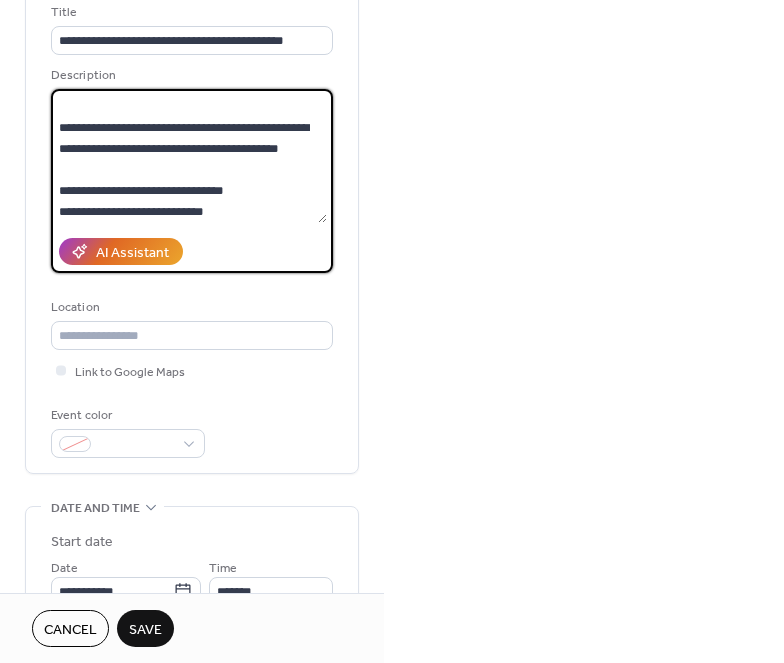 scroll, scrollTop: 315, scrollLeft: 0, axis: vertical 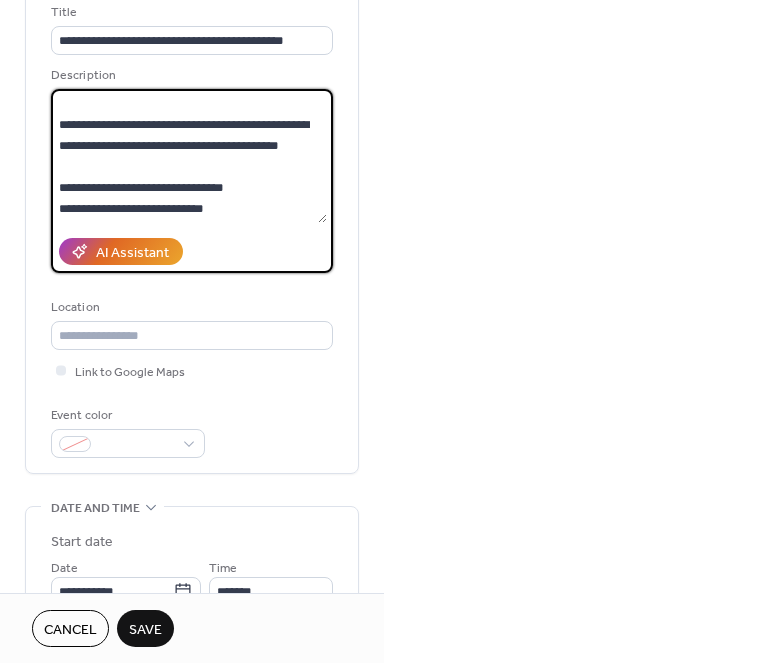 type on "**********" 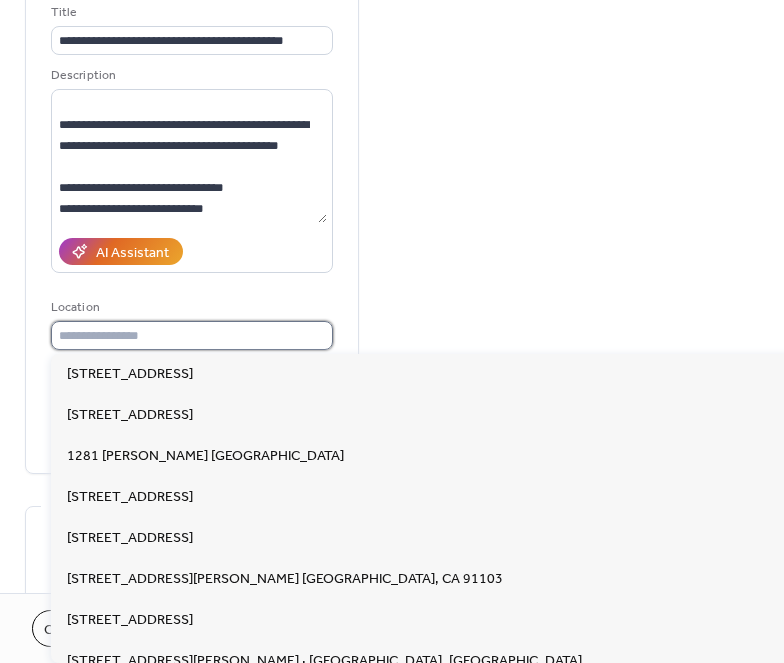 click at bounding box center (192, 335) 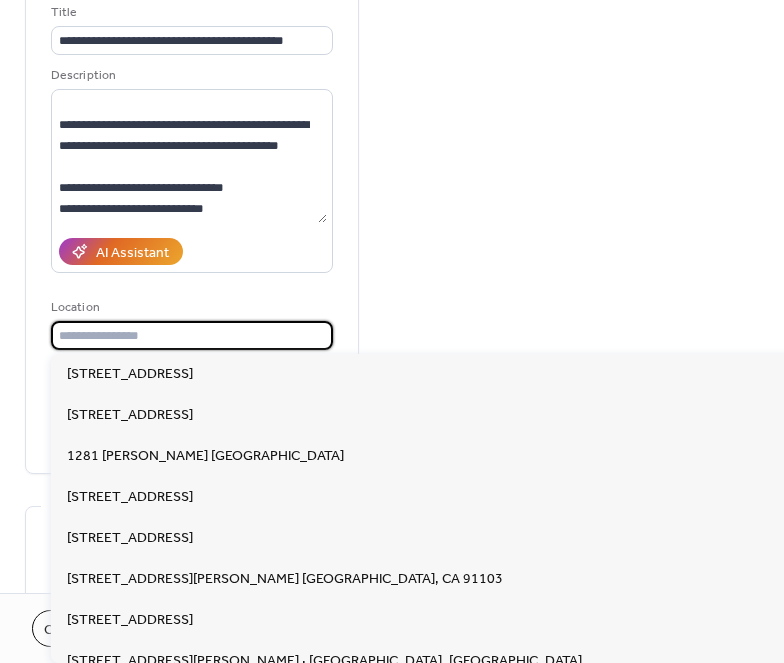 paste on "**********" 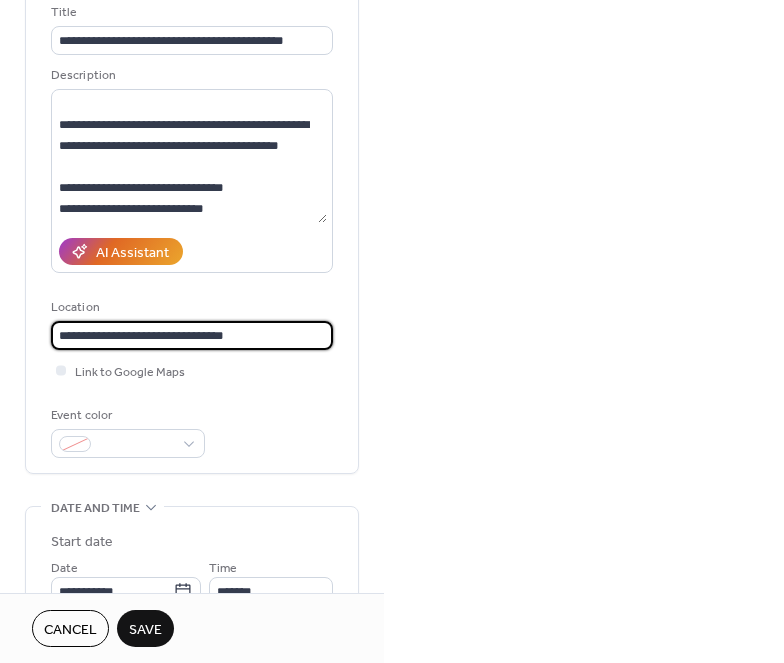 type on "**********" 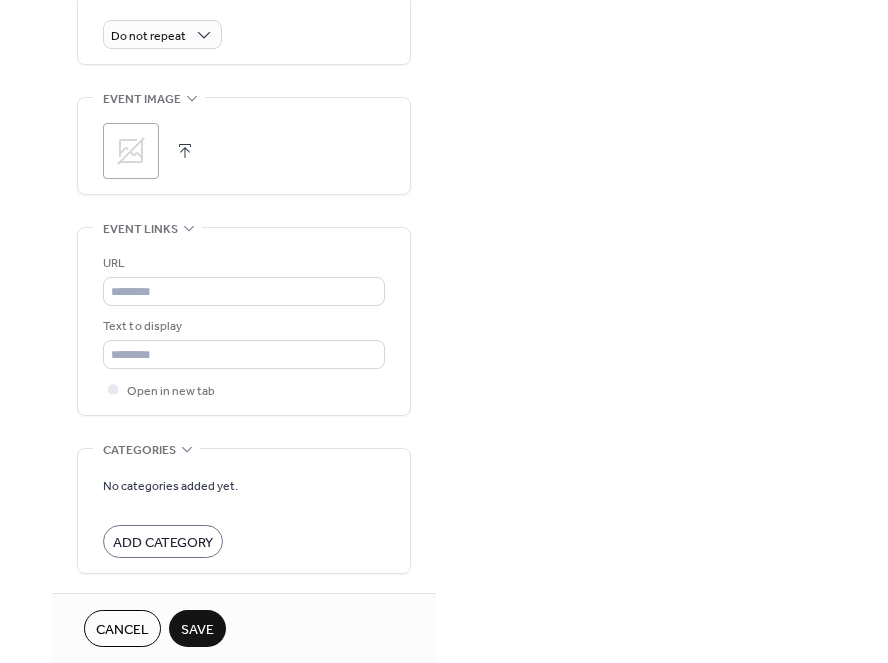 scroll, scrollTop: 1055, scrollLeft: 0, axis: vertical 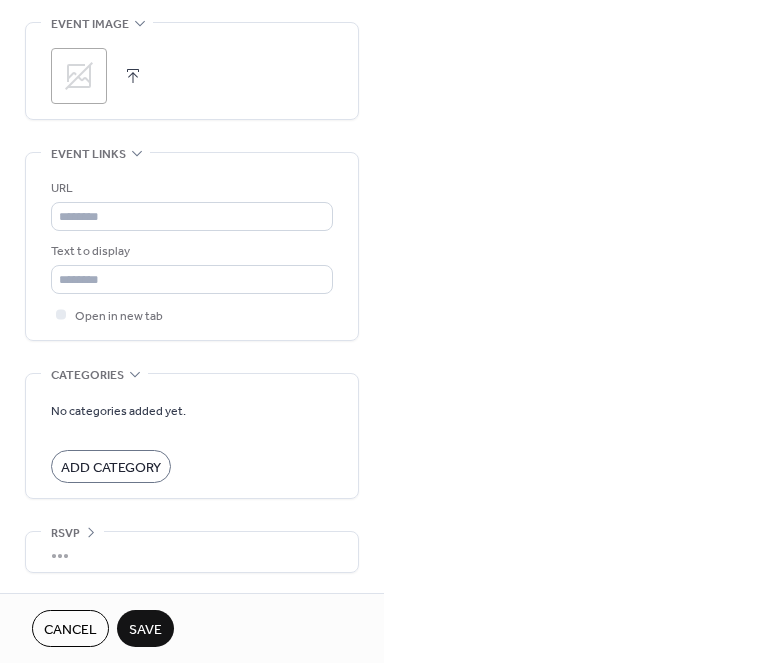 click on "Save" at bounding box center [145, 630] 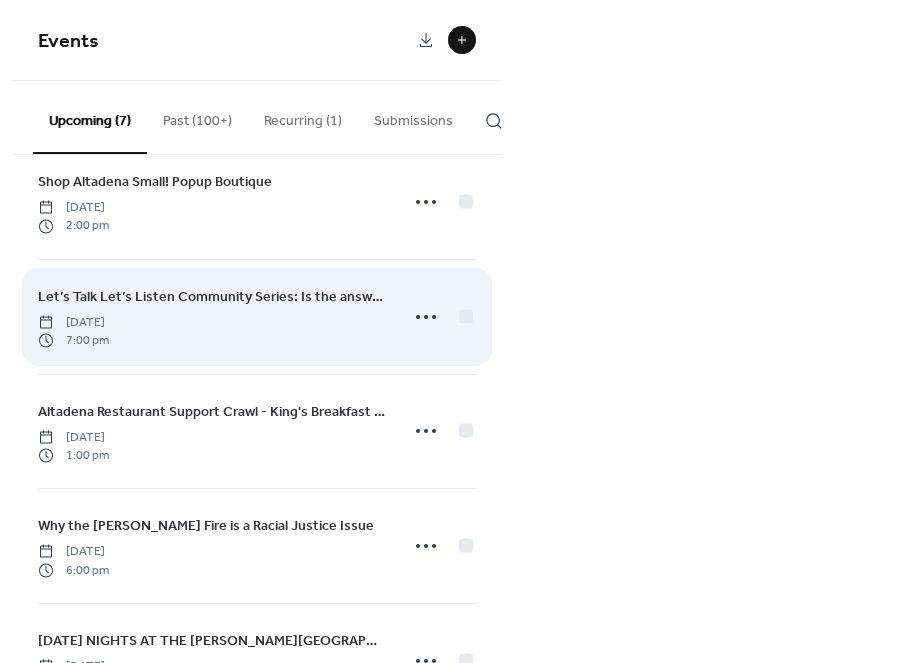 scroll, scrollTop: 0, scrollLeft: 0, axis: both 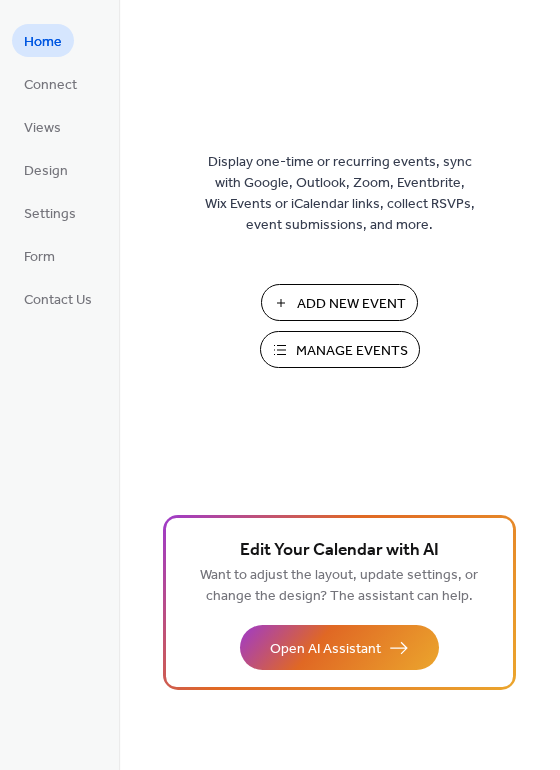 click on "Add New Event" at bounding box center [351, 304] 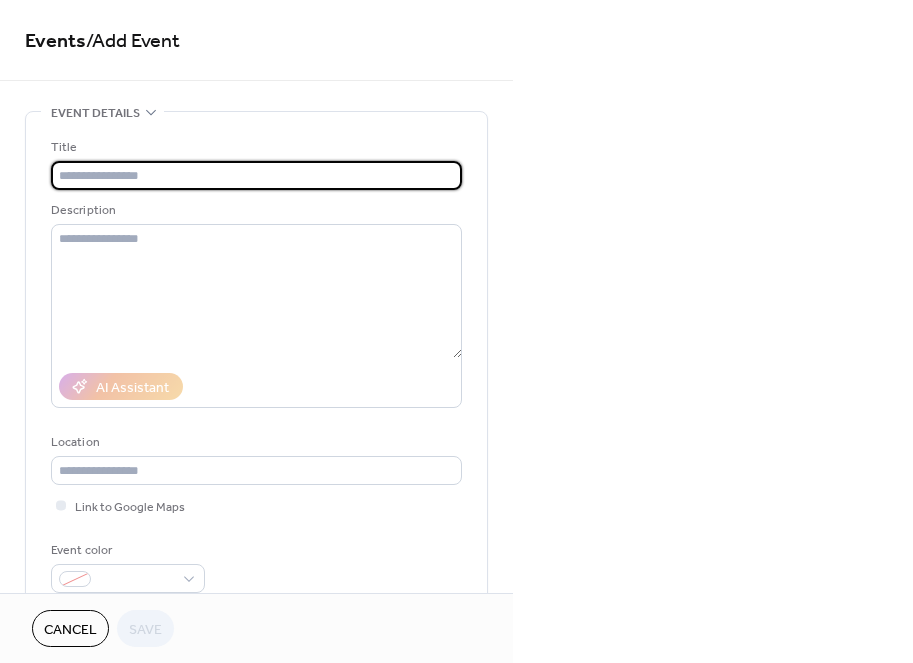 scroll, scrollTop: 0, scrollLeft: 0, axis: both 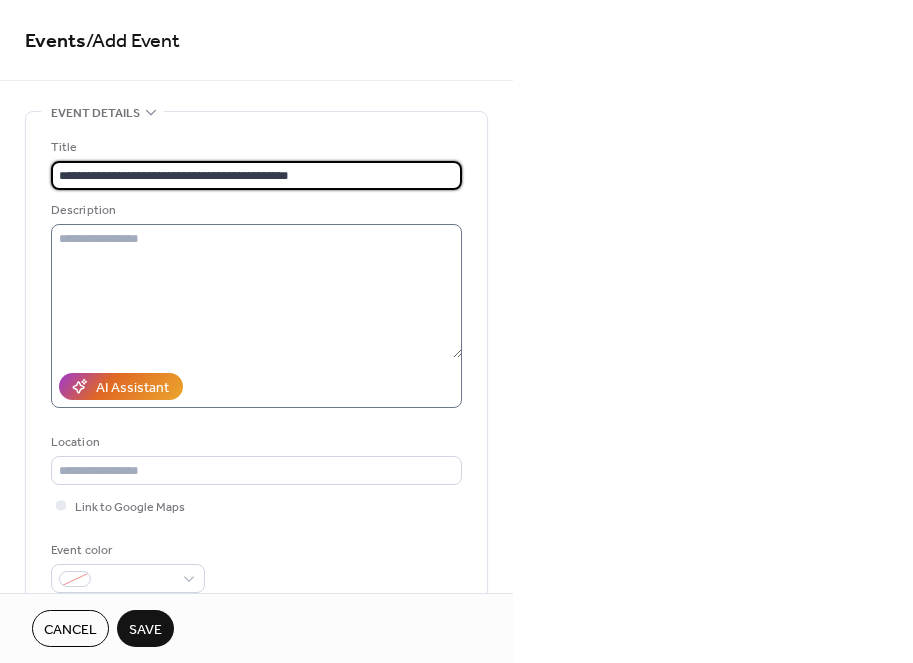 type on "**********" 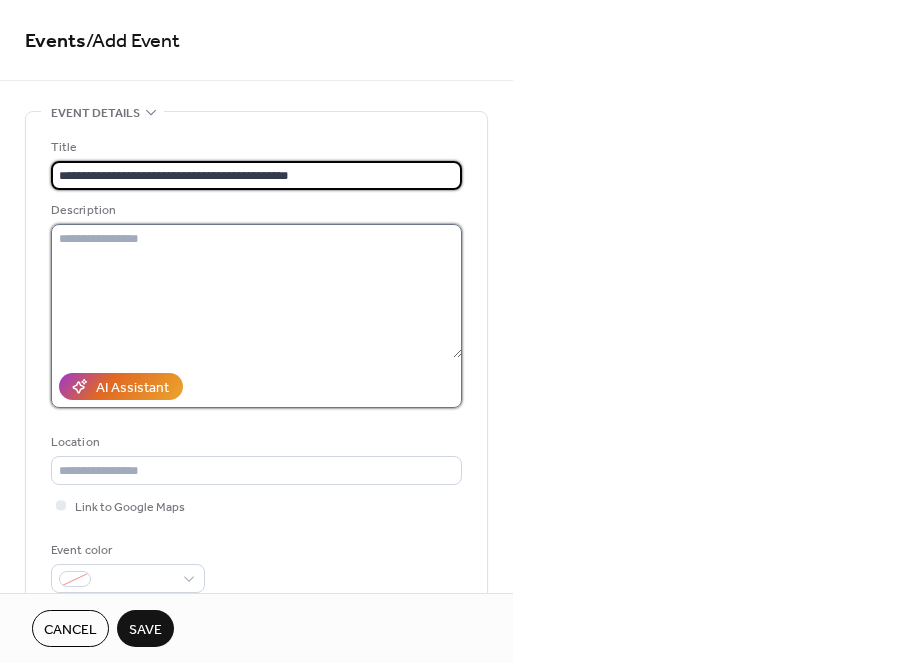 click at bounding box center (256, 291) 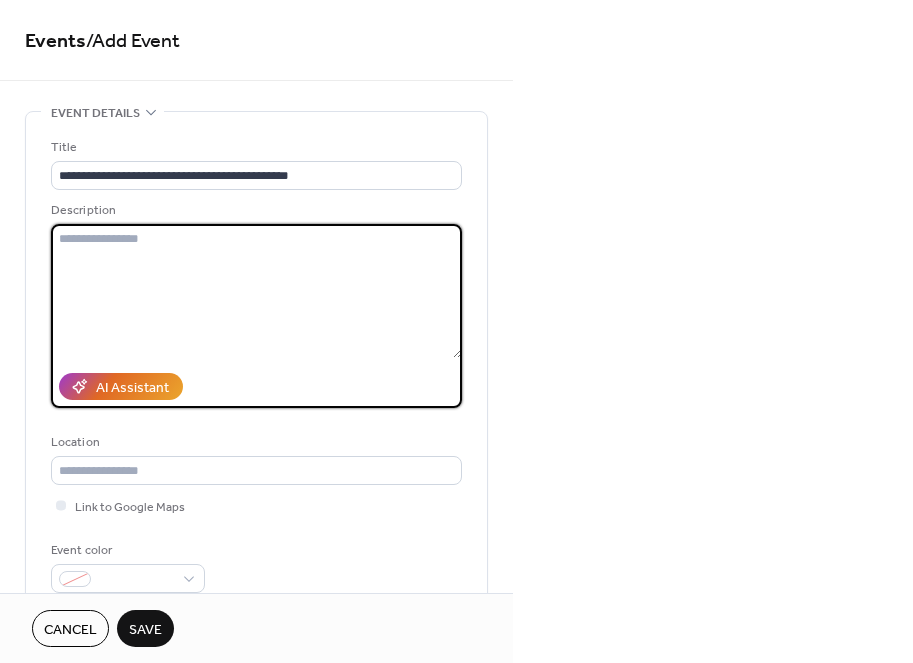 paste on "**********" 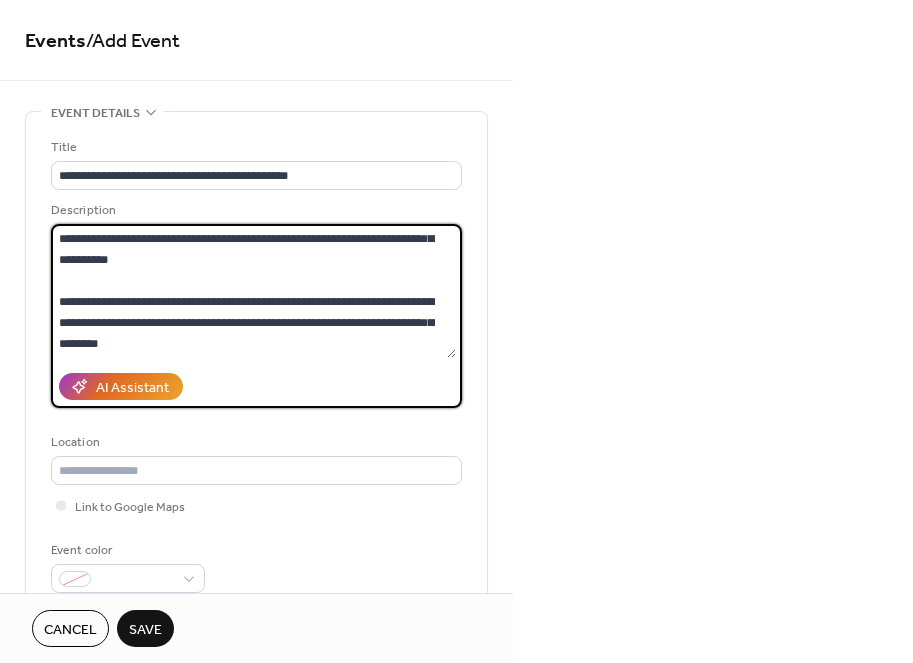 scroll, scrollTop: 186, scrollLeft: 0, axis: vertical 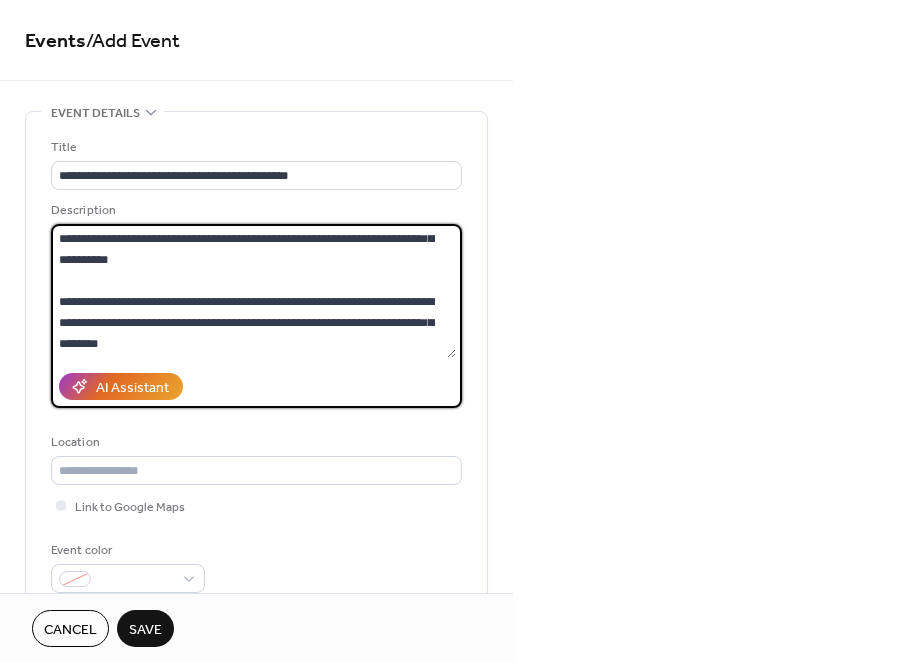 paste on "**********" 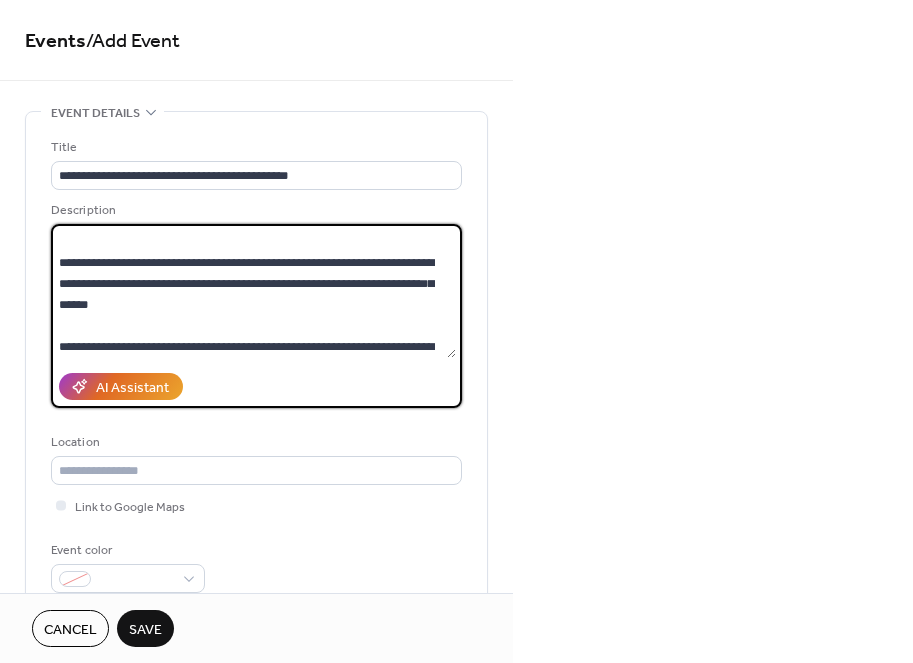 scroll, scrollTop: 228, scrollLeft: 0, axis: vertical 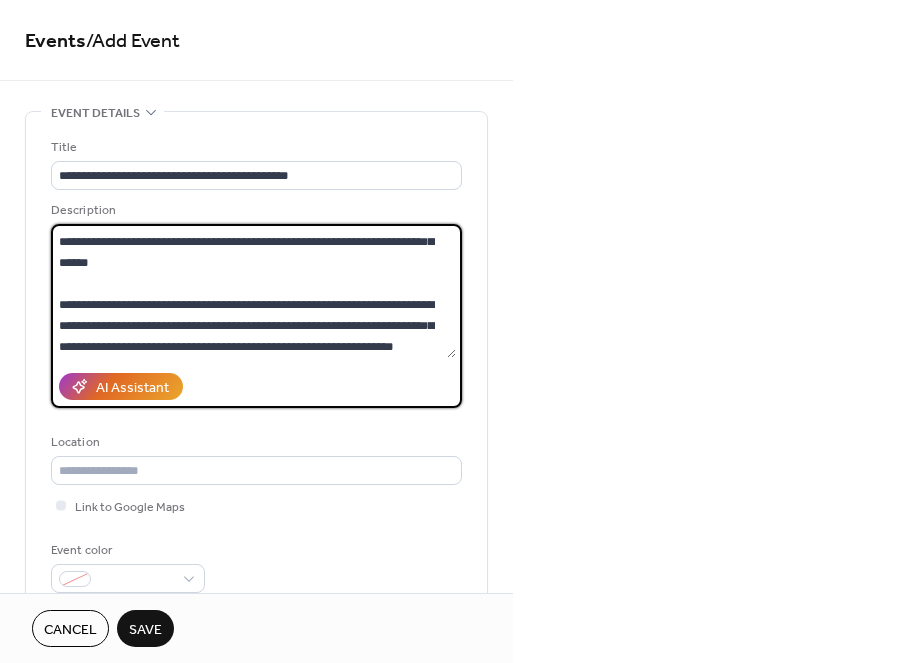 paste on "**********" 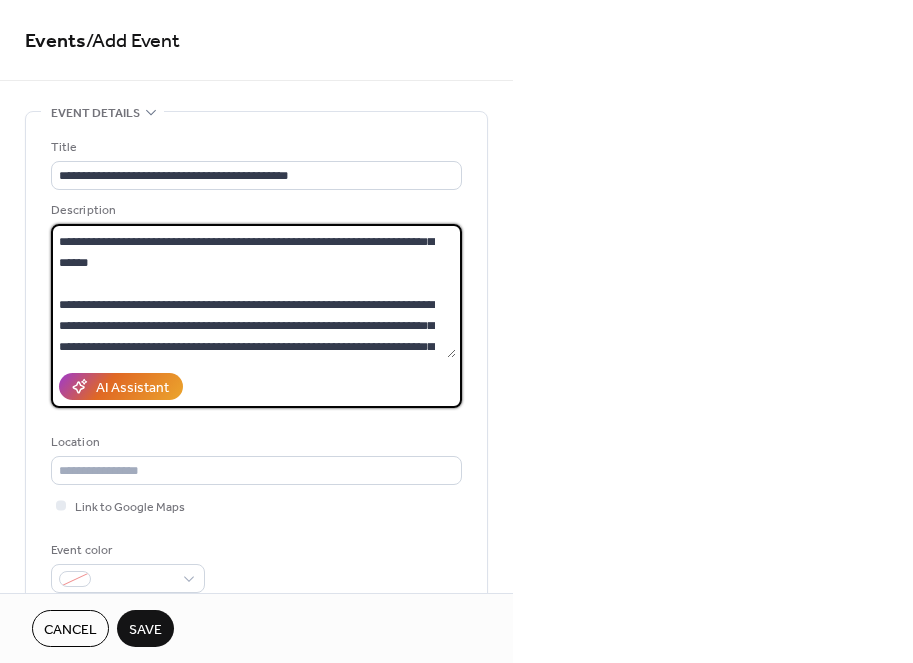 scroll, scrollTop: 249, scrollLeft: 0, axis: vertical 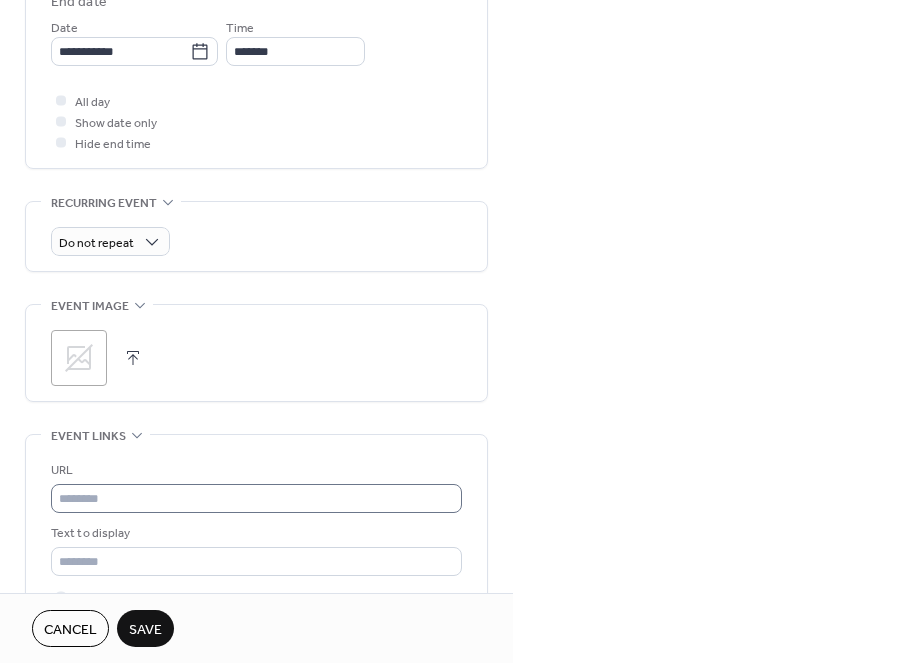 type on "**********" 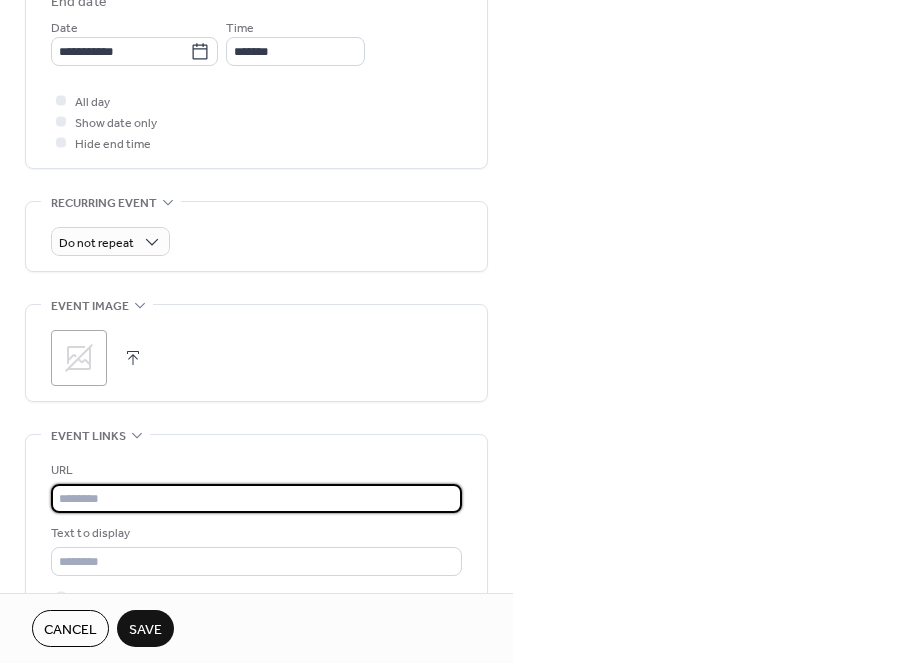 click at bounding box center (256, 498) 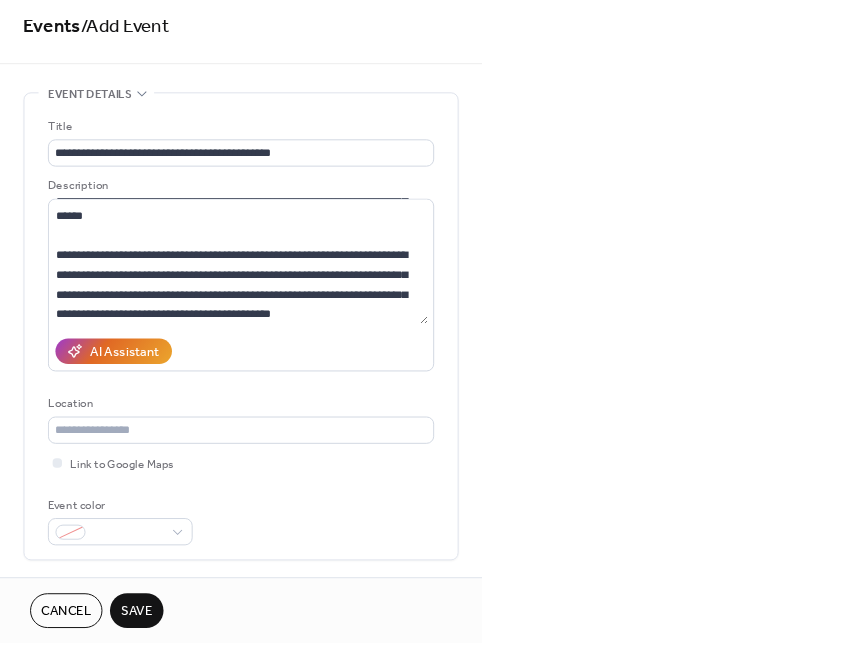 scroll, scrollTop: 0, scrollLeft: 0, axis: both 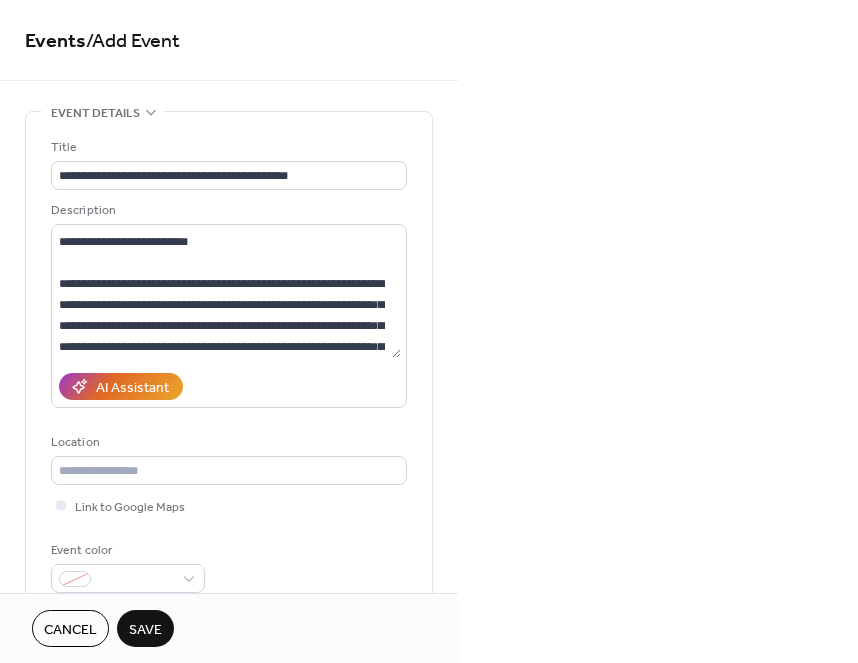 type on "**********" 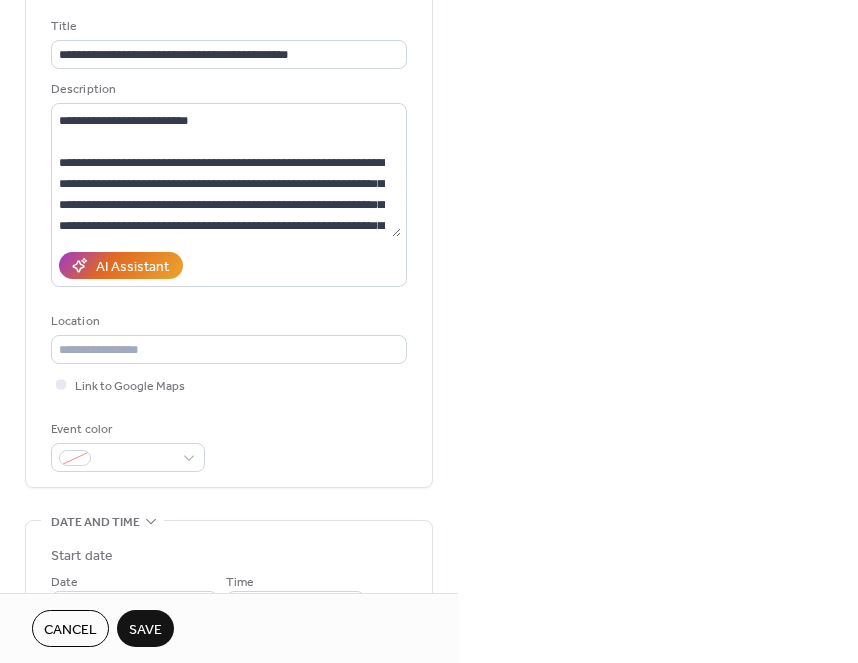scroll, scrollTop: 125, scrollLeft: 0, axis: vertical 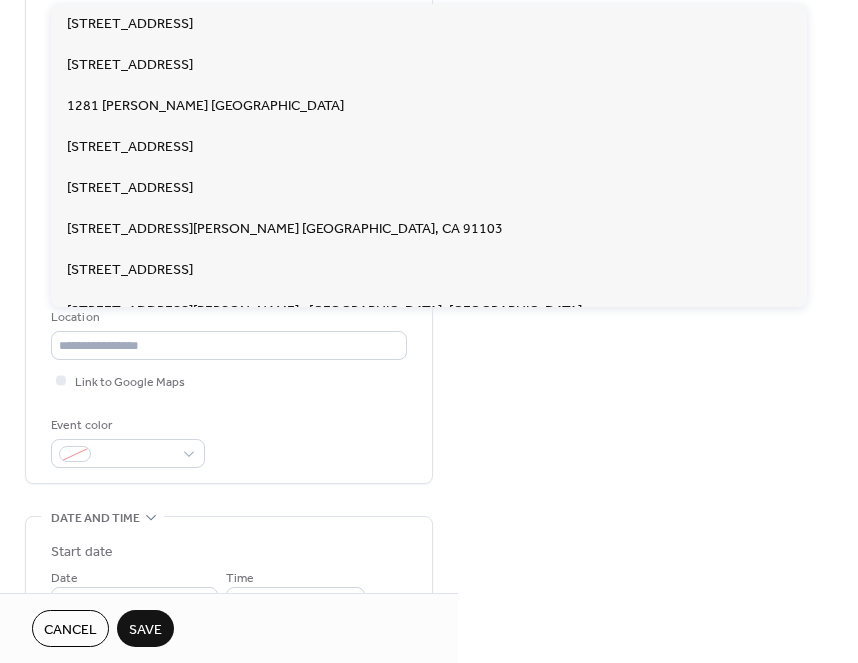click on "Location" at bounding box center (227, 317) 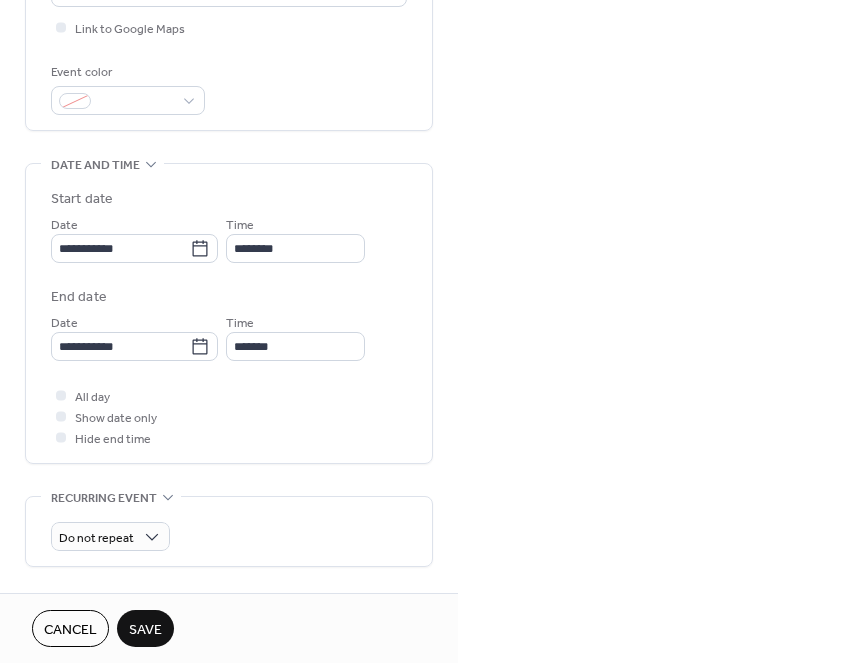 scroll, scrollTop: 479, scrollLeft: 0, axis: vertical 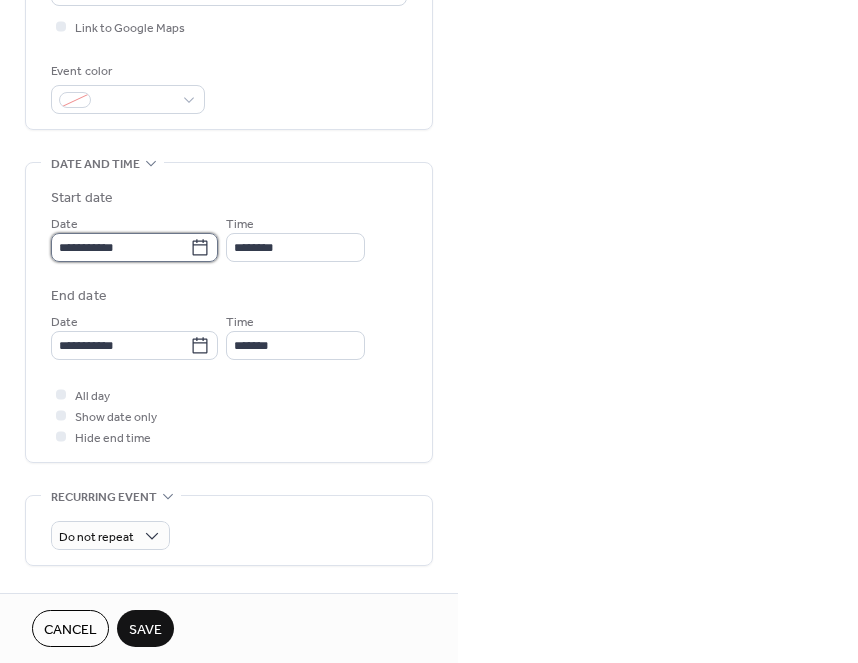 click on "**********" at bounding box center [120, 247] 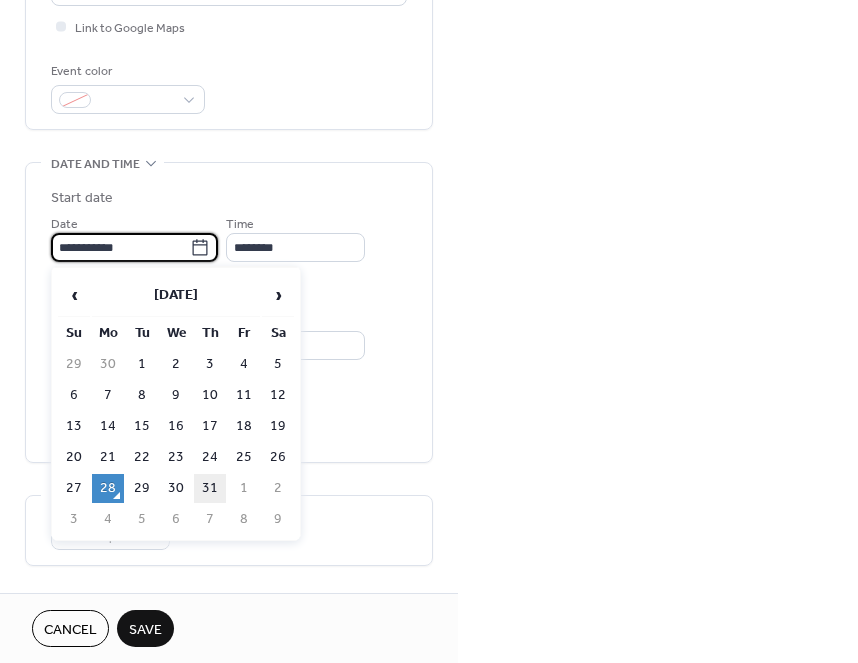 click on "31" at bounding box center (210, 488) 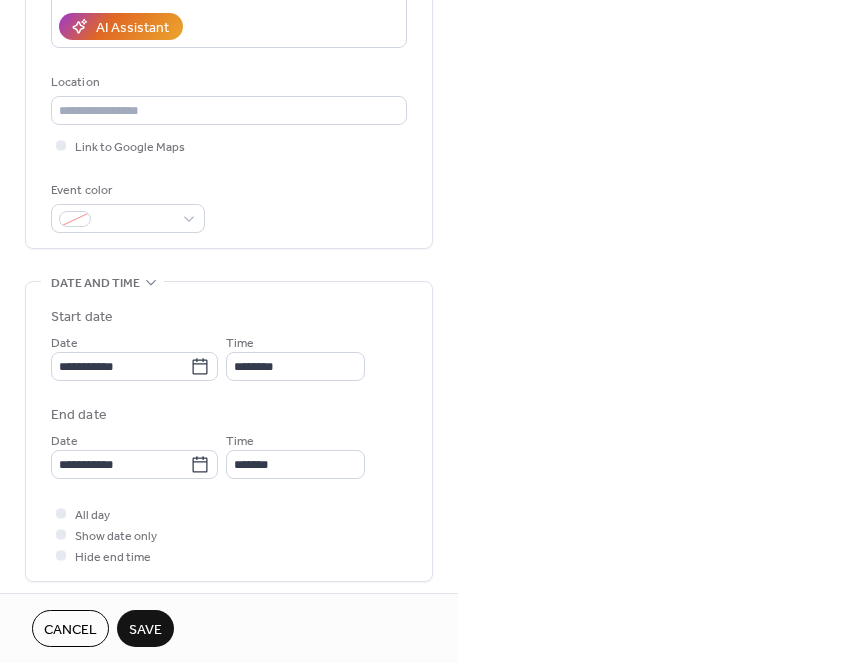 scroll, scrollTop: 329, scrollLeft: 0, axis: vertical 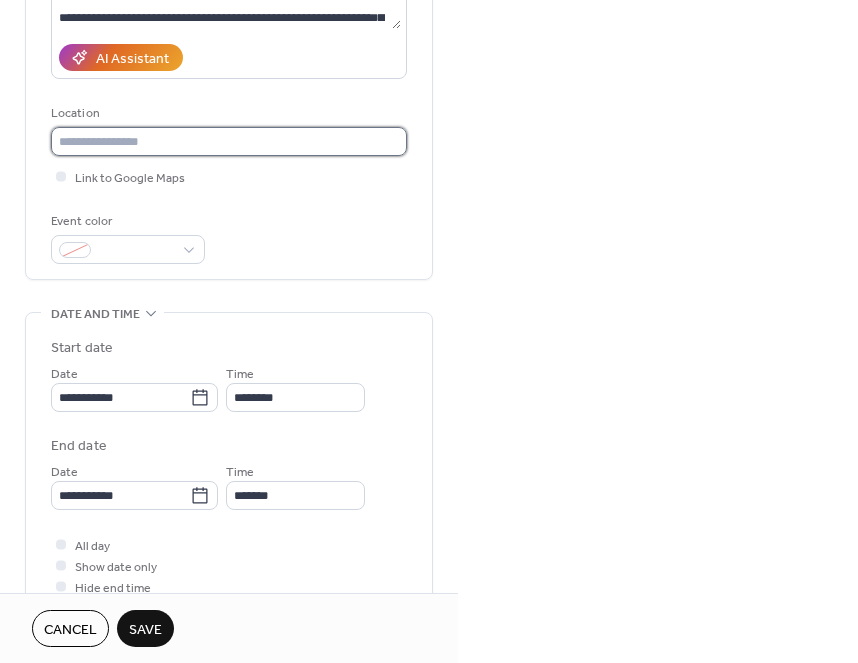 click at bounding box center (229, 141) 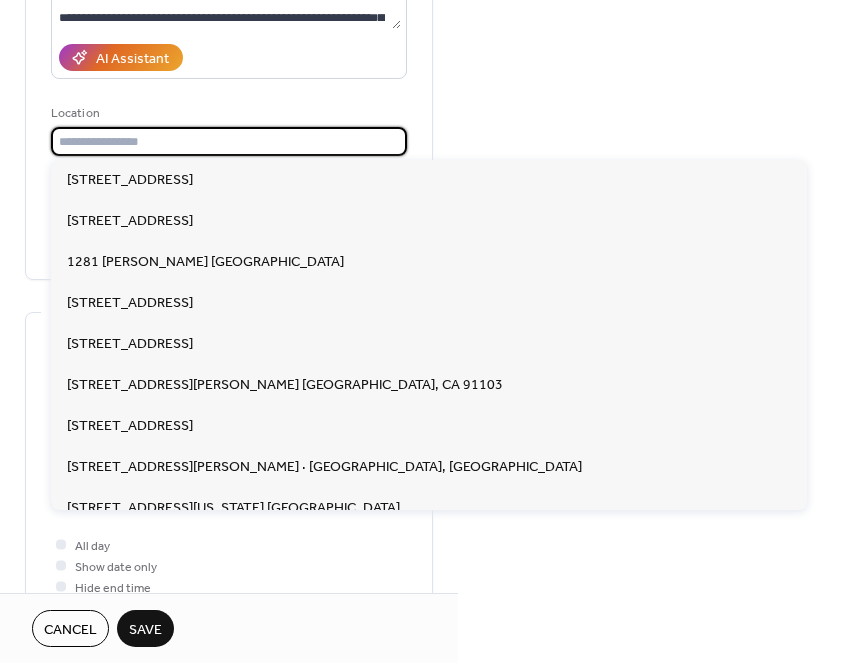 click on "AI Assistant" at bounding box center [229, 57] 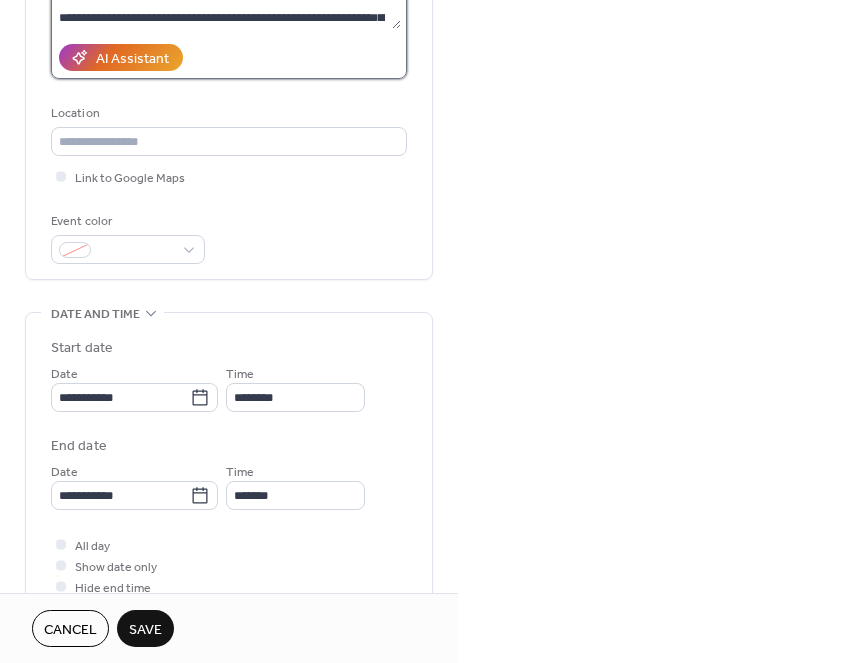 click on "**********" at bounding box center (226, -38) 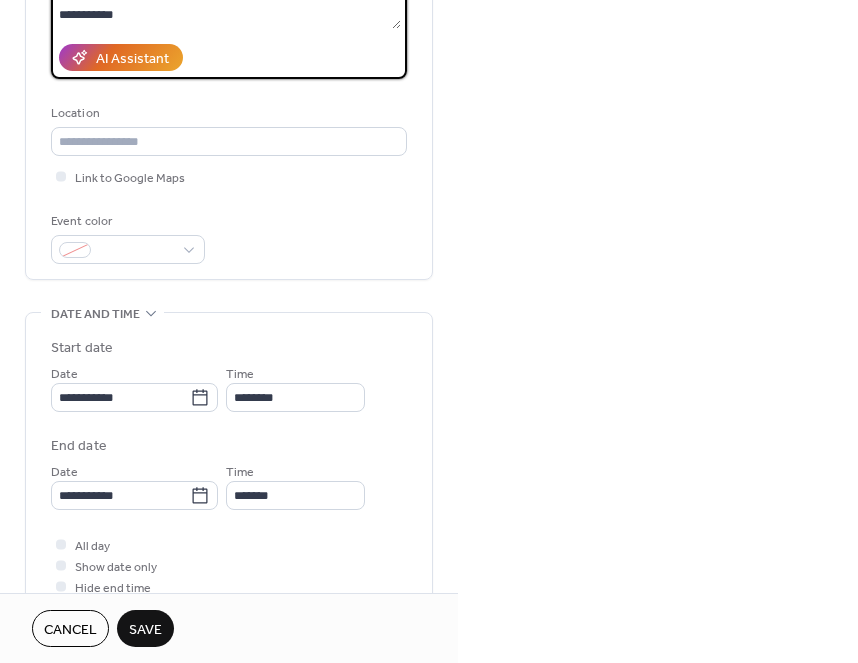 scroll, scrollTop: 267, scrollLeft: 0, axis: vertical 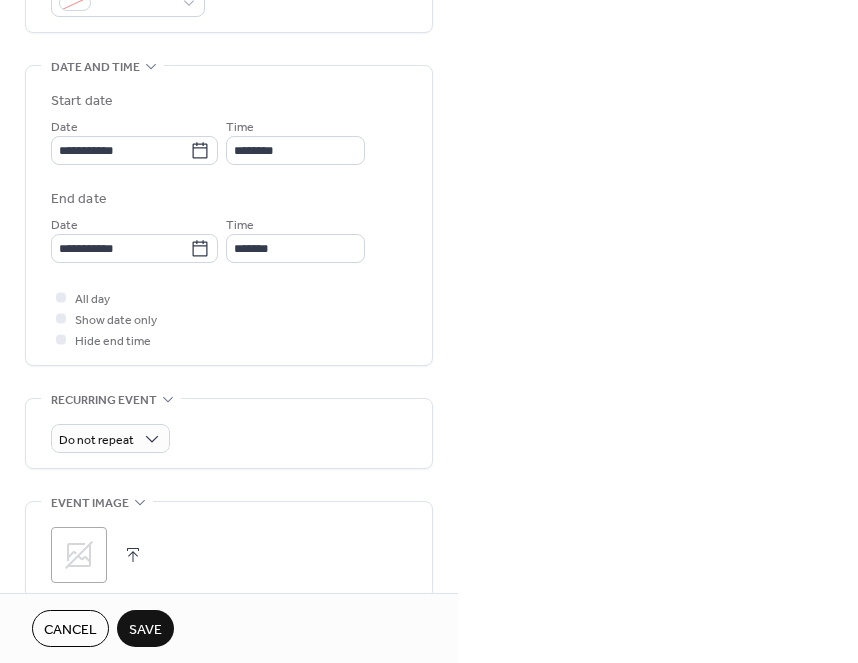 click on "Save" at bounding box center (145, 628) 